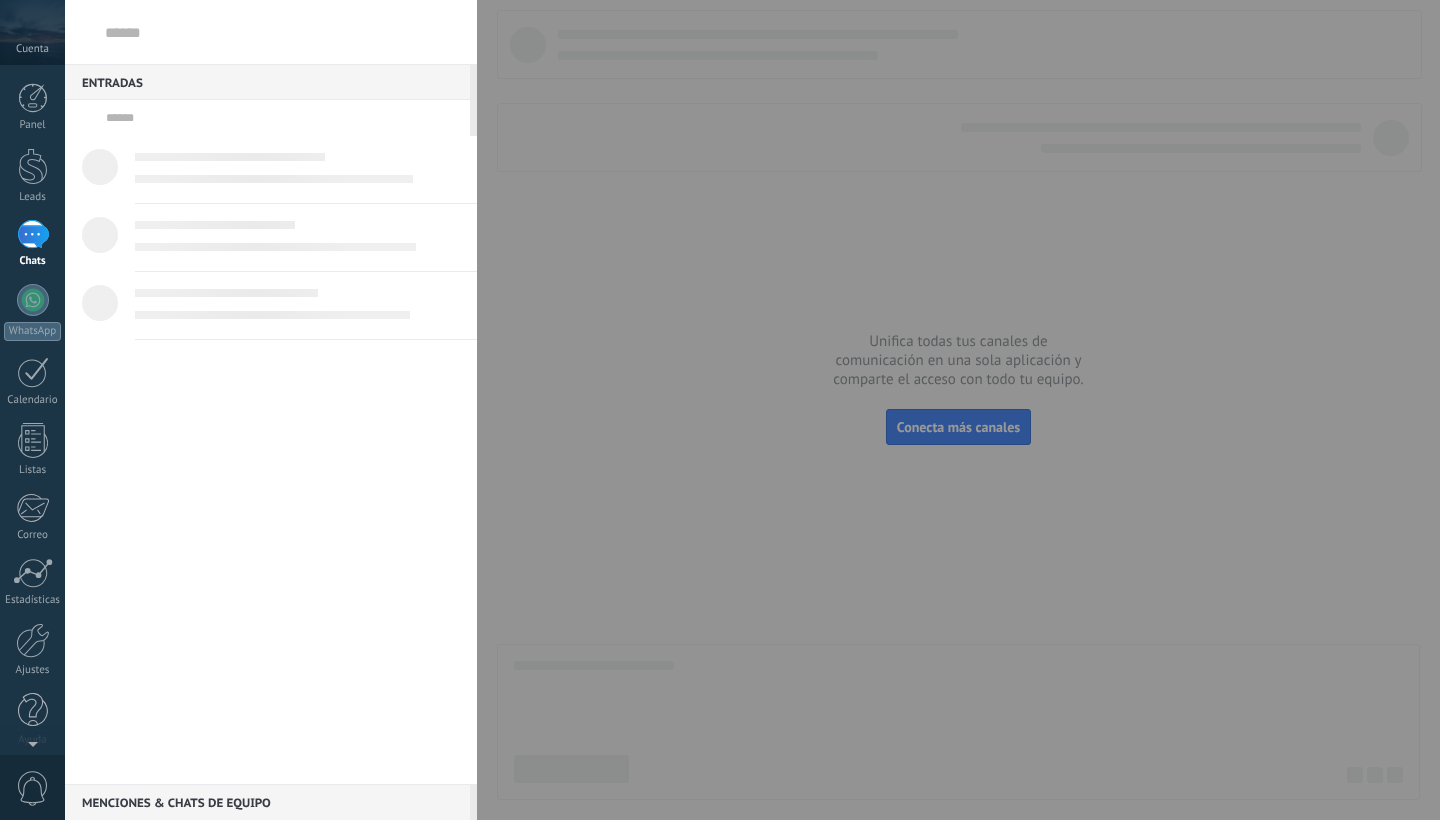 scroll, scrollTop: 0, scrollLeft: 0, axis: both 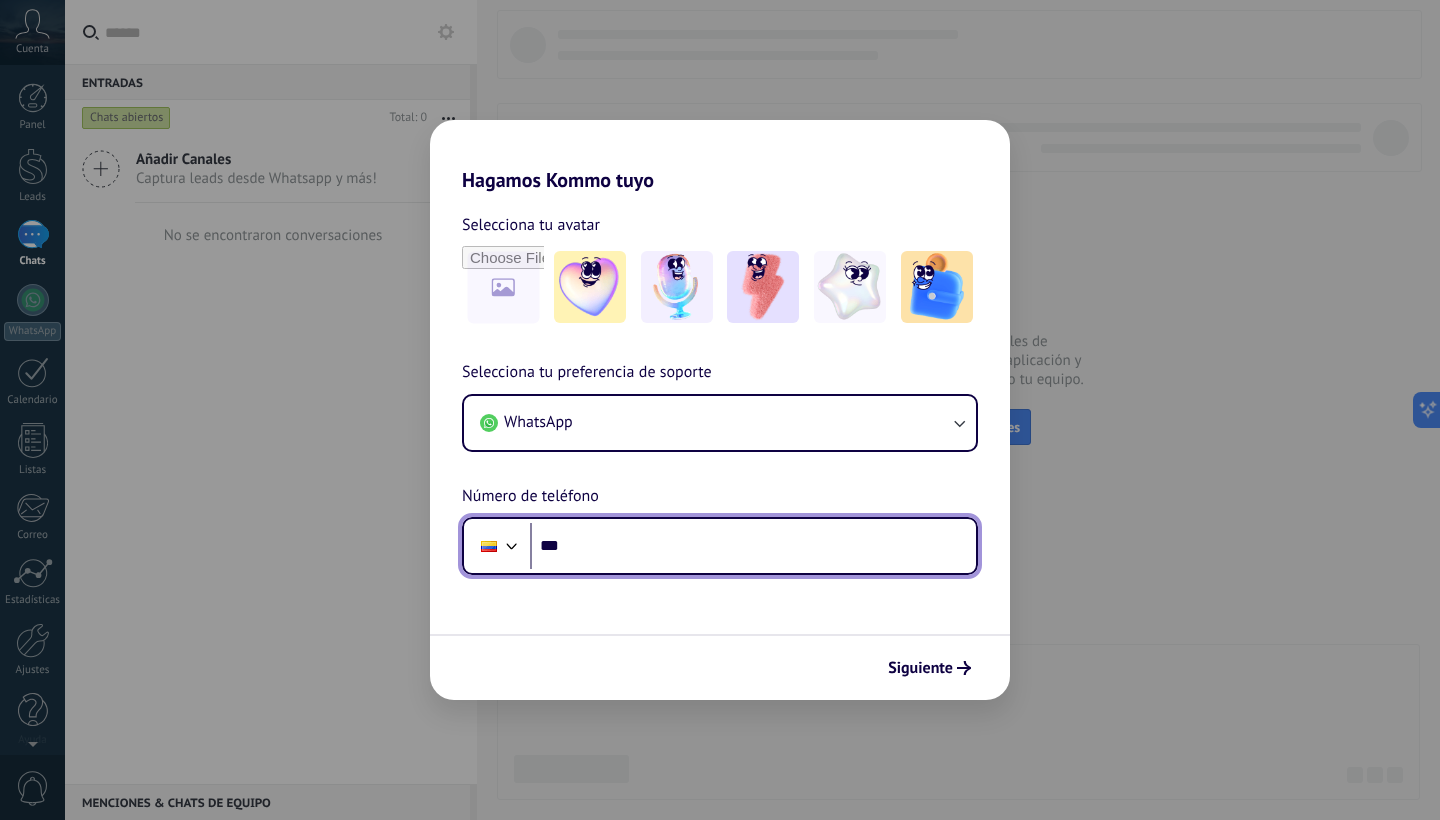 click on "***" at bounding box center [753, 546] 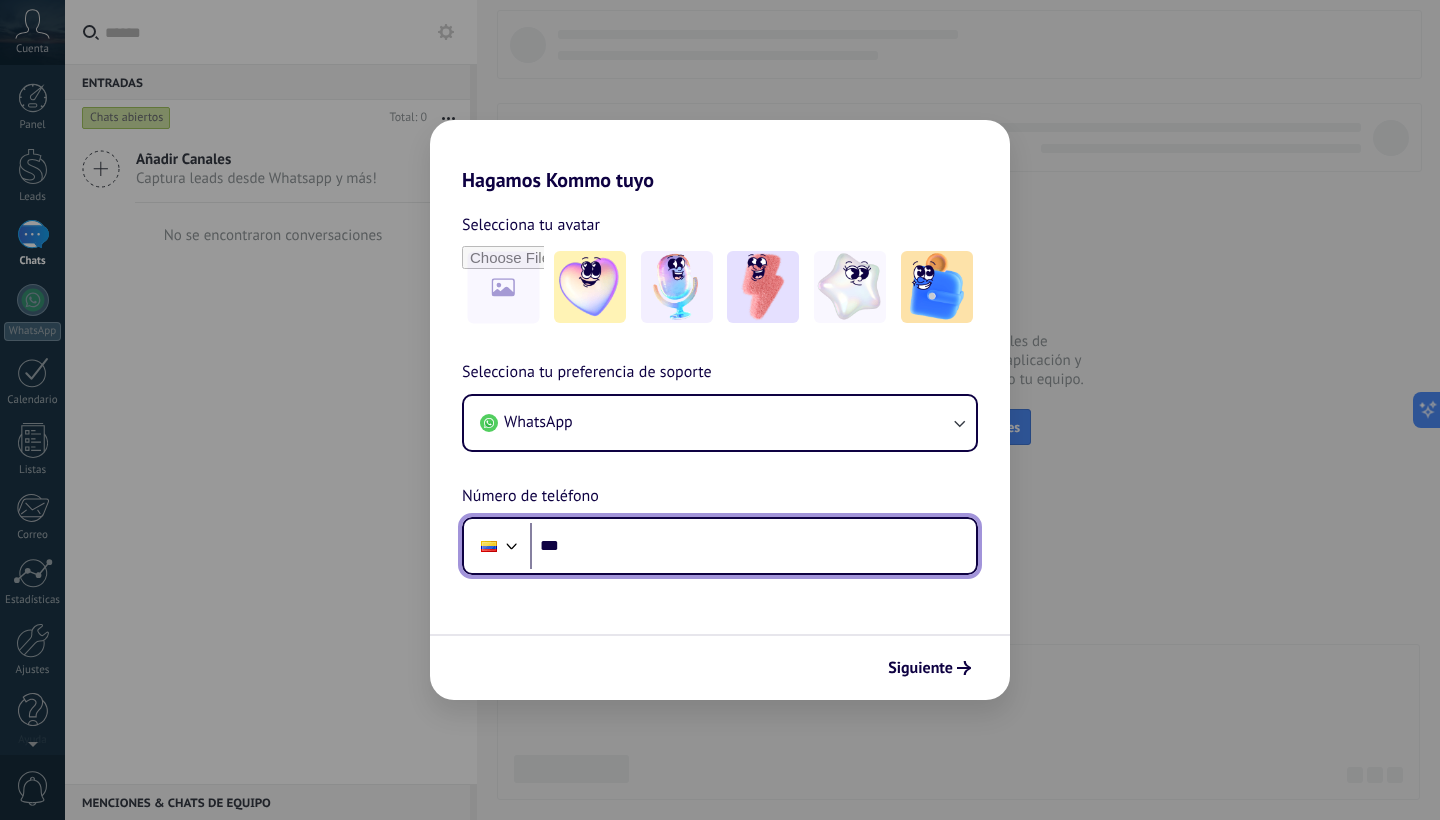 scroll, scrollTop: 0, scrollLeft: 0, axis: both 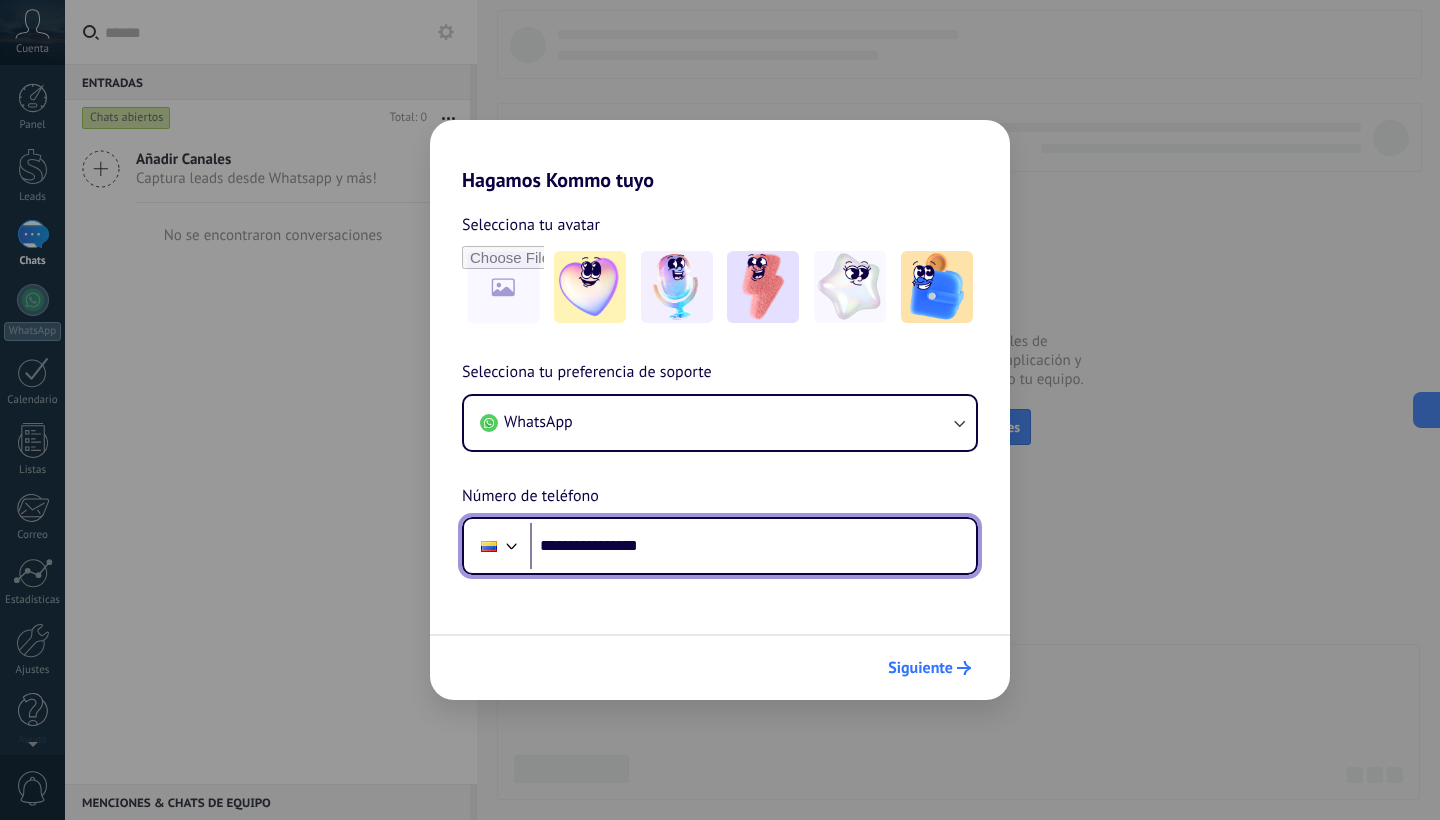 type on "**********" 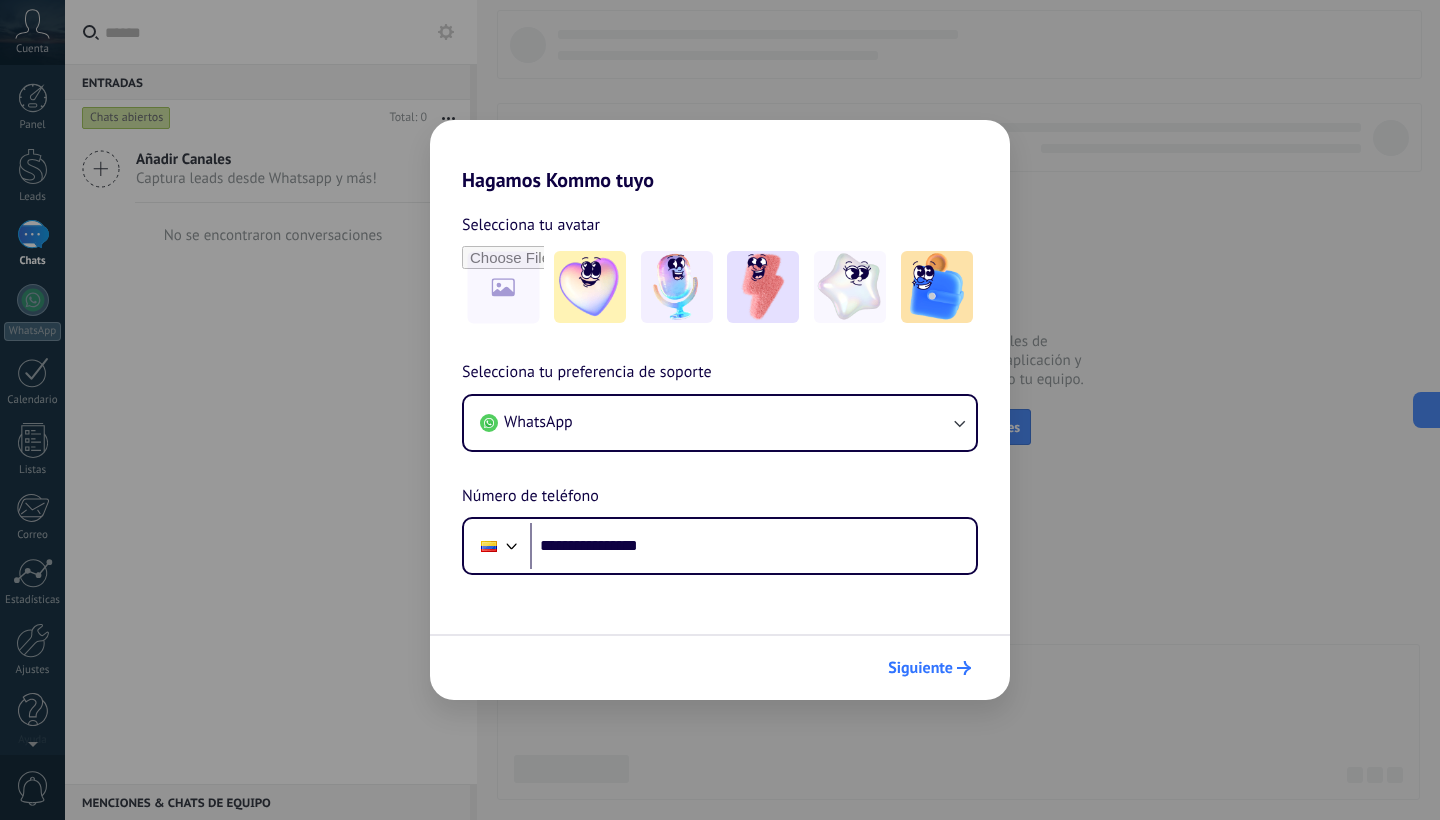click on "Siguiente" at bounding box center (920, 668) 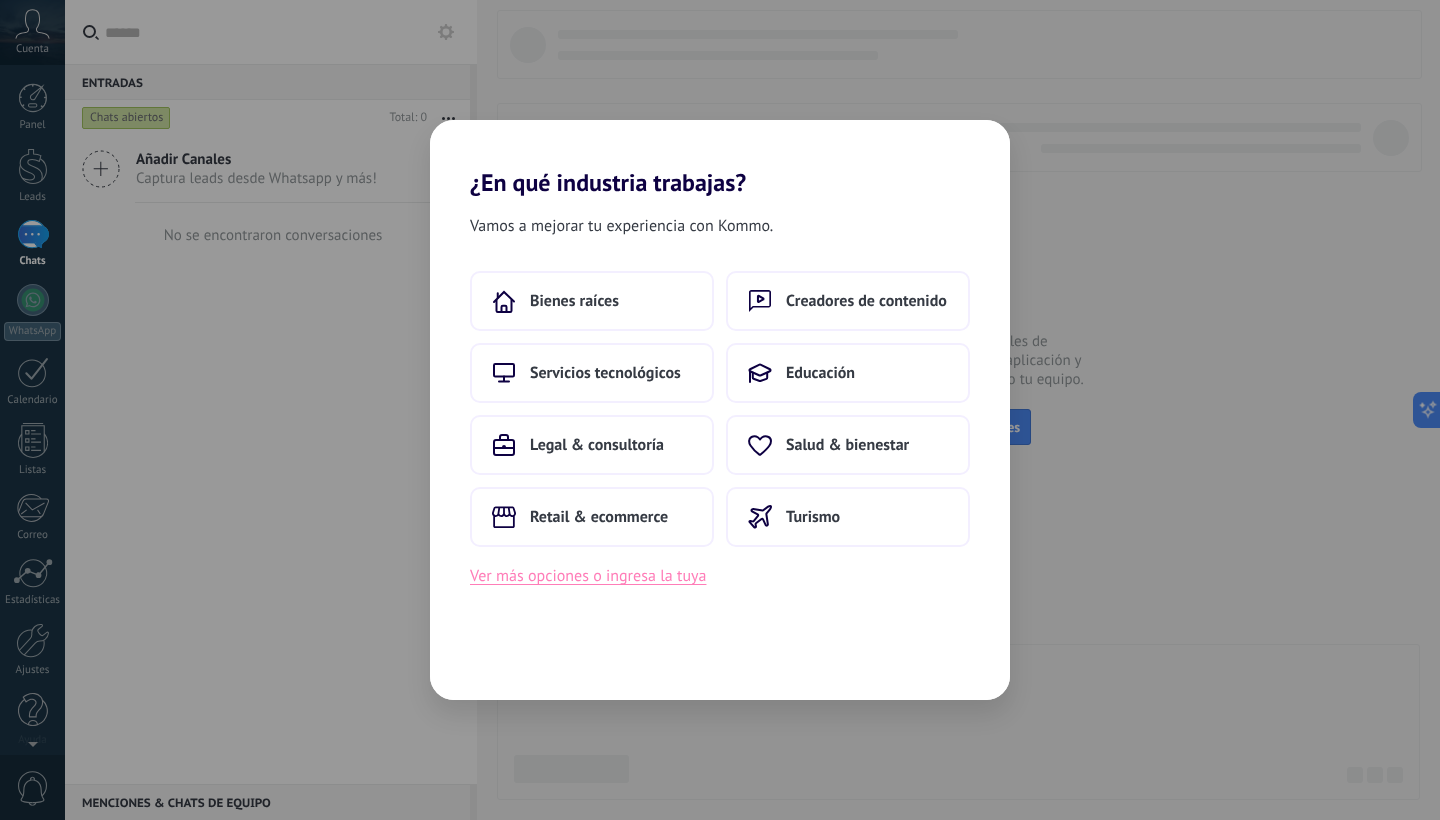 click on "Ver más opciones o ingresa la tuya" at bounding box center (588, 576) 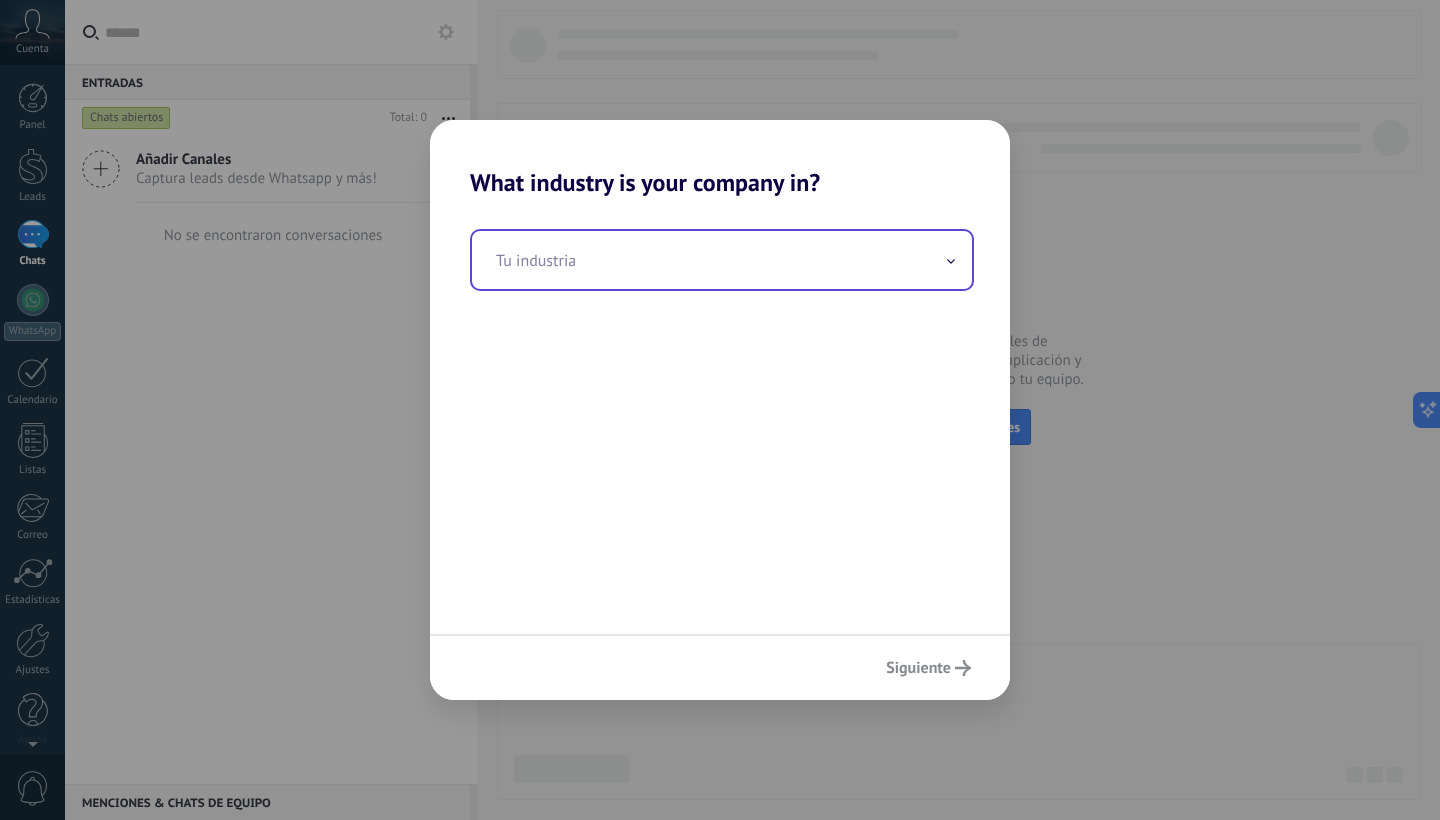 click at bounding box center [722, 260] 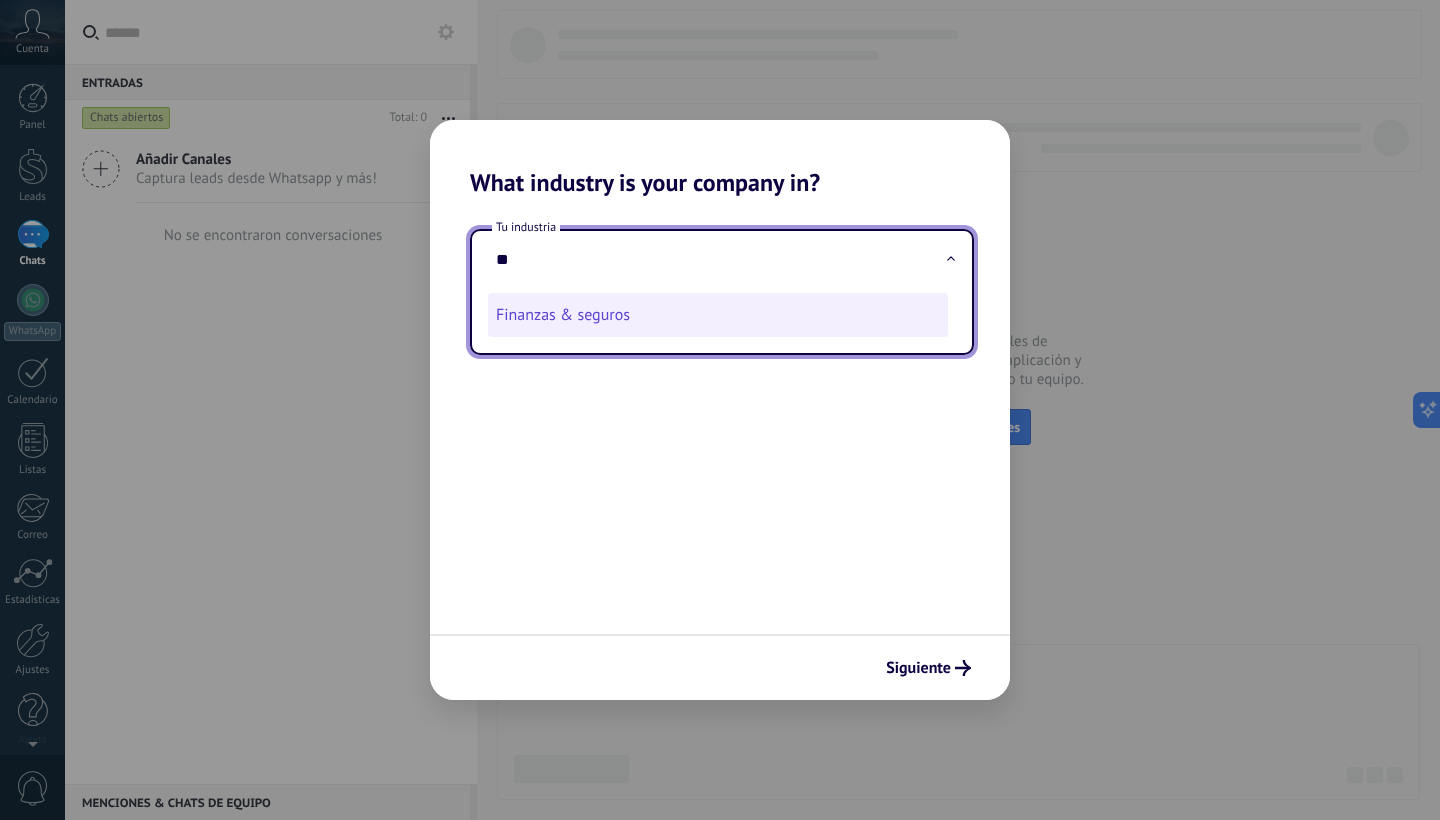 click on "Finanzas & seguros" at bounding box center (718, 315) 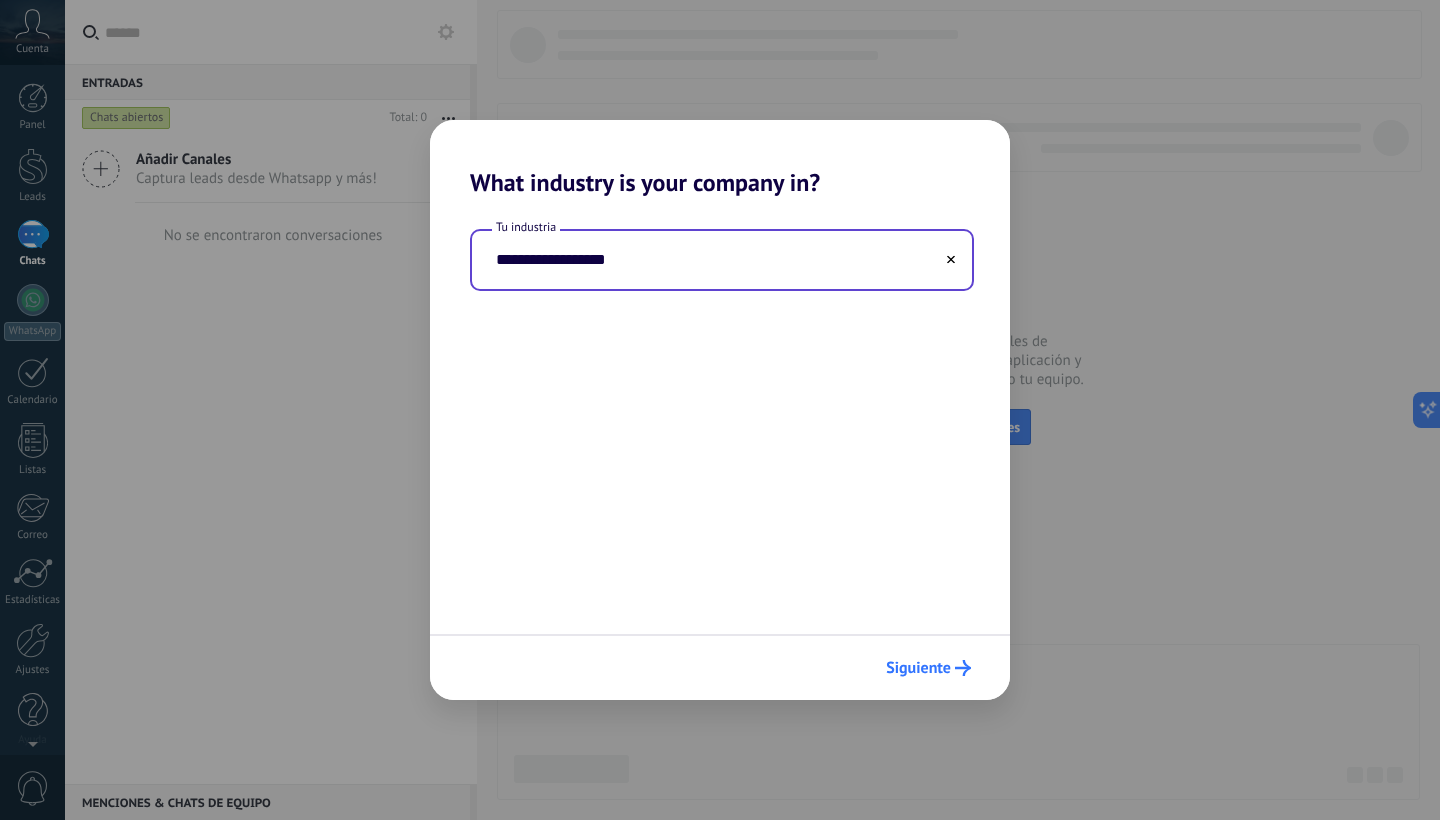 click on "Siguiente" at bounding box center (918, 668) 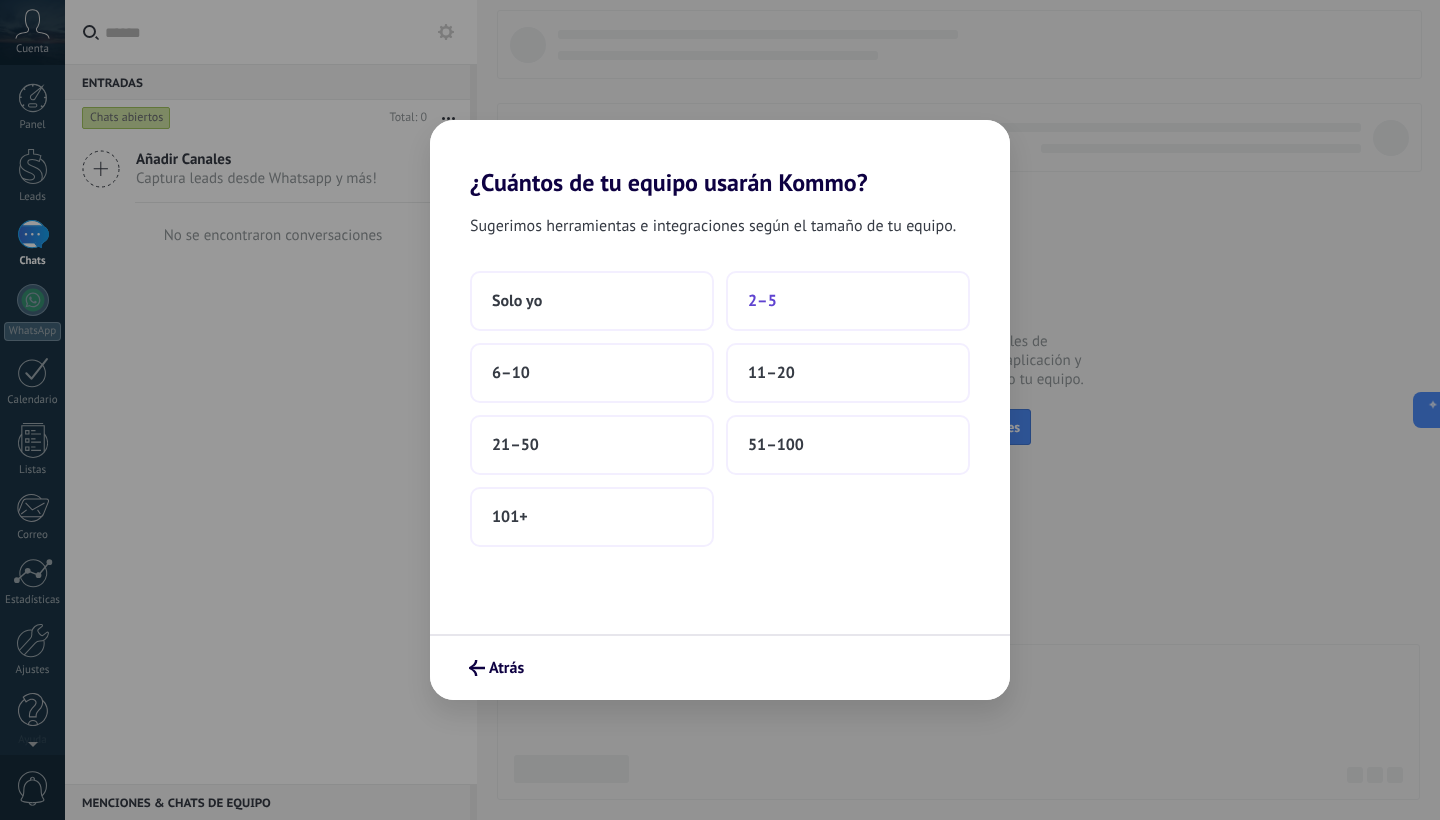 click on "2–5" at bounding box center (848, 301) 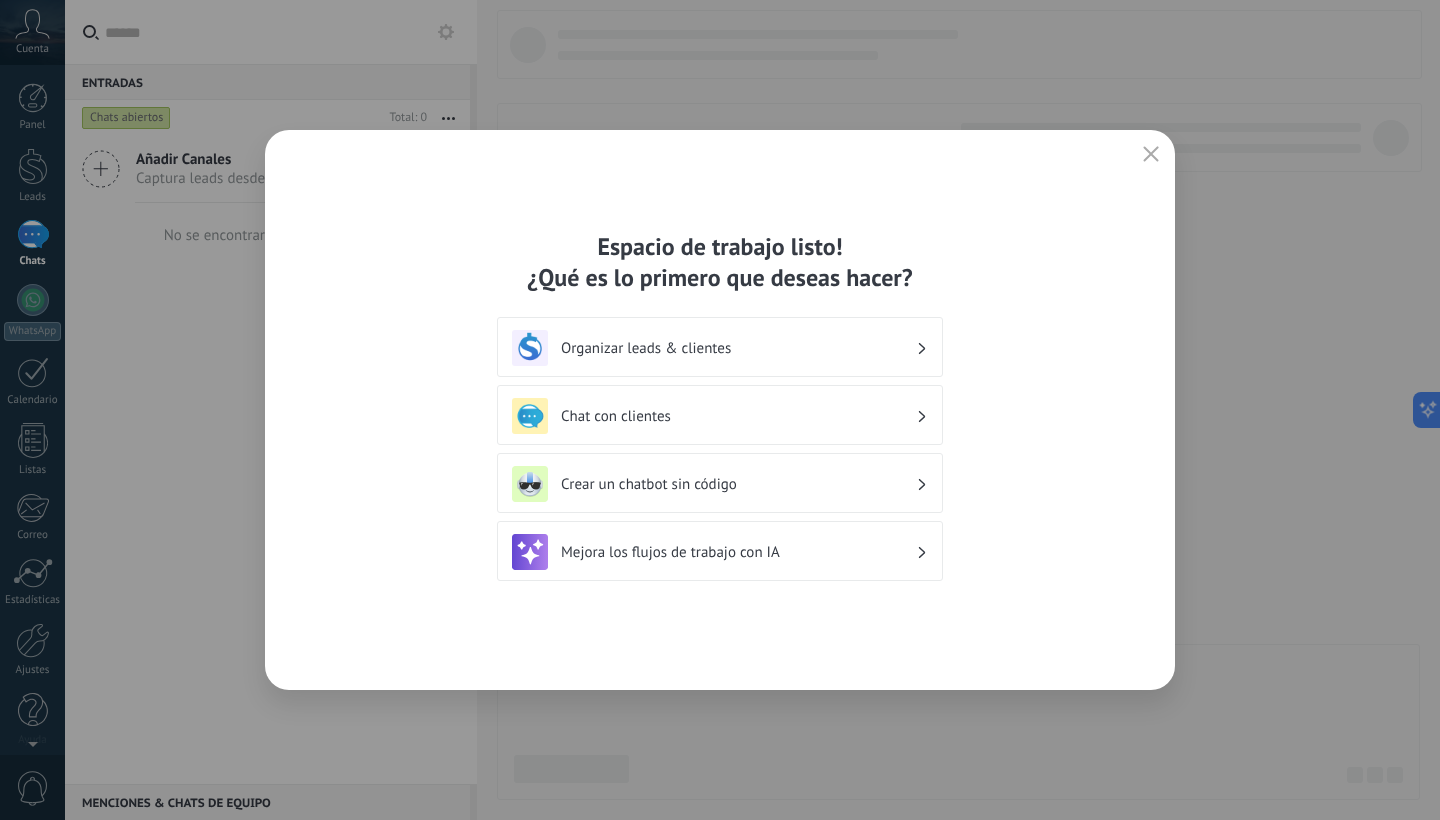 click on "Espacio de trabajo listo!   ¿Qué es lo primero que deseas hacer? Organizar leads & clientes Chat con clientes Crear un chatbot sin código Mejora los flujos de trabajo con IA" at bounding box center [720, 410] 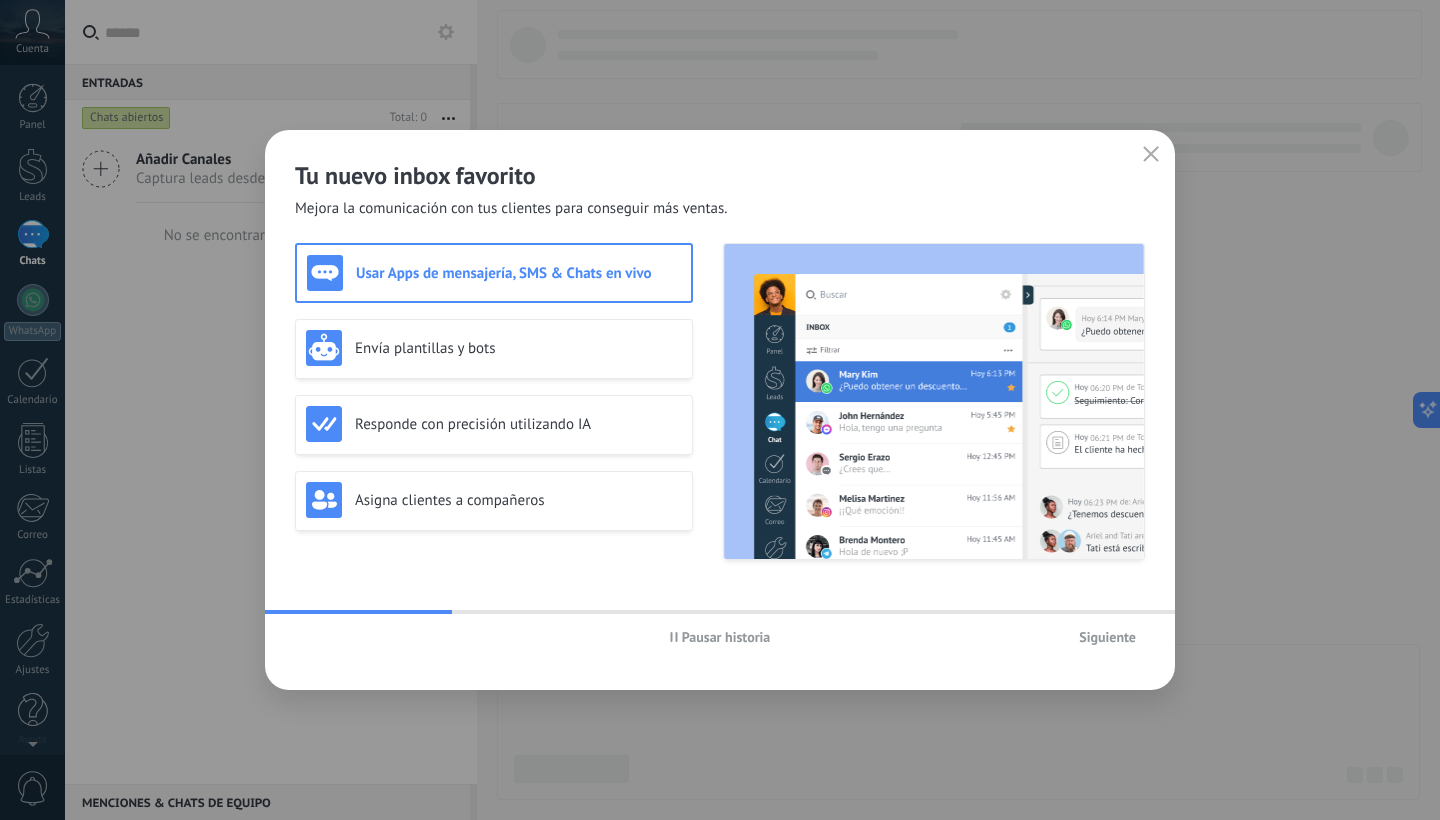 click on "Siguiente" at bounding box center (1107, 637) 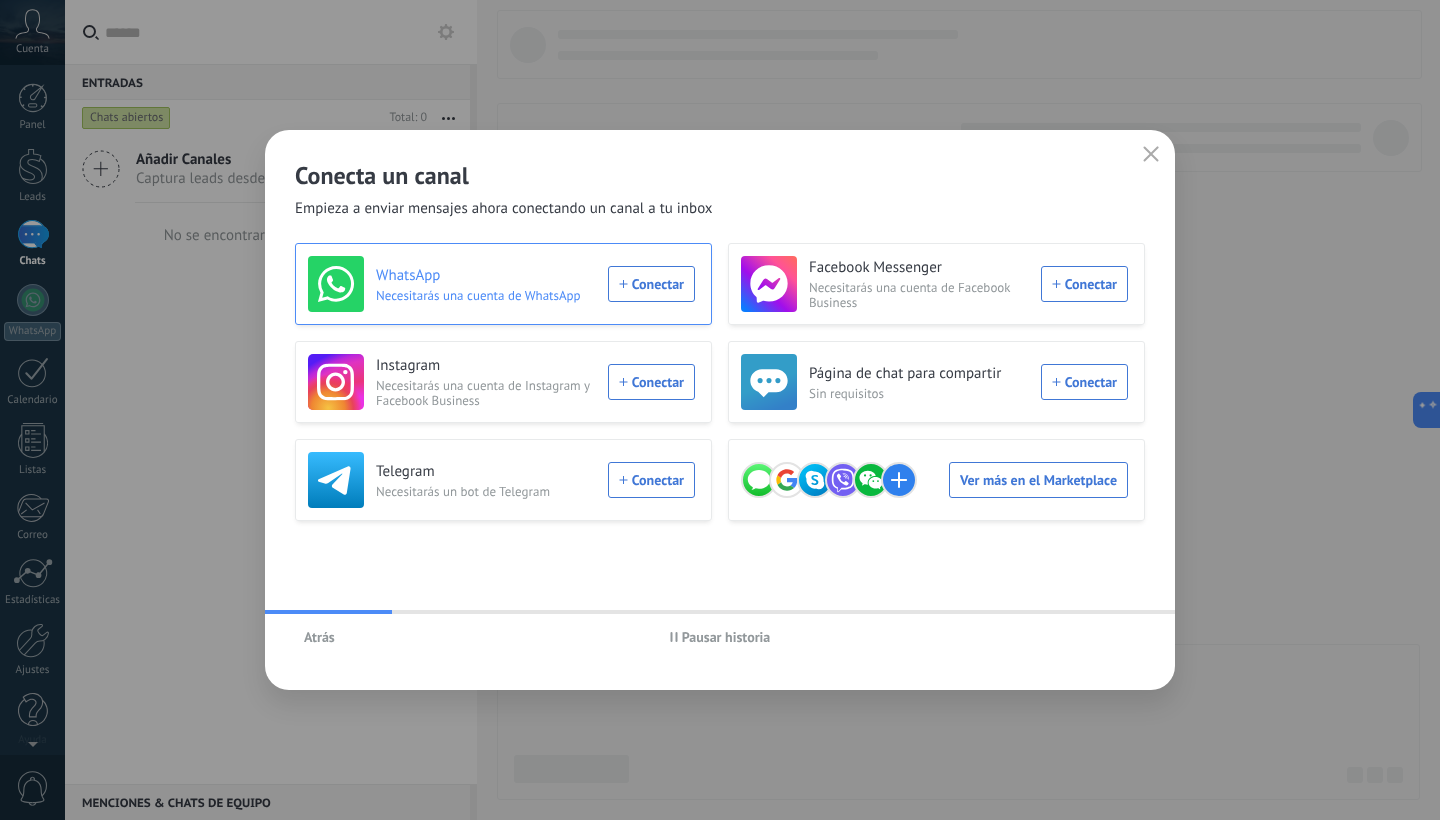 click on "WhatsApp Necesitarás una cuenta de WhatsApp Conectar" at bounding box center (501, 284) 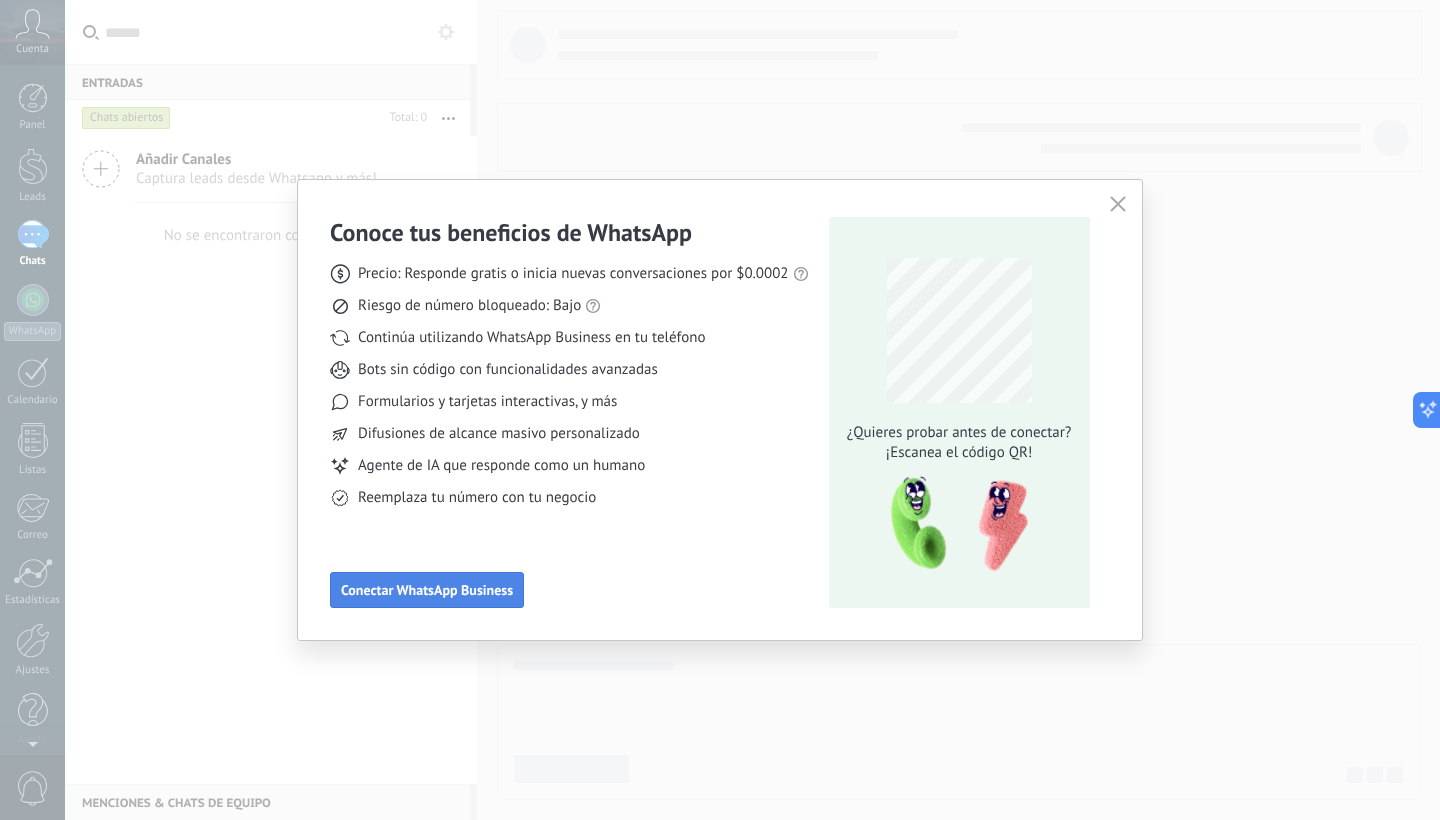 click on "Conectar WhatsApp Business" at bounding box center [427, 590] 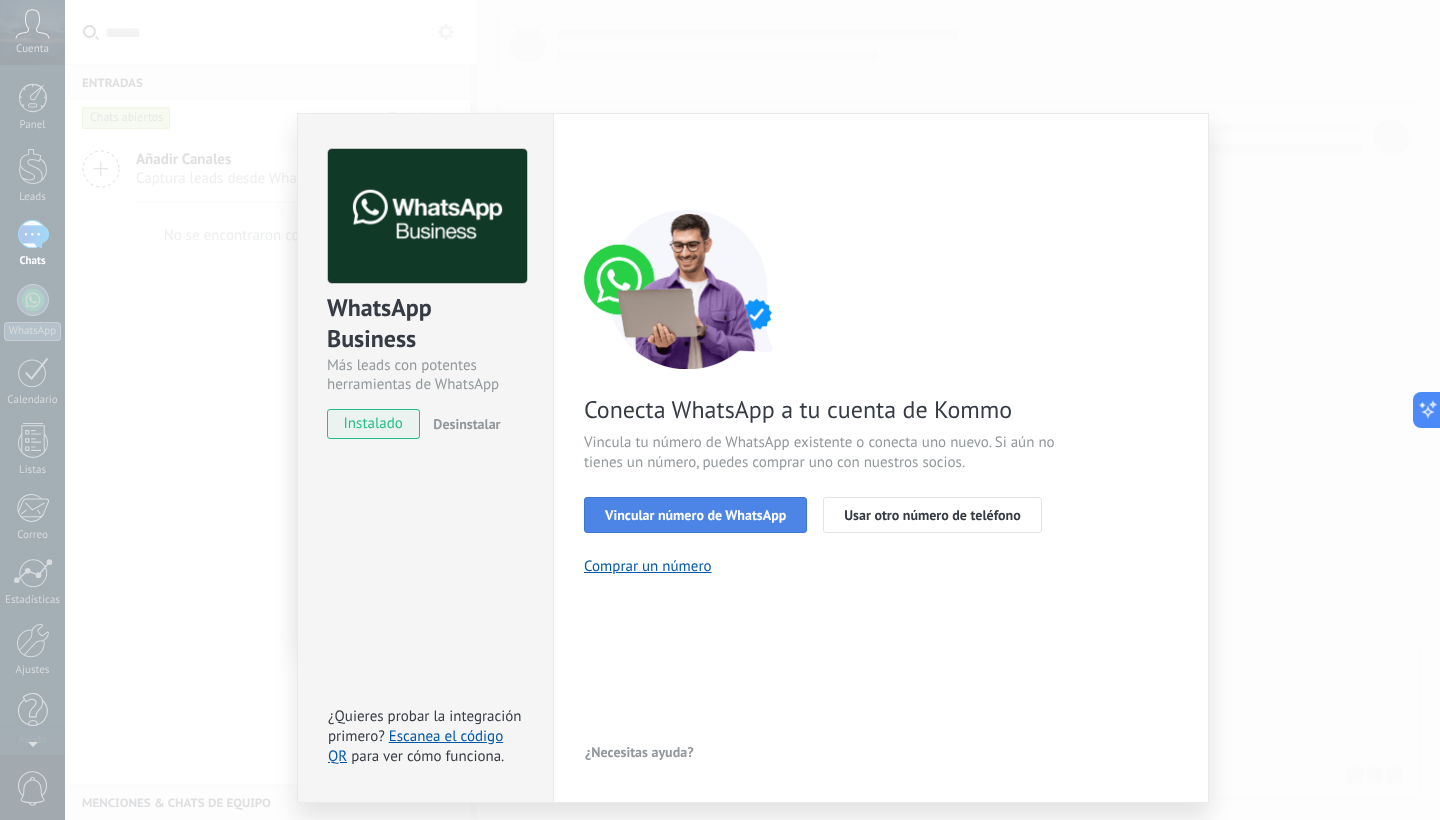 click on "Vincular número de WhatsApp" at bounding box center (695, 515) 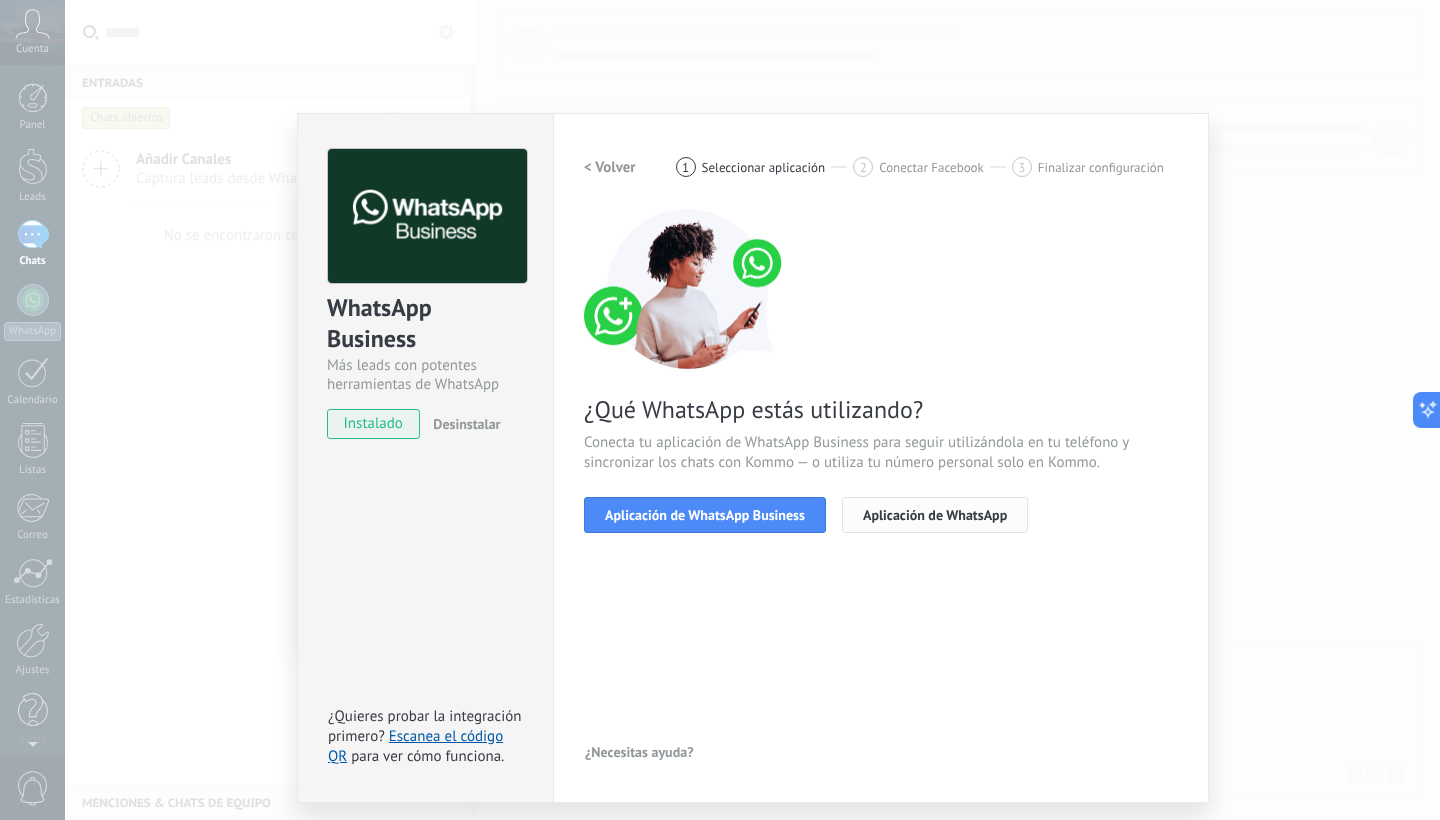 click on "Aplicación de WhatsApp" at bounding box center (935, 515) 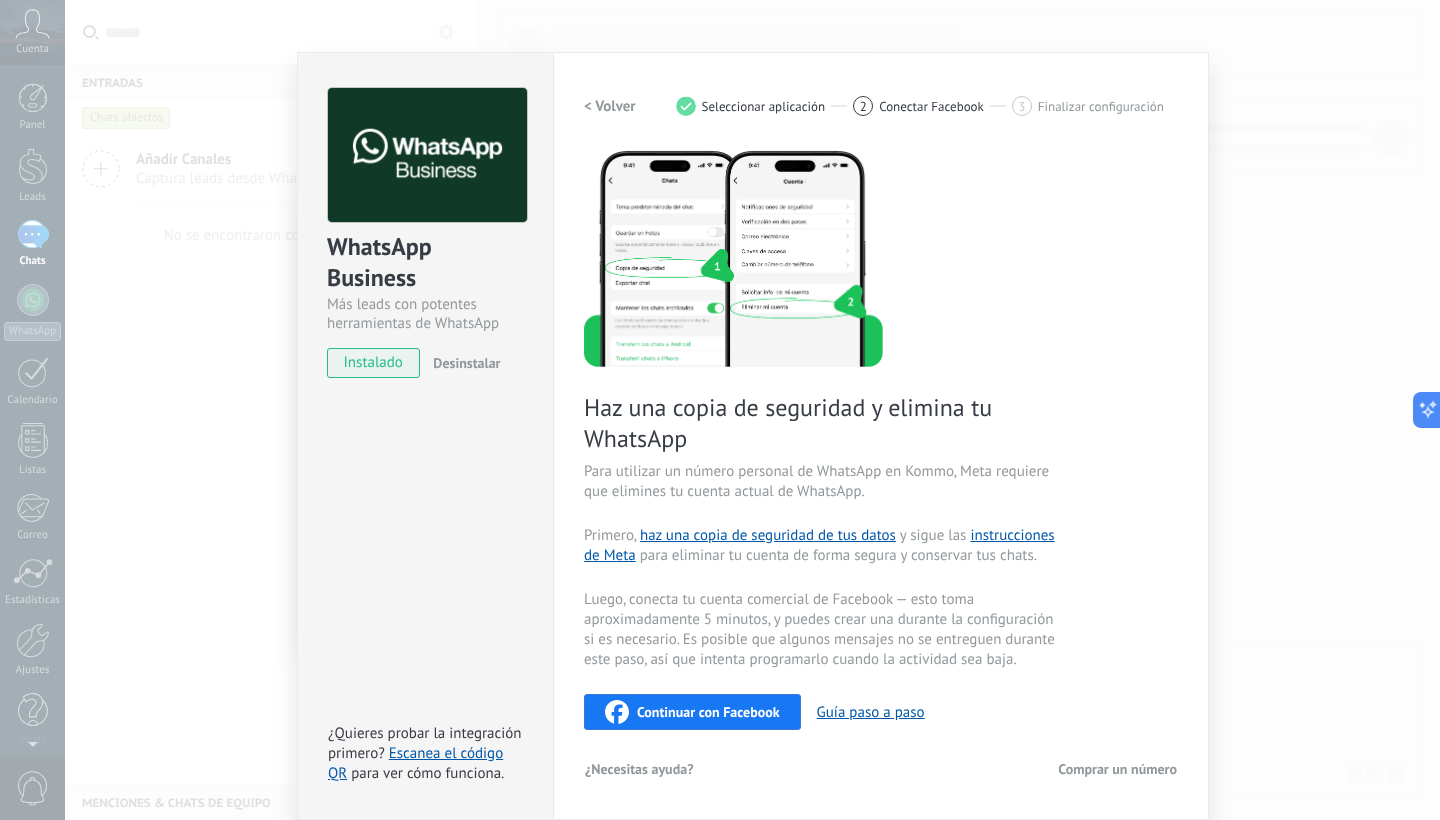 scroll, scrollTop: 60, scrollLeft: 0, axis: vertical 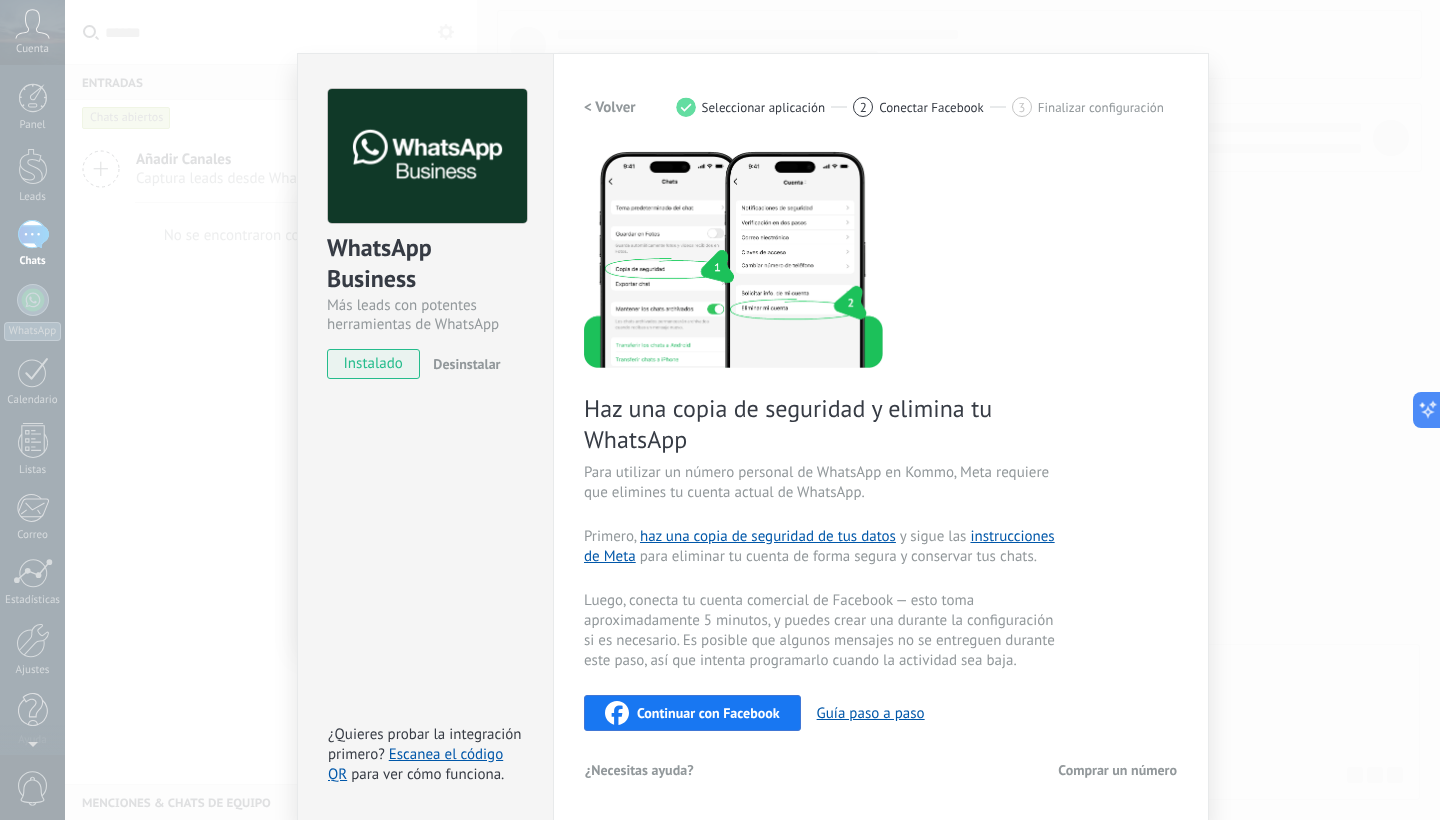 click on "instalado" at bounding box center [373, 364] 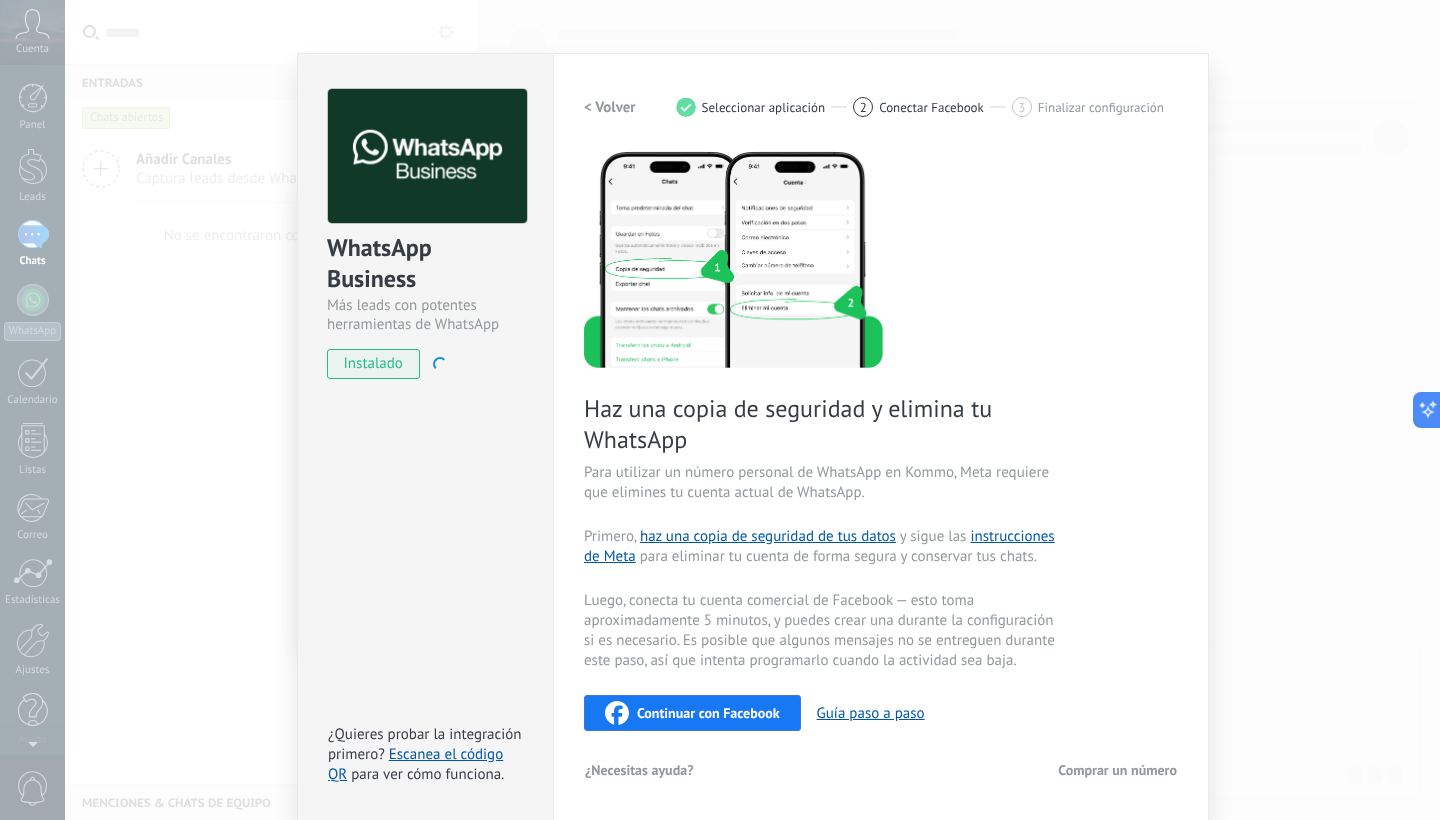 click on "< Volver" at bounding box center [610, 107] 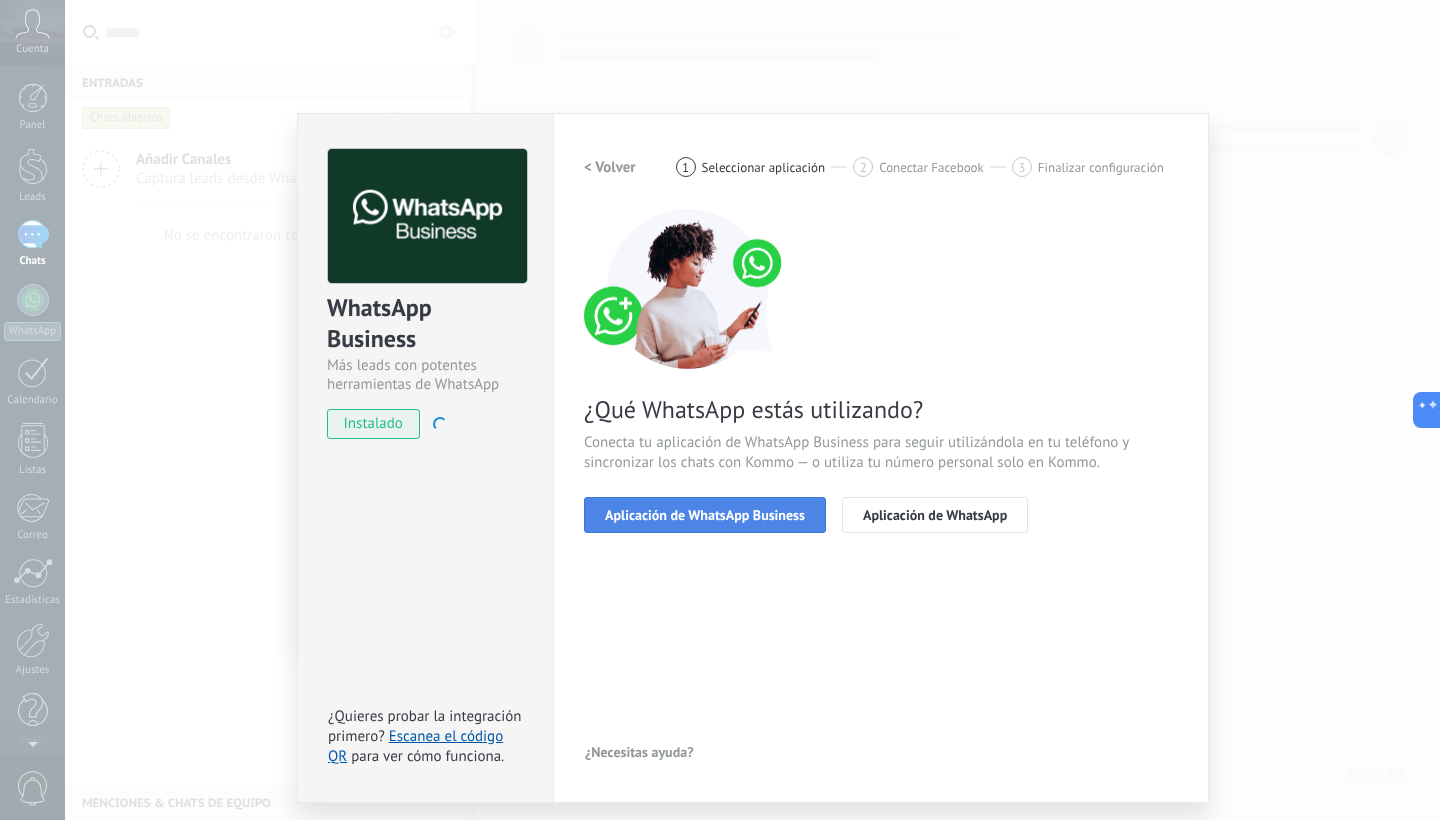 click on "Aplicación de WhatsApp Business" at bounding box center (705, 515) 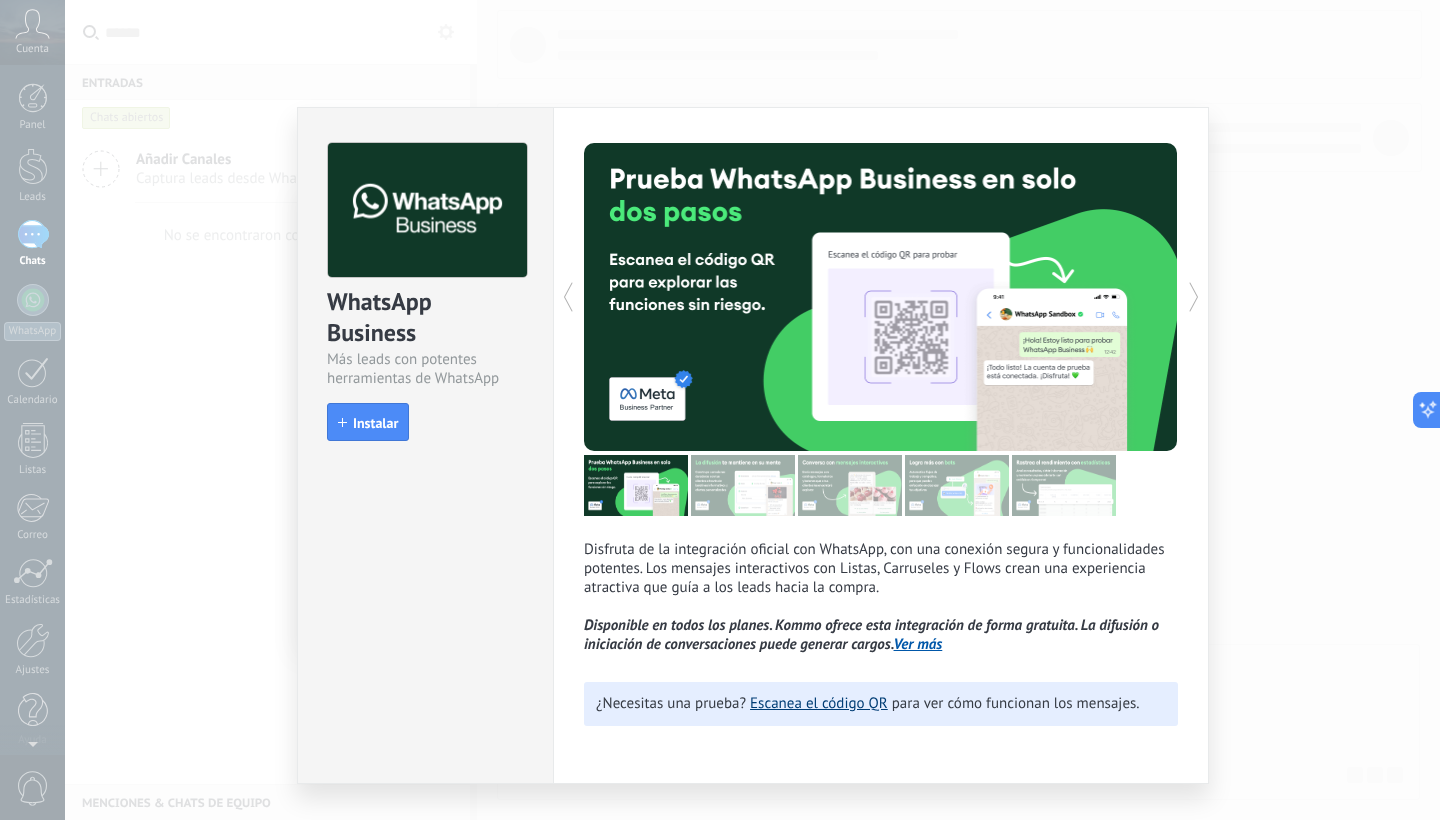 click on "Escanea el código QR" at bounding box center (819, 703) 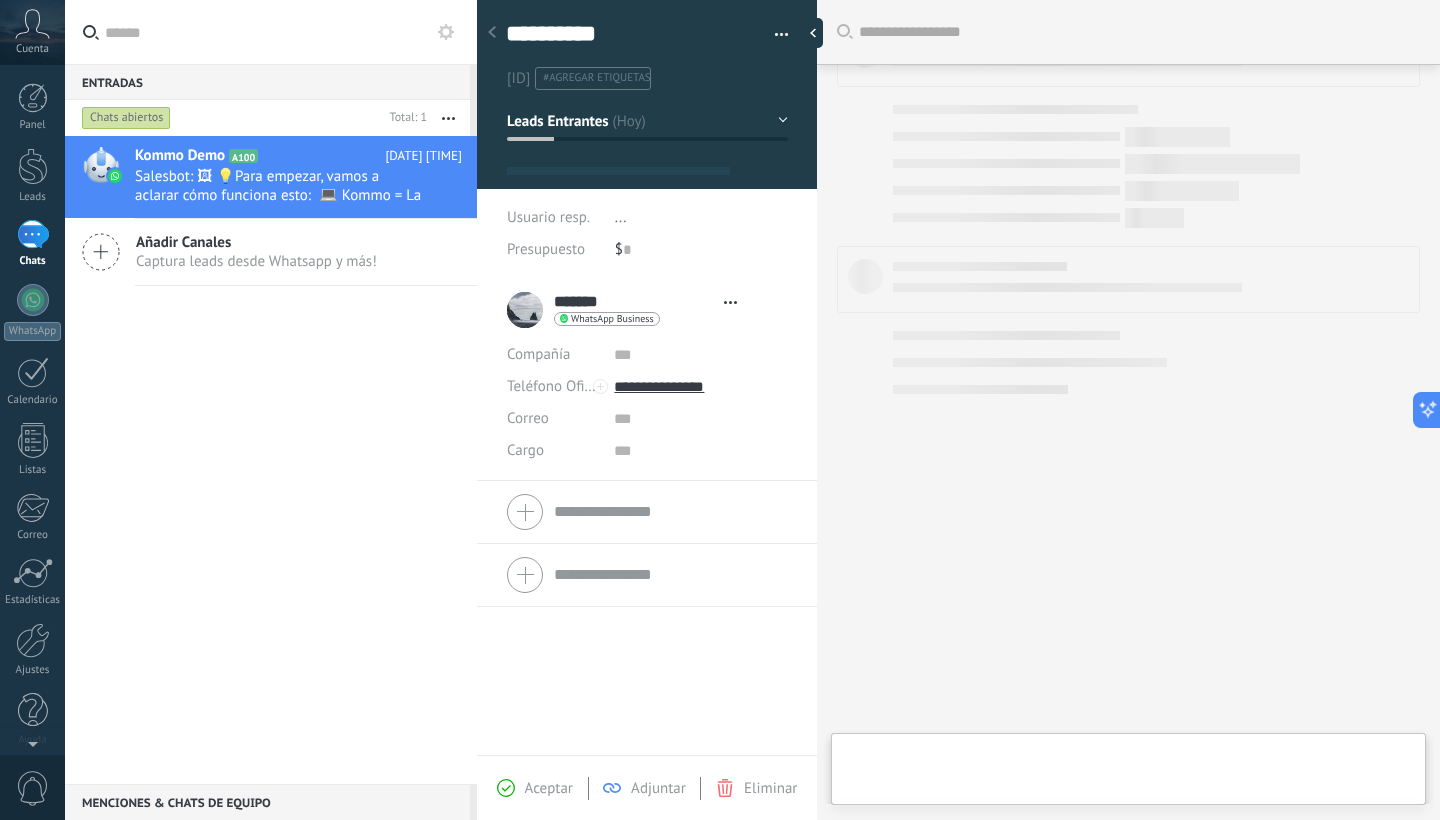scroll, scrollTop: 642, scrollLeft: 0, axis: vertical 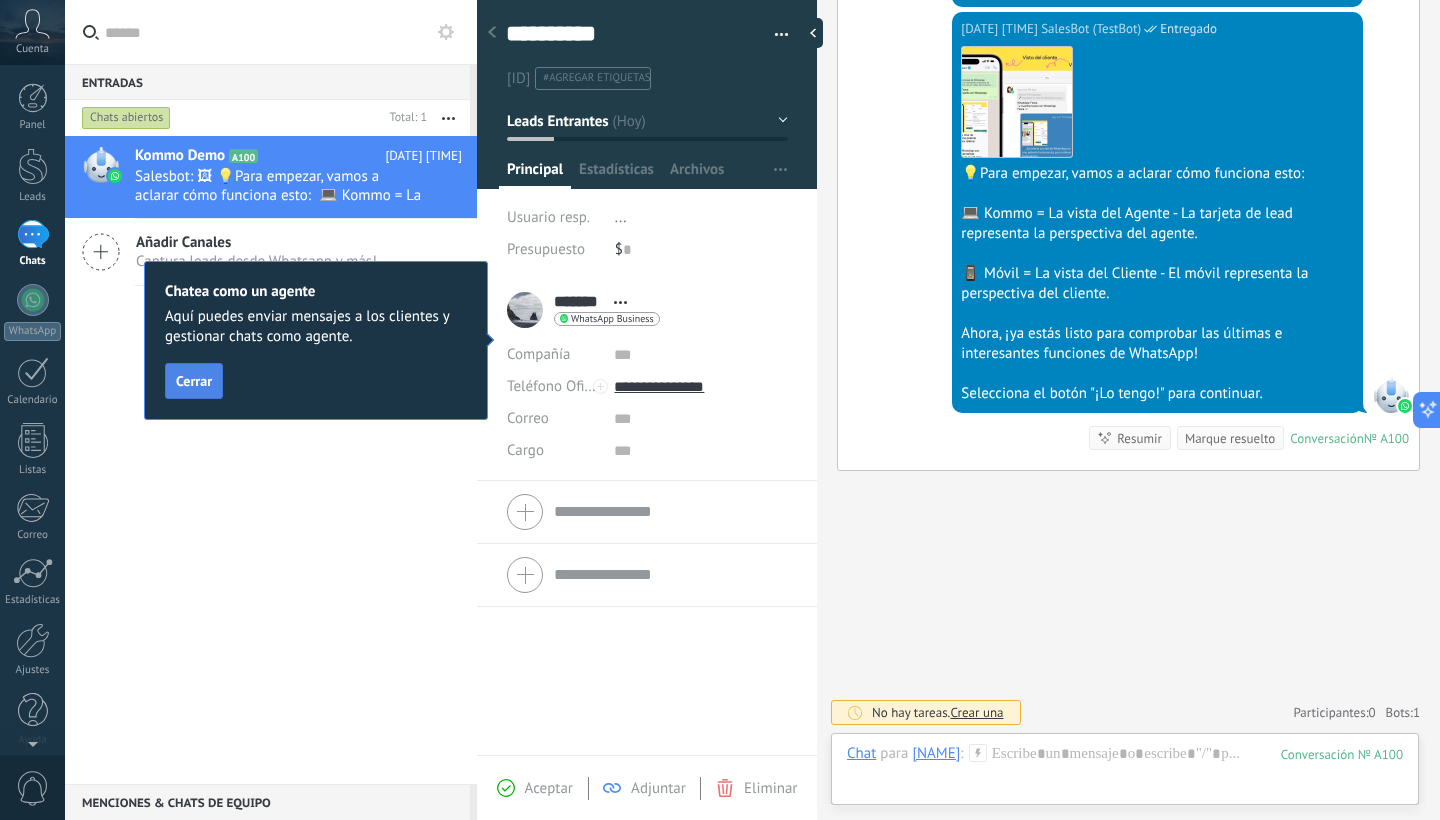 click on "Cerrar" at bounding box center [194, 381] 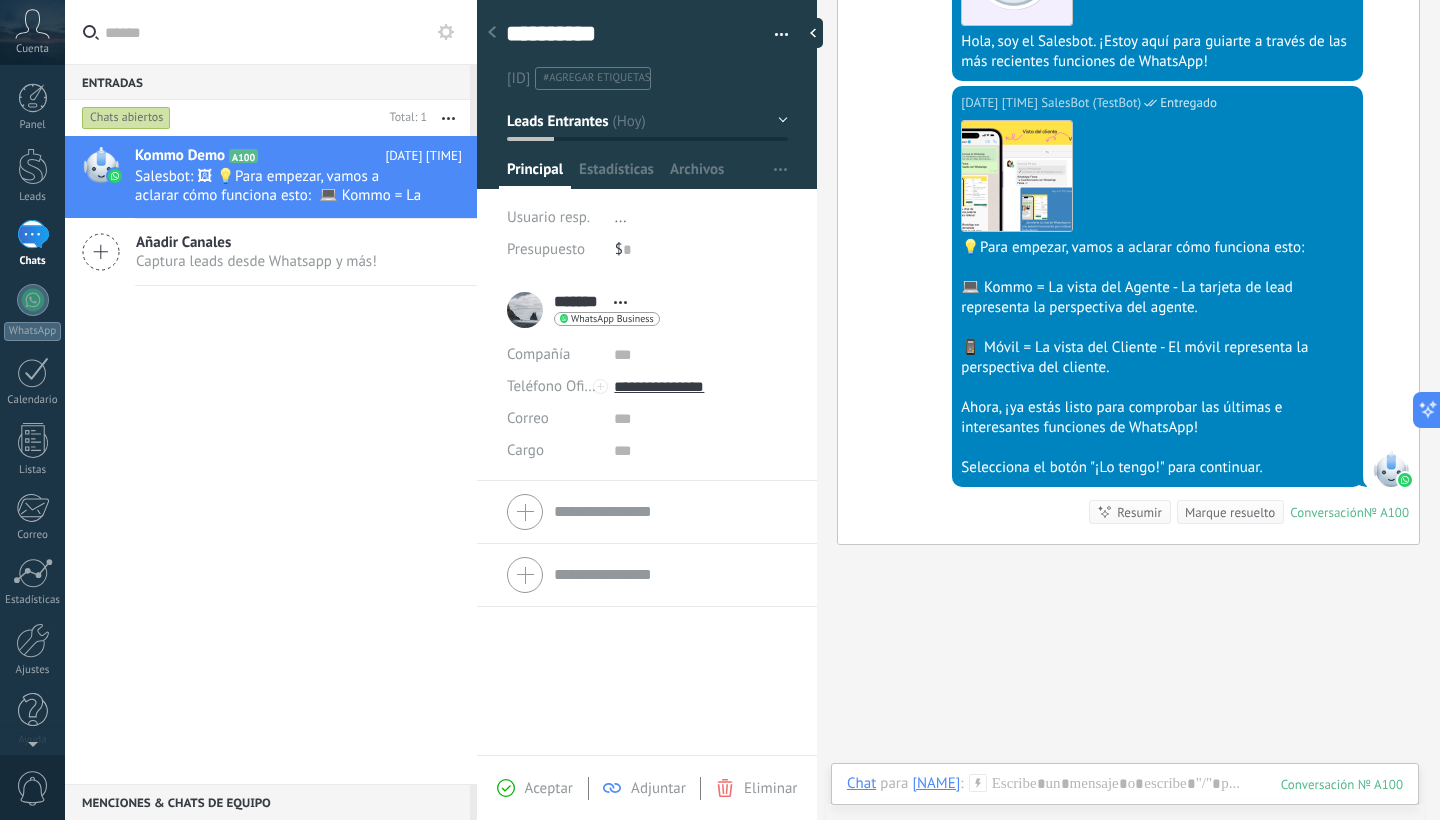 scroll, scrollTop: 567, scrollLeft: 0, axis: vertical 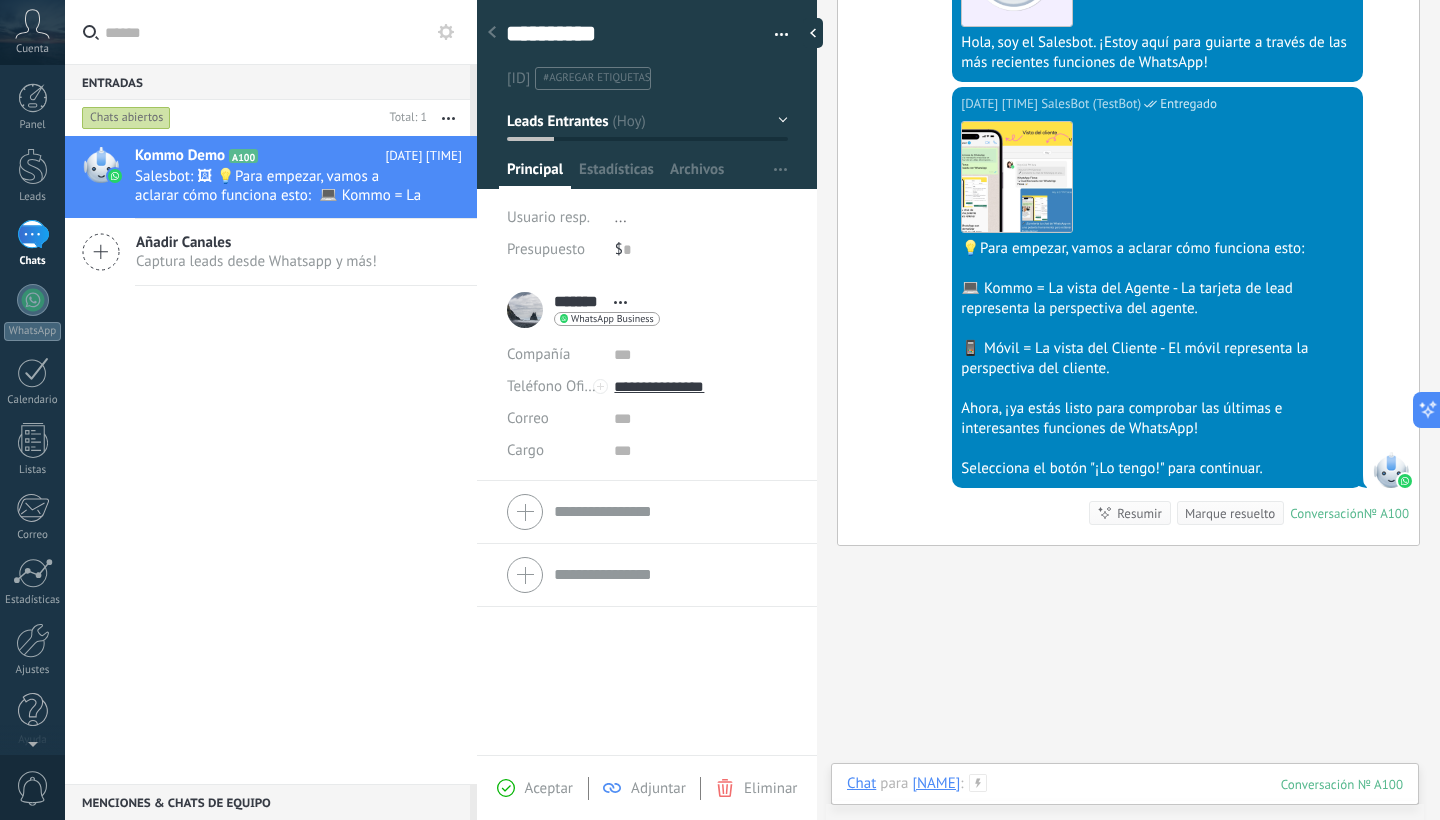 click at bounding box center (1125, 804) 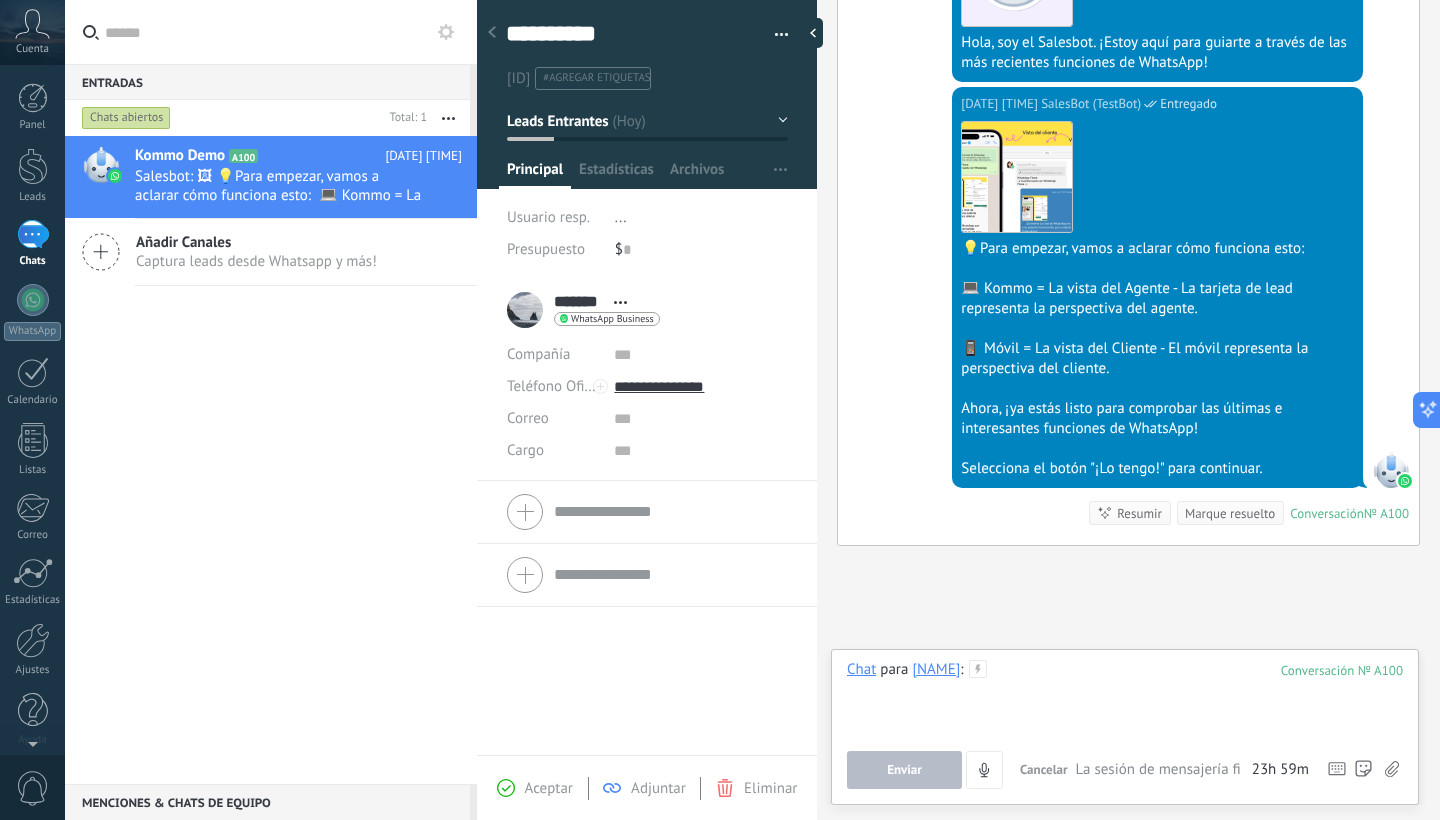 type 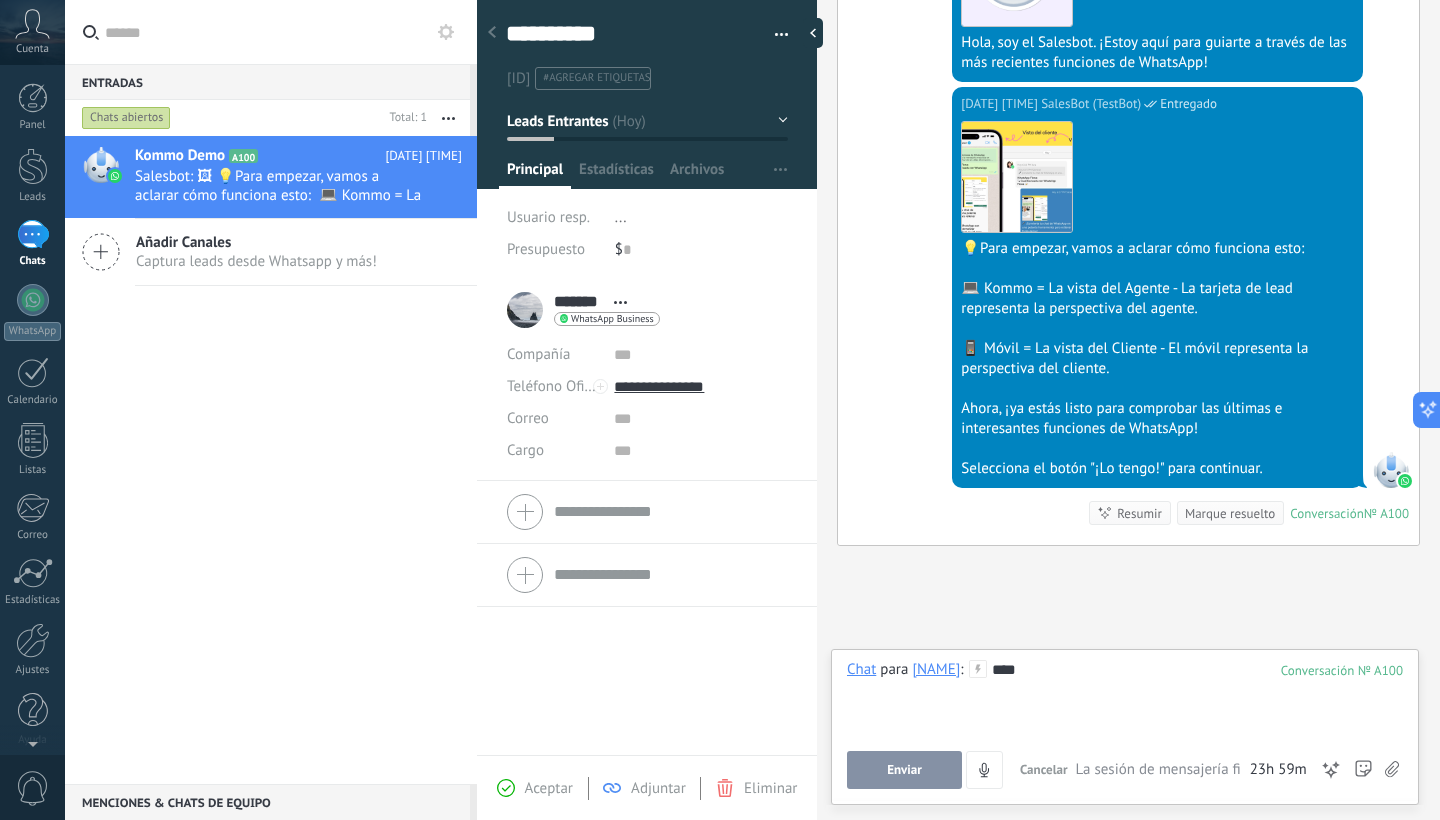 click on "Enviar" at bounding box center [904, 770] 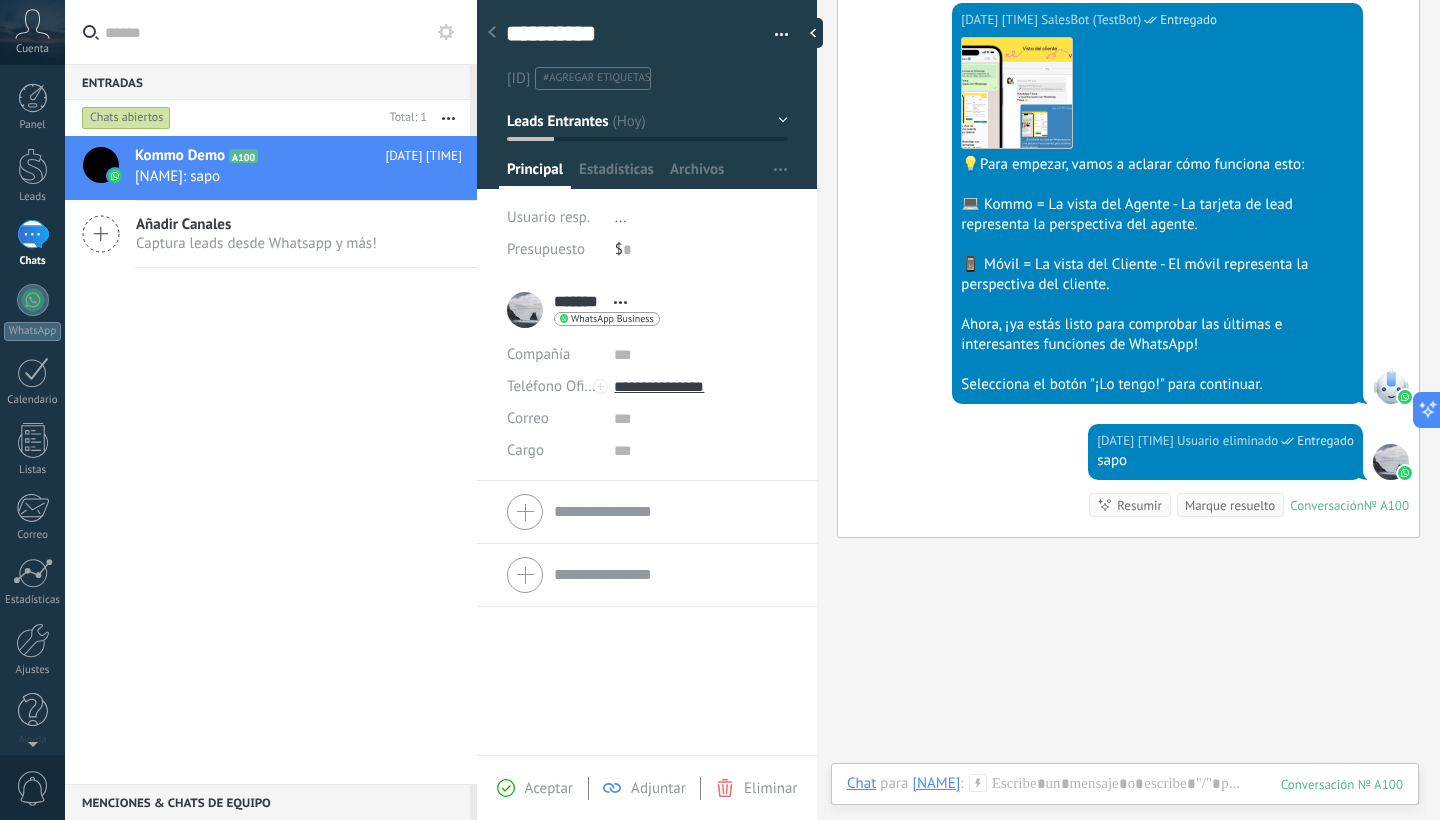 scroll, scrollTop: 674, scrollLeft: 0, axis: vertical 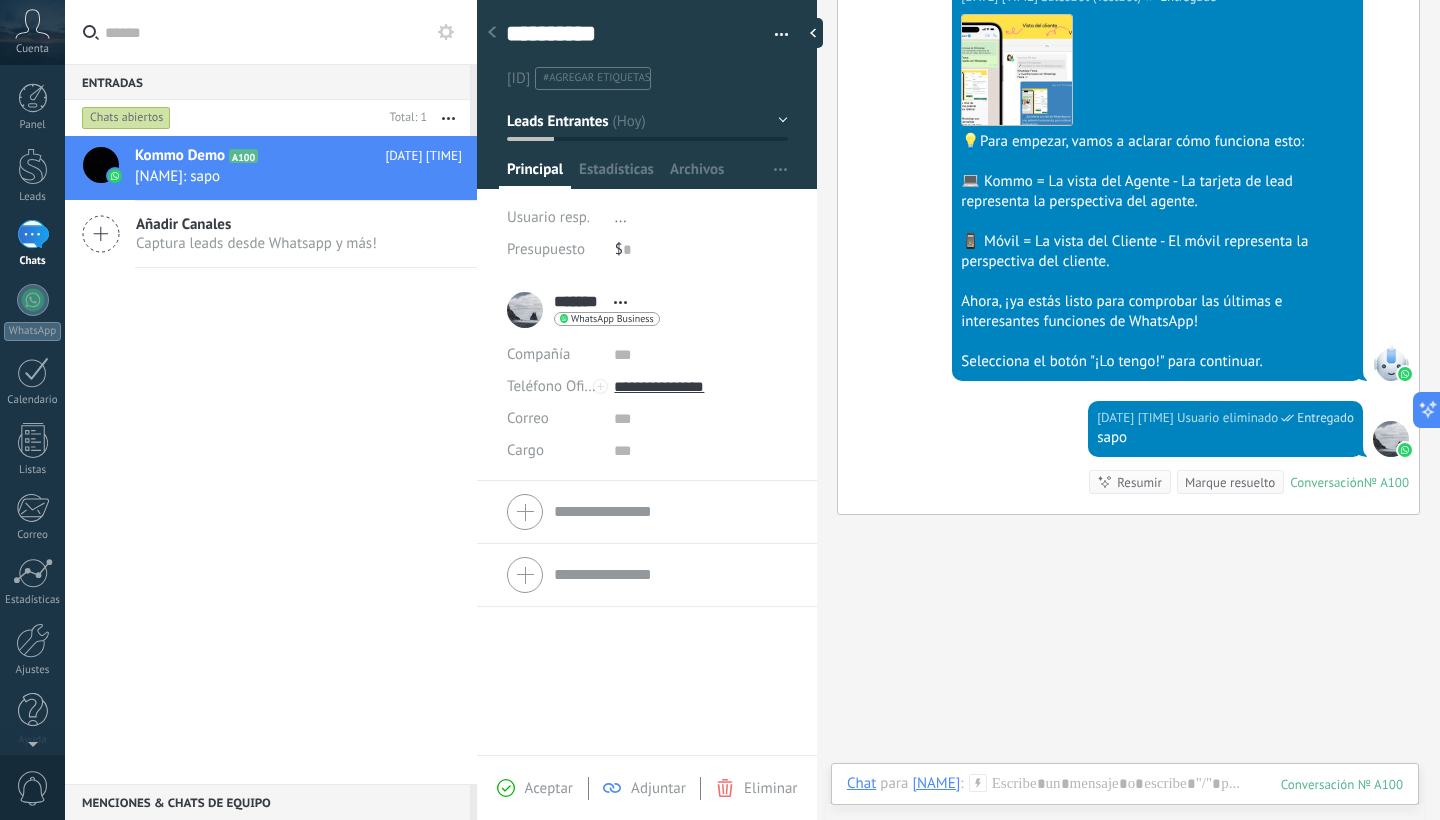 click on "[NAME]" at bounding box center (936, 783) 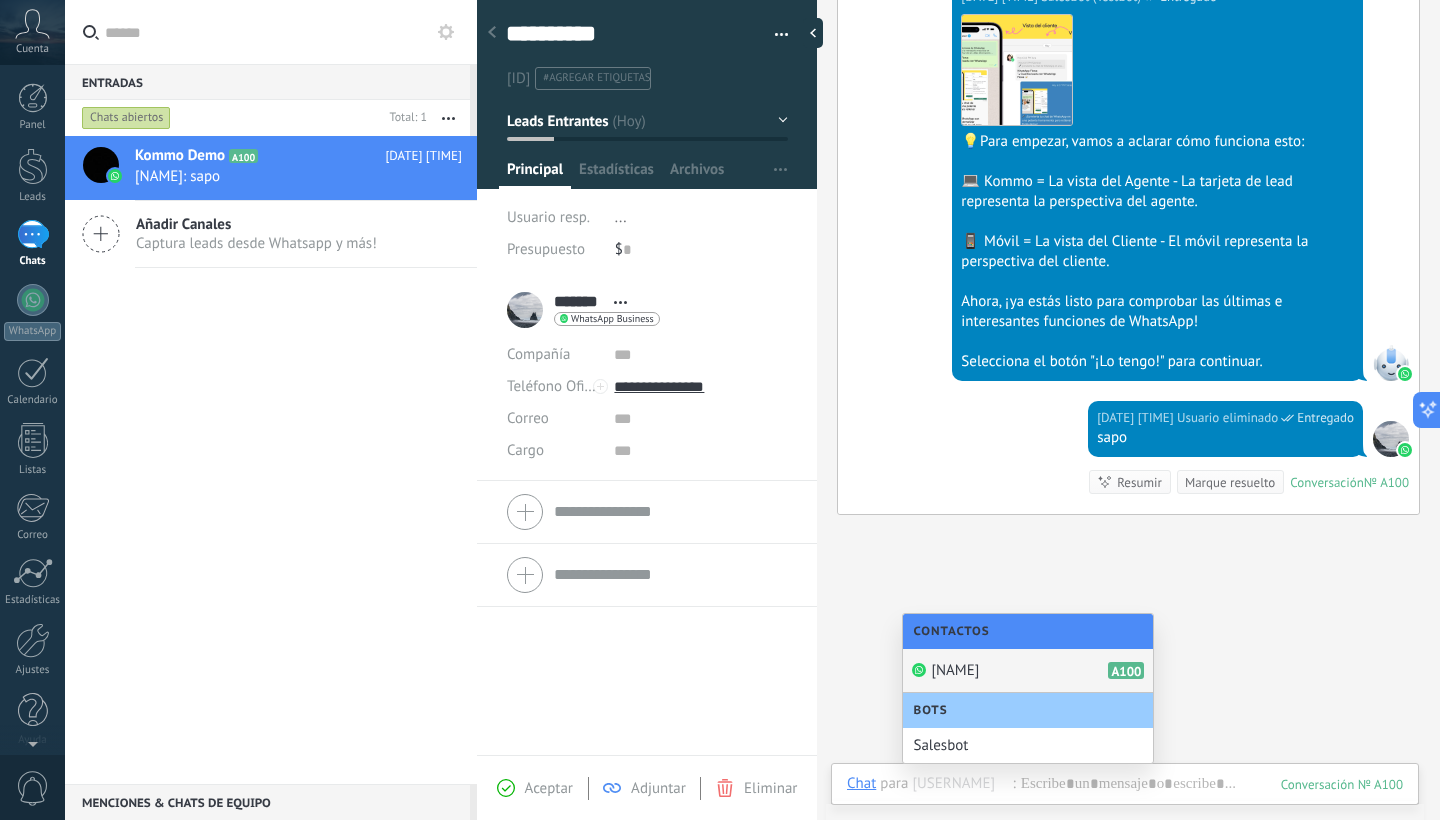 click on "[FIRST] [USERNAME]" at bounding box center (1028, 671) 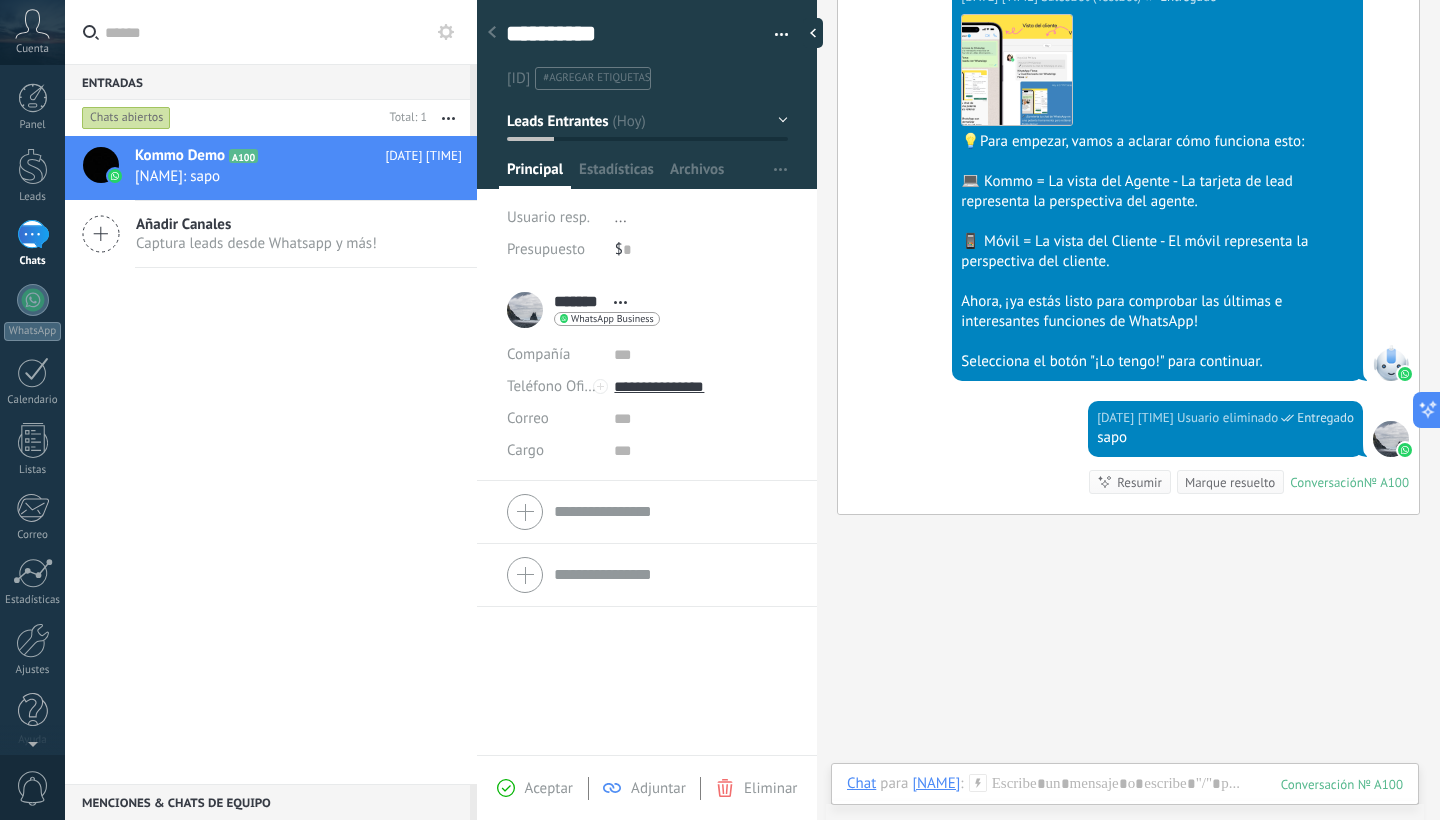 click on "Leads Entrantes" at bounding box center [647, 121] 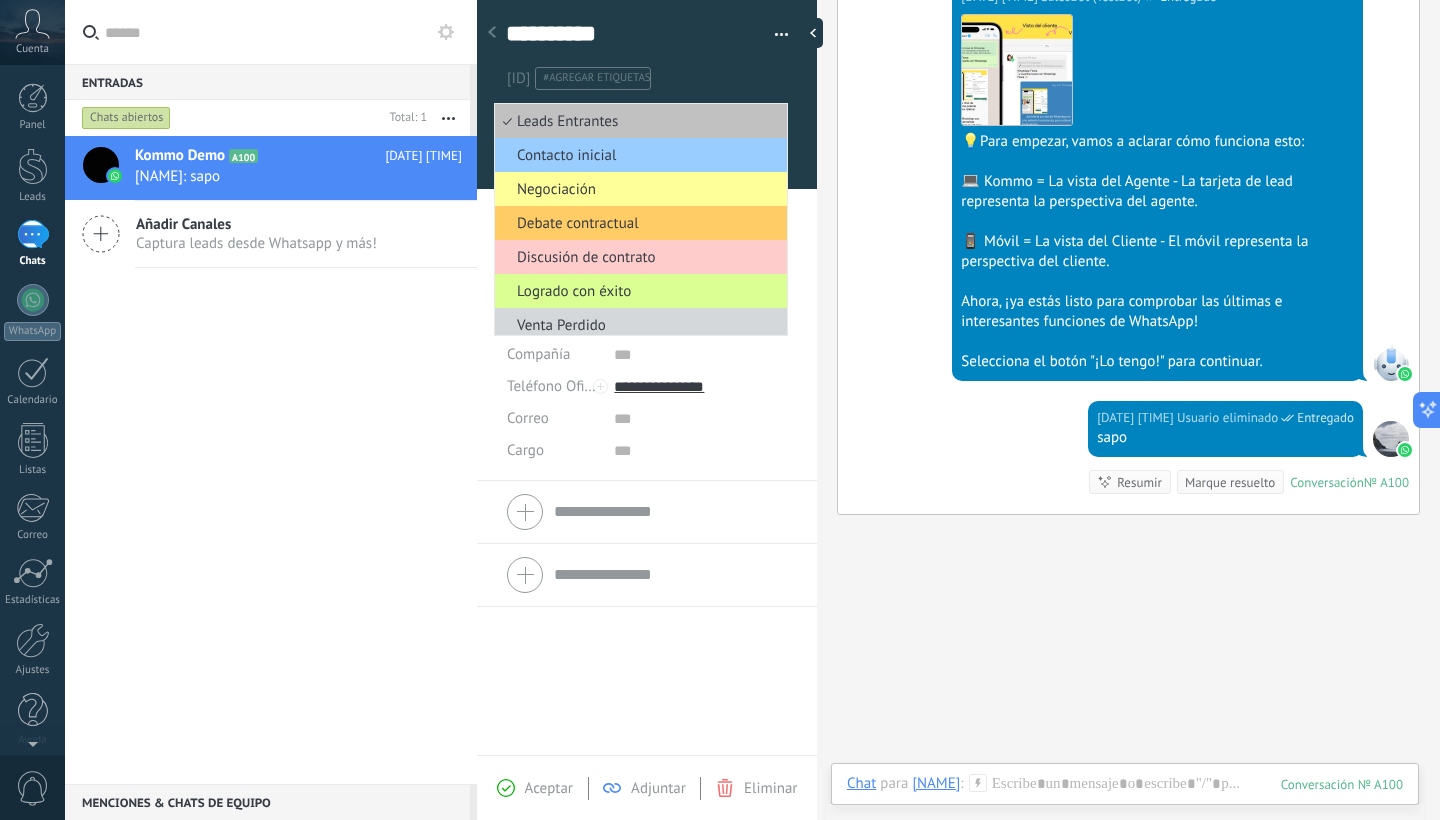 click on "Logrado con éxito" at bounding box center [638, 291] 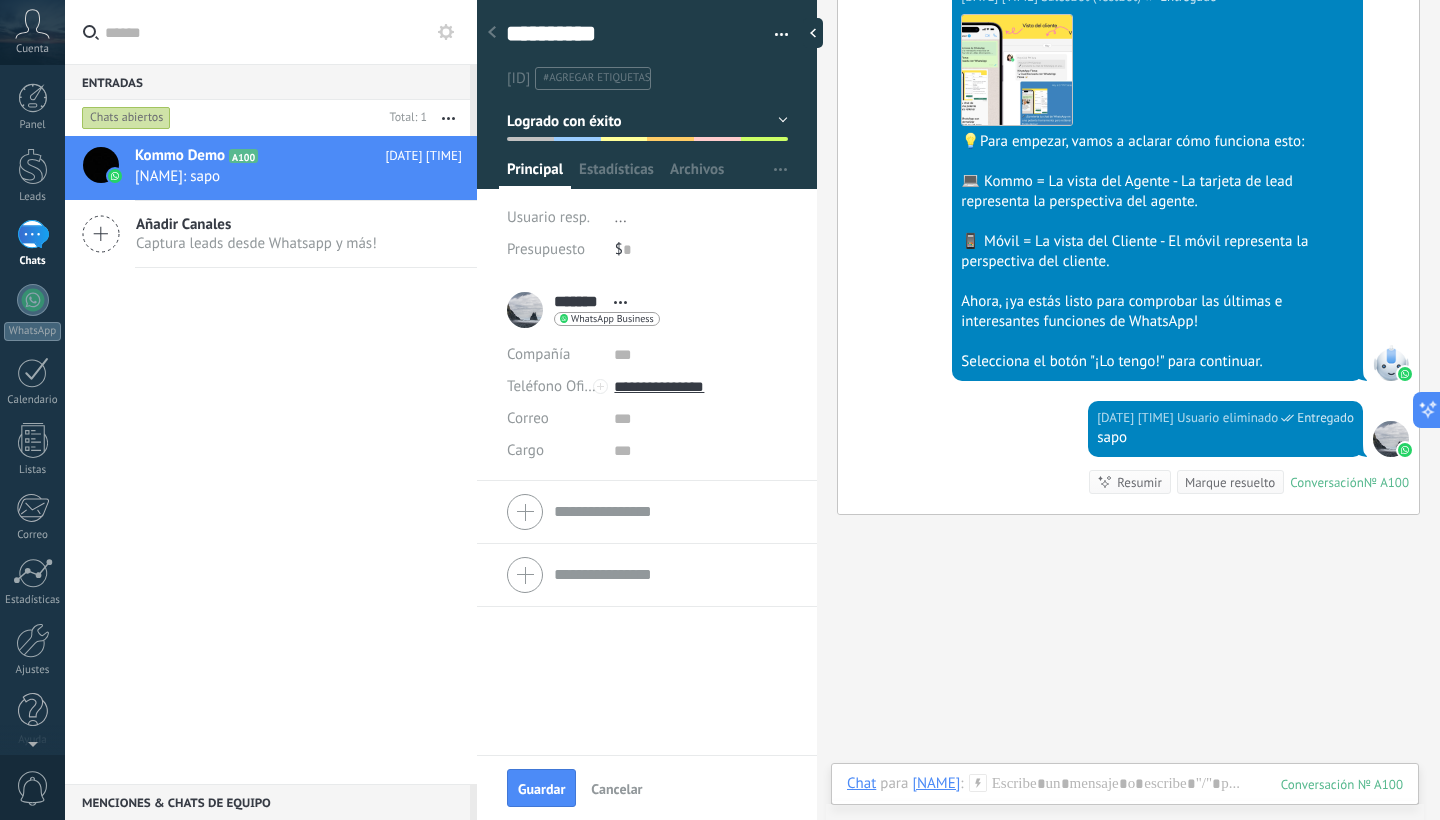 click on "Logrado con éxito" at bounding box center (564, 120) 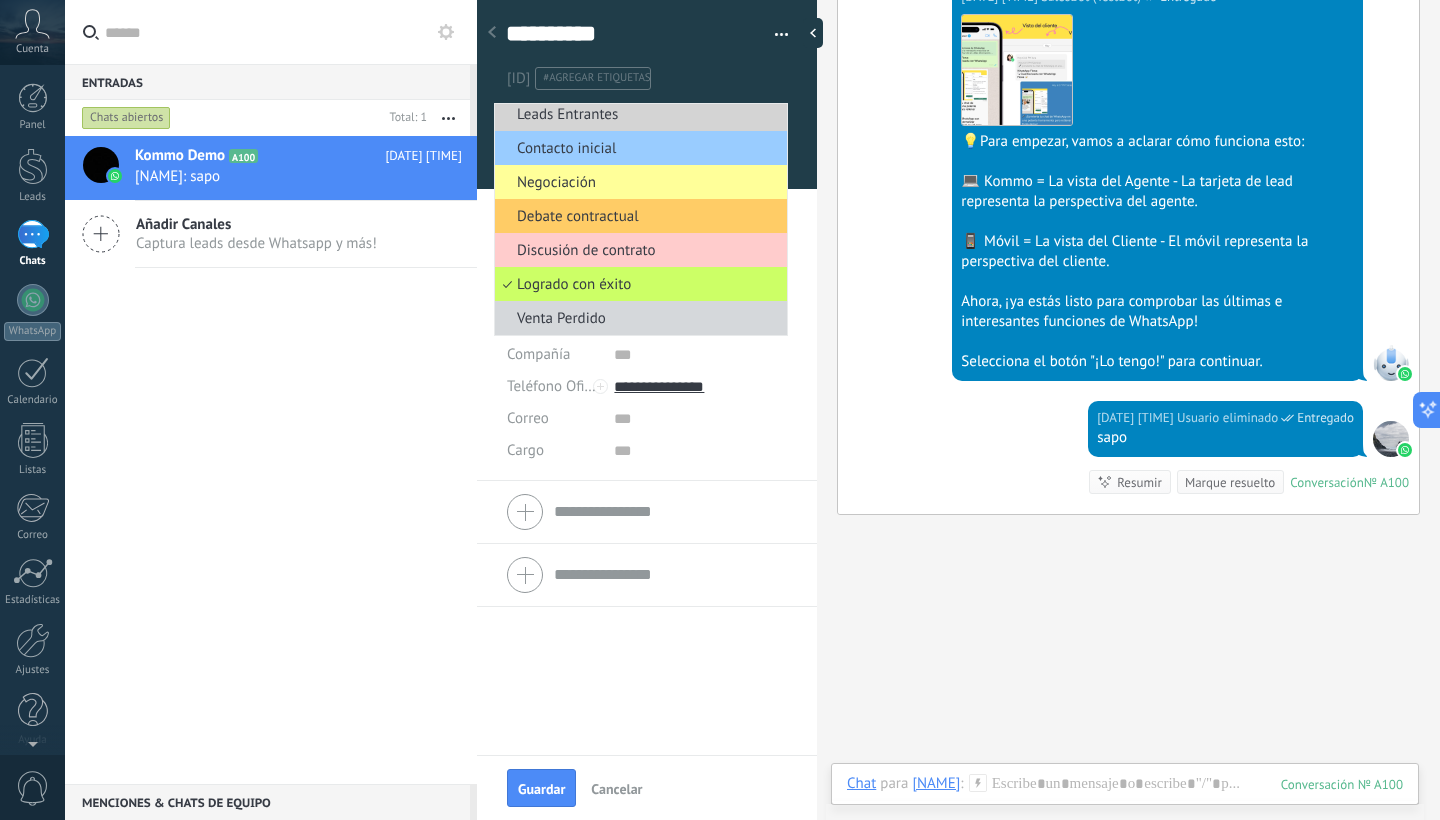 click on "Leads Entrantes" at bounding box center (638, 114) 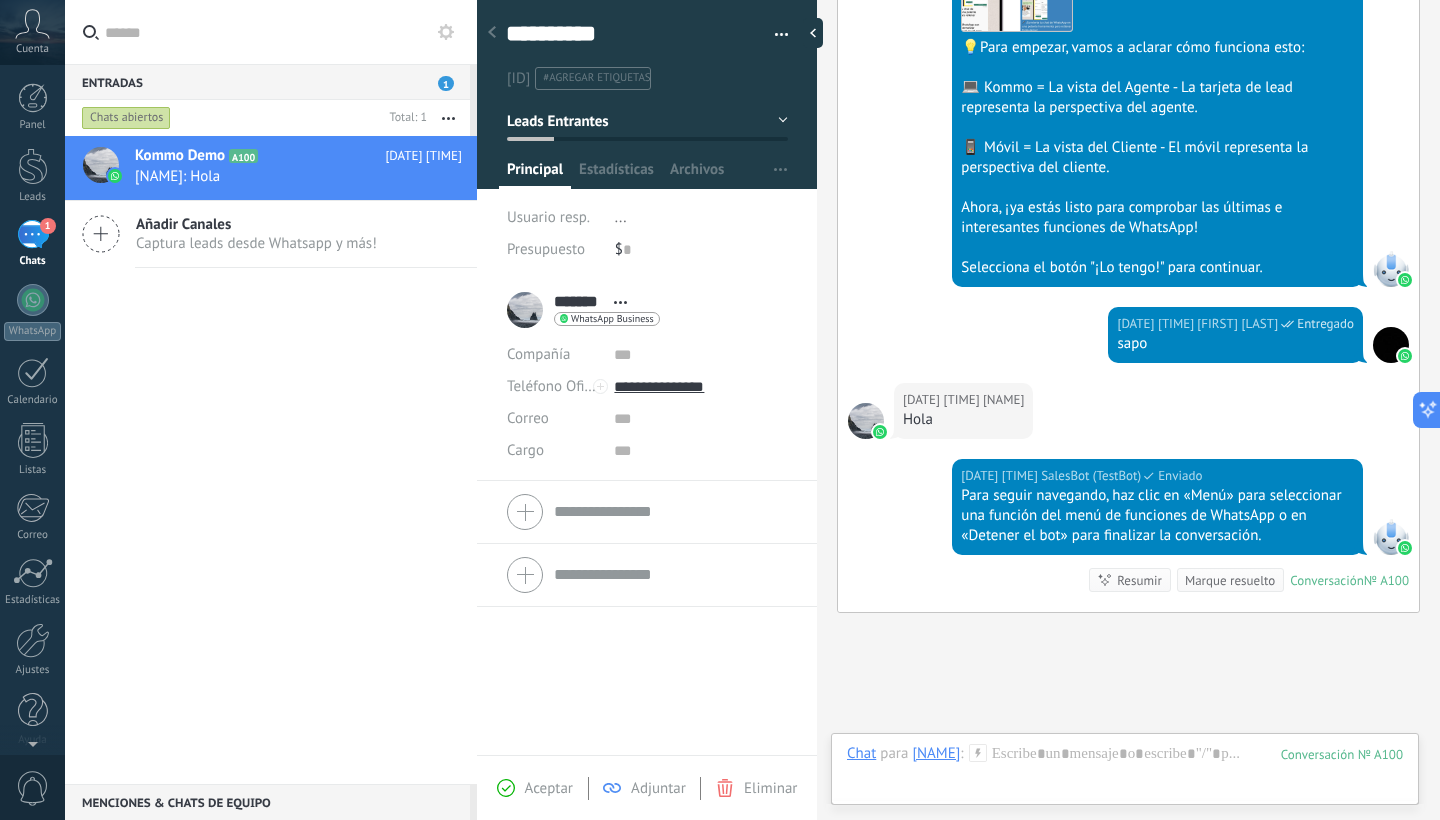 scroll, scrollTop: 910, scrollLeft: 0, axis: vertical 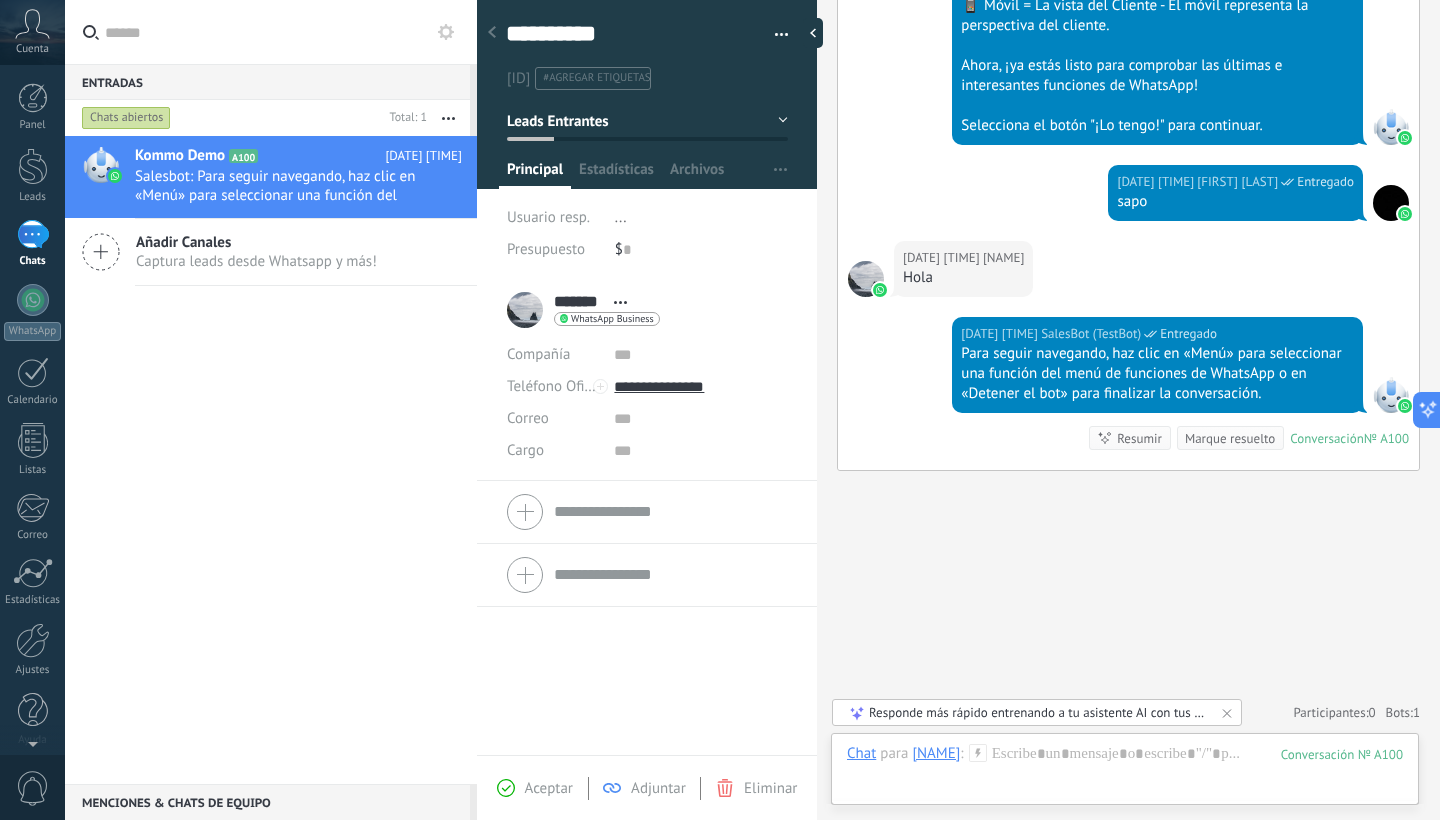 click on "Responde más rápido entrenando a tu asistente AI con tus fuentes de datos" at bounding box center [1038, 712] 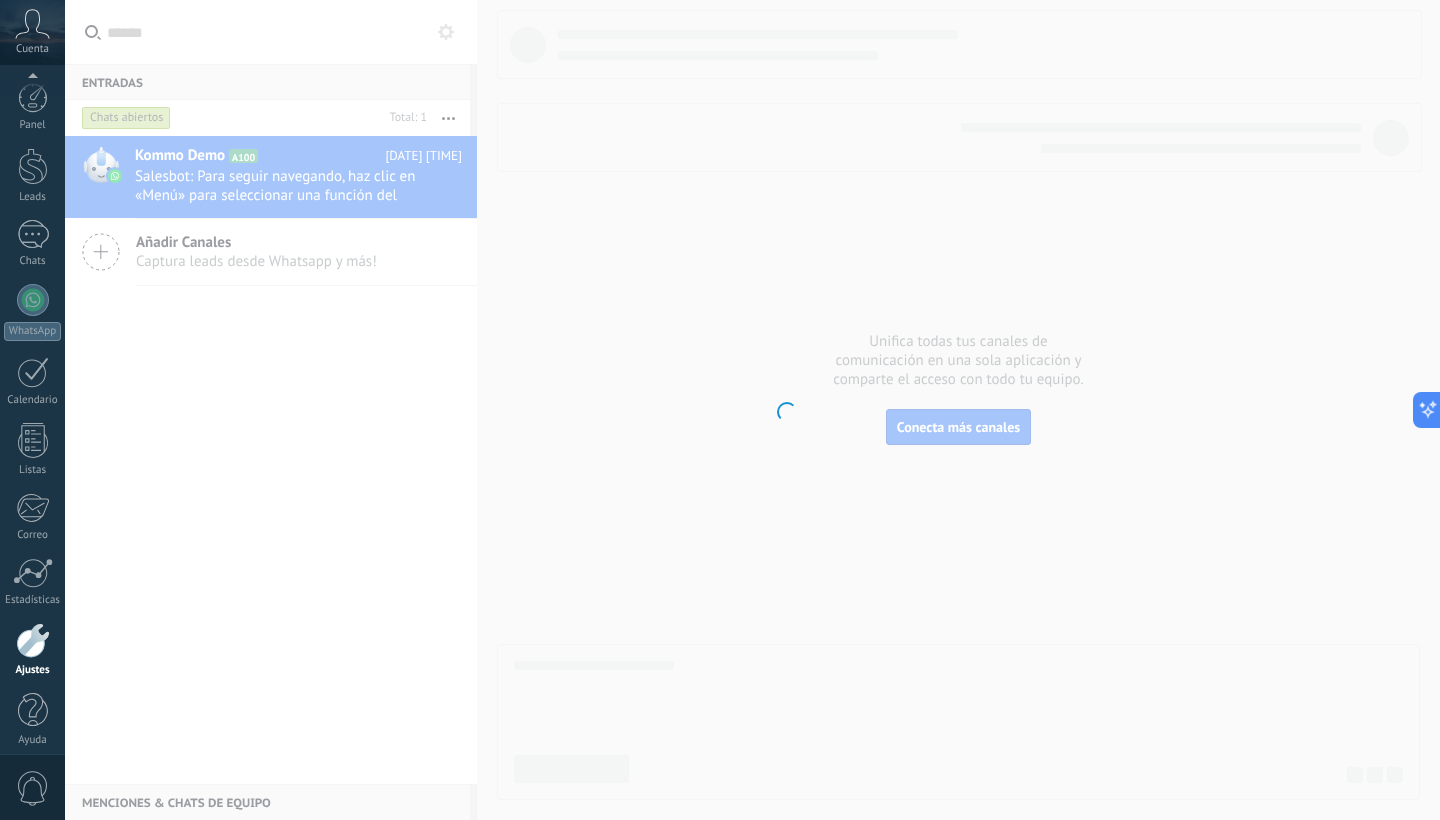 scroll, scrollTop: 12, scrollLeft: 0, axis: vertical 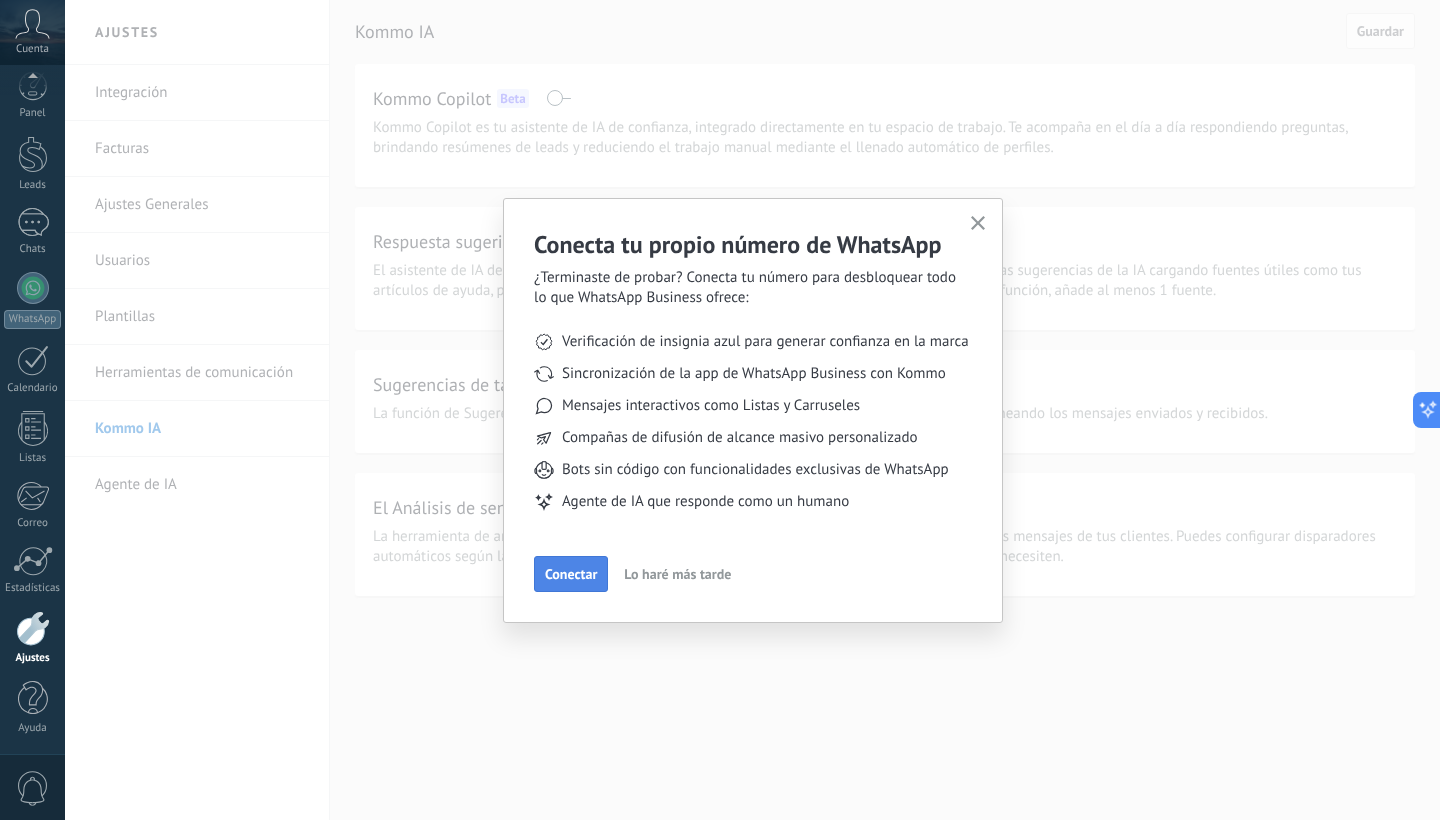 click on "Conectar" at bounding box center (571, 574) 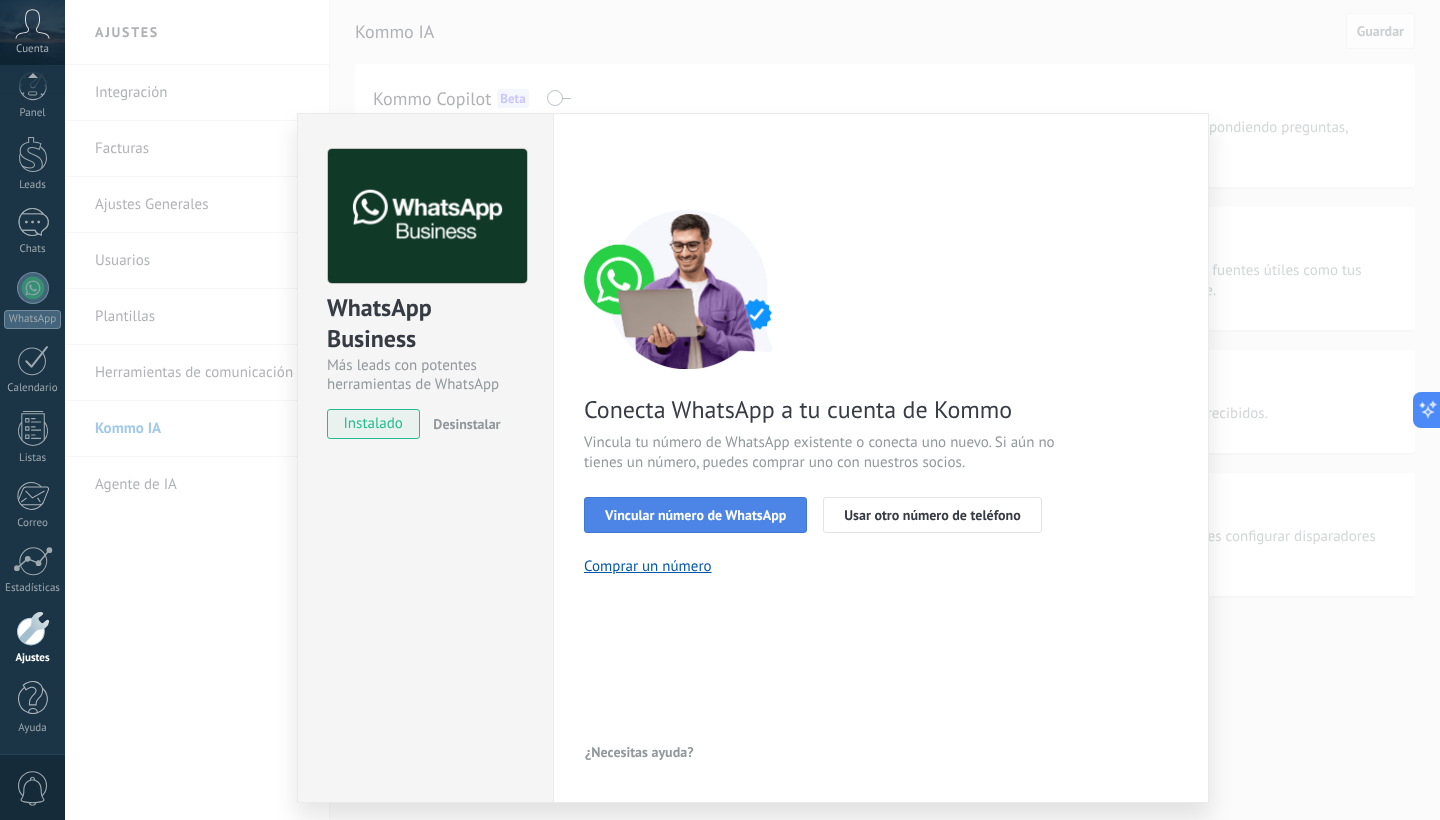 click on "Vincular número de WhatsApp" at bounding box center (695, 515) 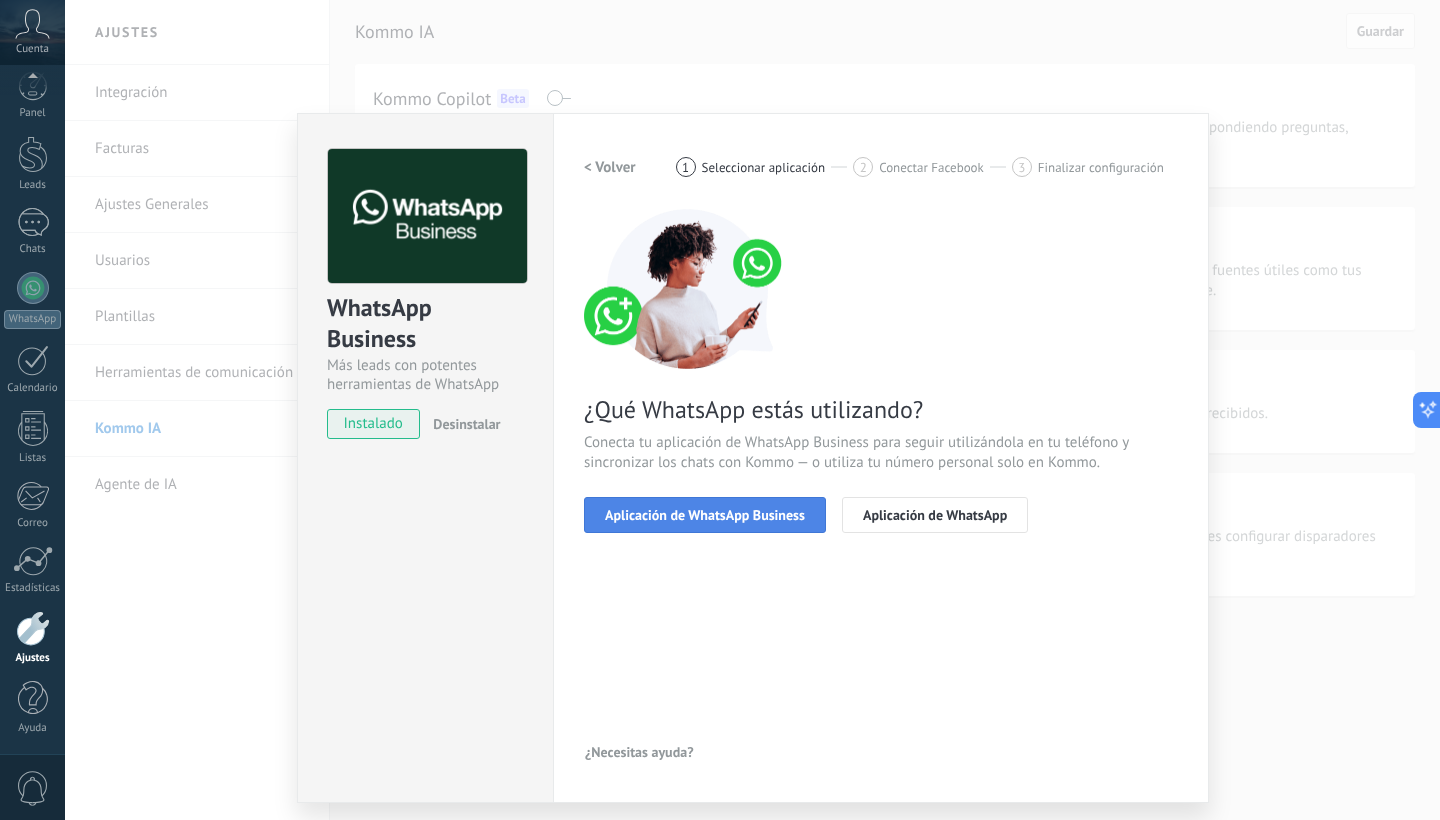click on "Aplicación de WhatsApp Business" at bounding box center [705, 515] 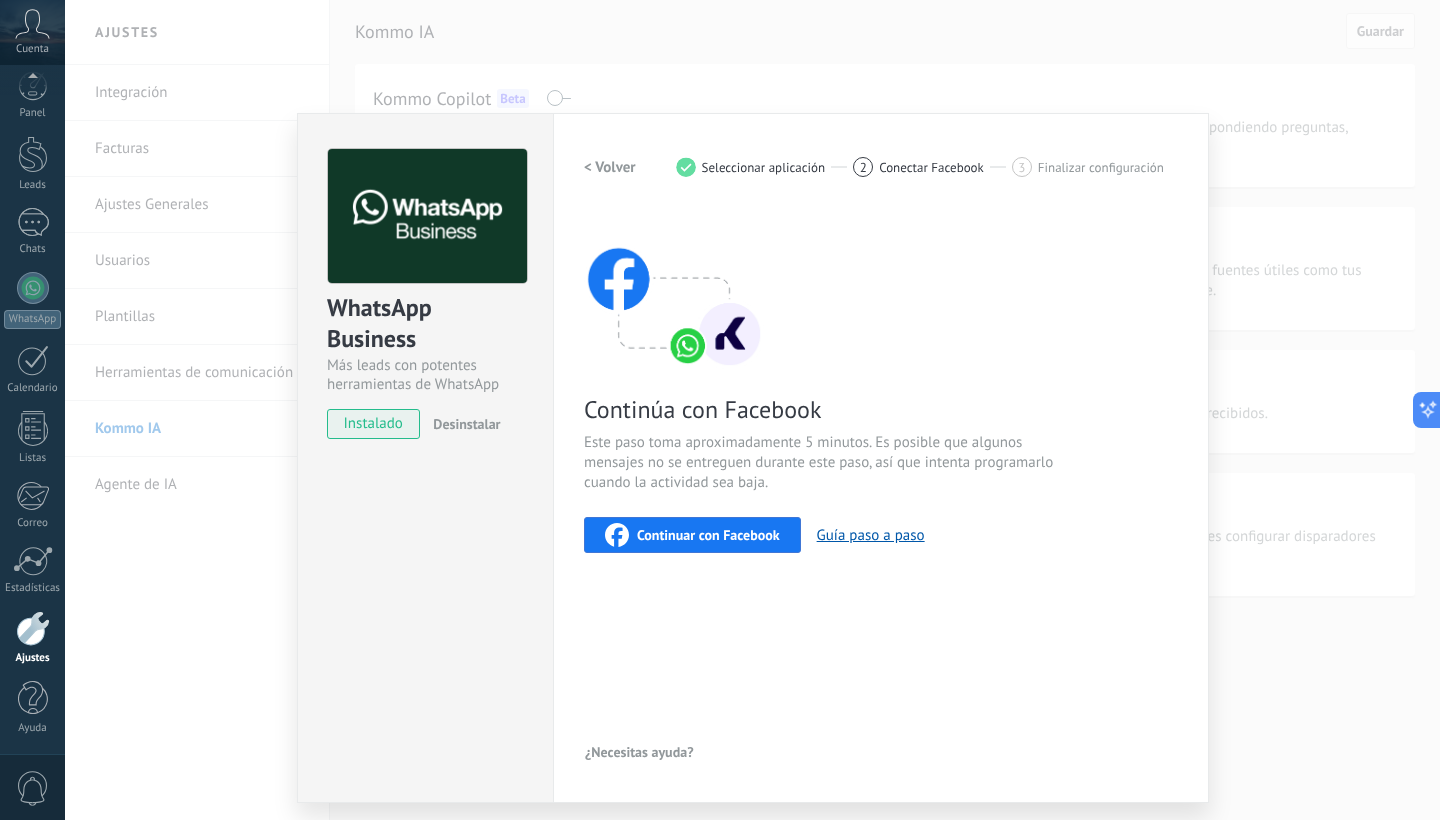 click on "Continuar con Facebook" at bounding box center (708, 535) 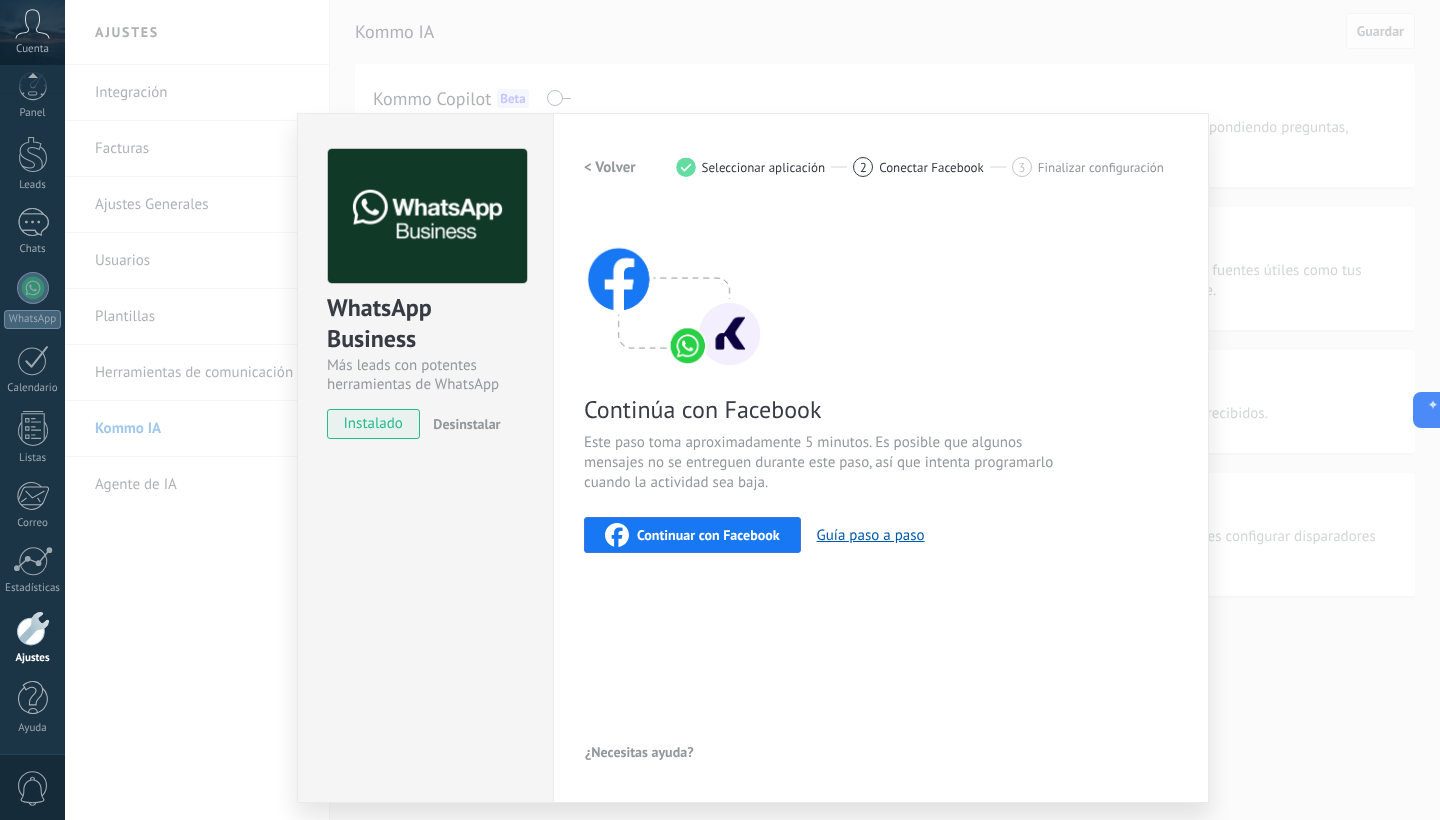 click on "WhatsApp Business Más leads con potentes herramientas de WhatsApp instalado Desinstalar Configuraciones Autorizaciones This tab logs the users who have granted integration access to this account. If you want to to remove a user's ability to send requests to the account on behalf of this integration, you can revoke access. If access is revoked from all users, the integration will stop working. This app is installed, but no one has given it access yet. WhatsApp Cloud API más _:  Guardar < Volver 1 Seleccionar aplicación 2 Conectar Facebook  3 Finalizar configuración Continúa con Facebook Este paso toma aproximadamente 5 minutos. Es posible que algunos mensajes no se entreguen durante este paso, así que intenta programarlo cuando la actividad sea baja. Continuar con Facebook Guía paso a paso ¿Necesitas ayuda?" at bounding box center (752, 410) 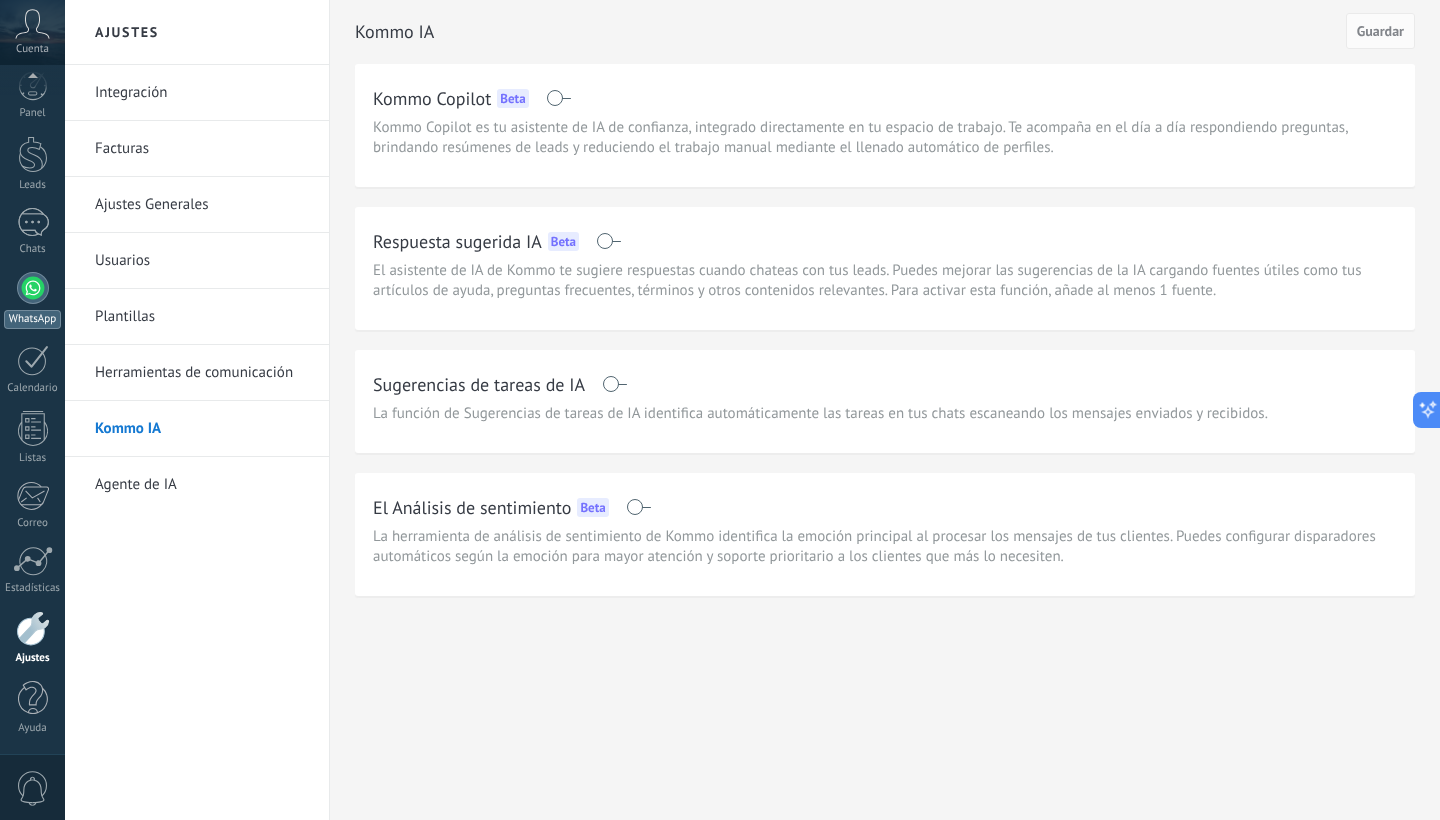 click on "WhatsApp" at bounding box center [32, 300] 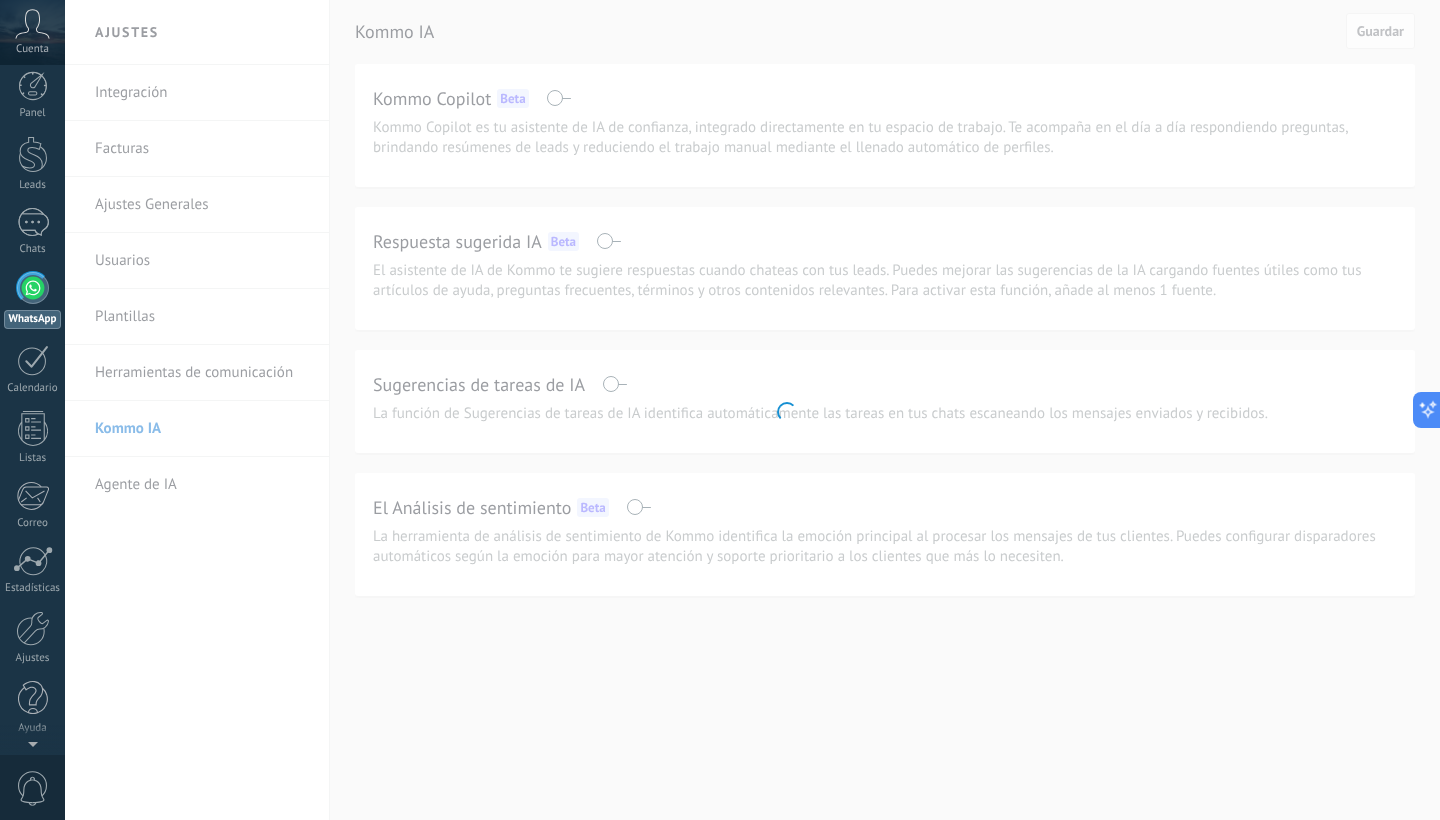 scroll, scrollTop: 0, scrollLeft: 0, axis: both 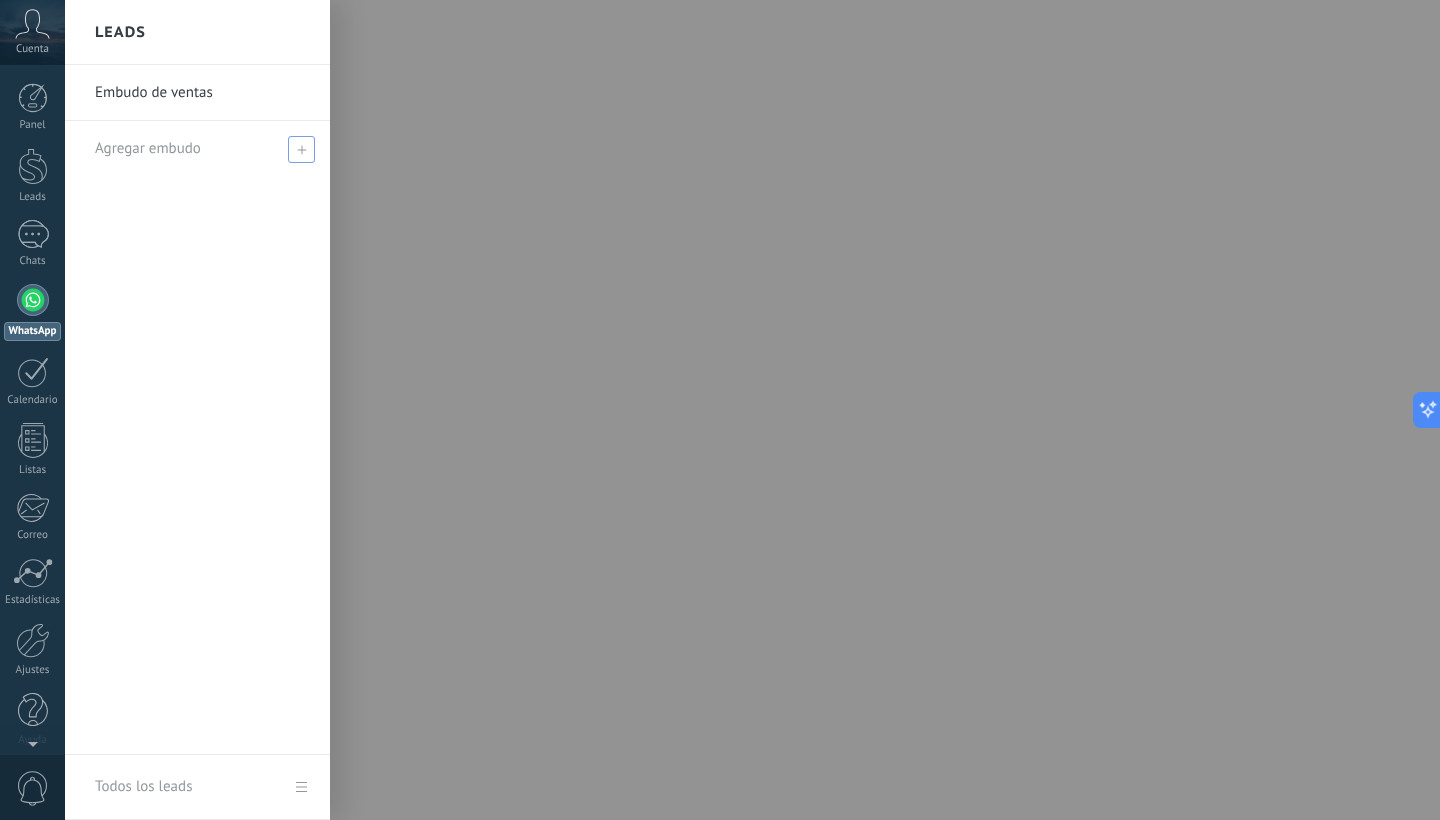 click on "Agregar embudo" at bounding box center [202, 148] 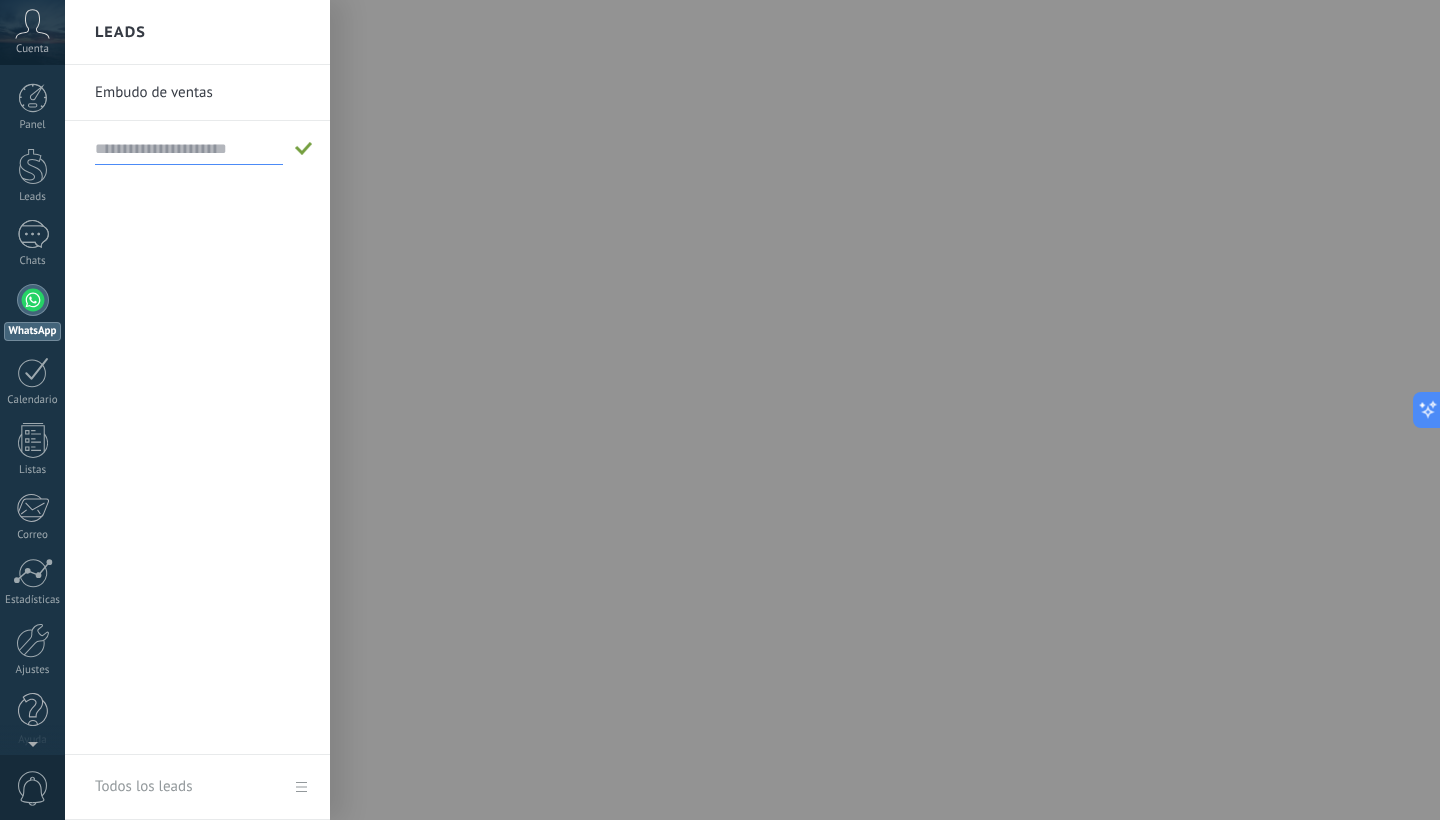 click on "Embudo de ventas" at bounding box center [202, 93] 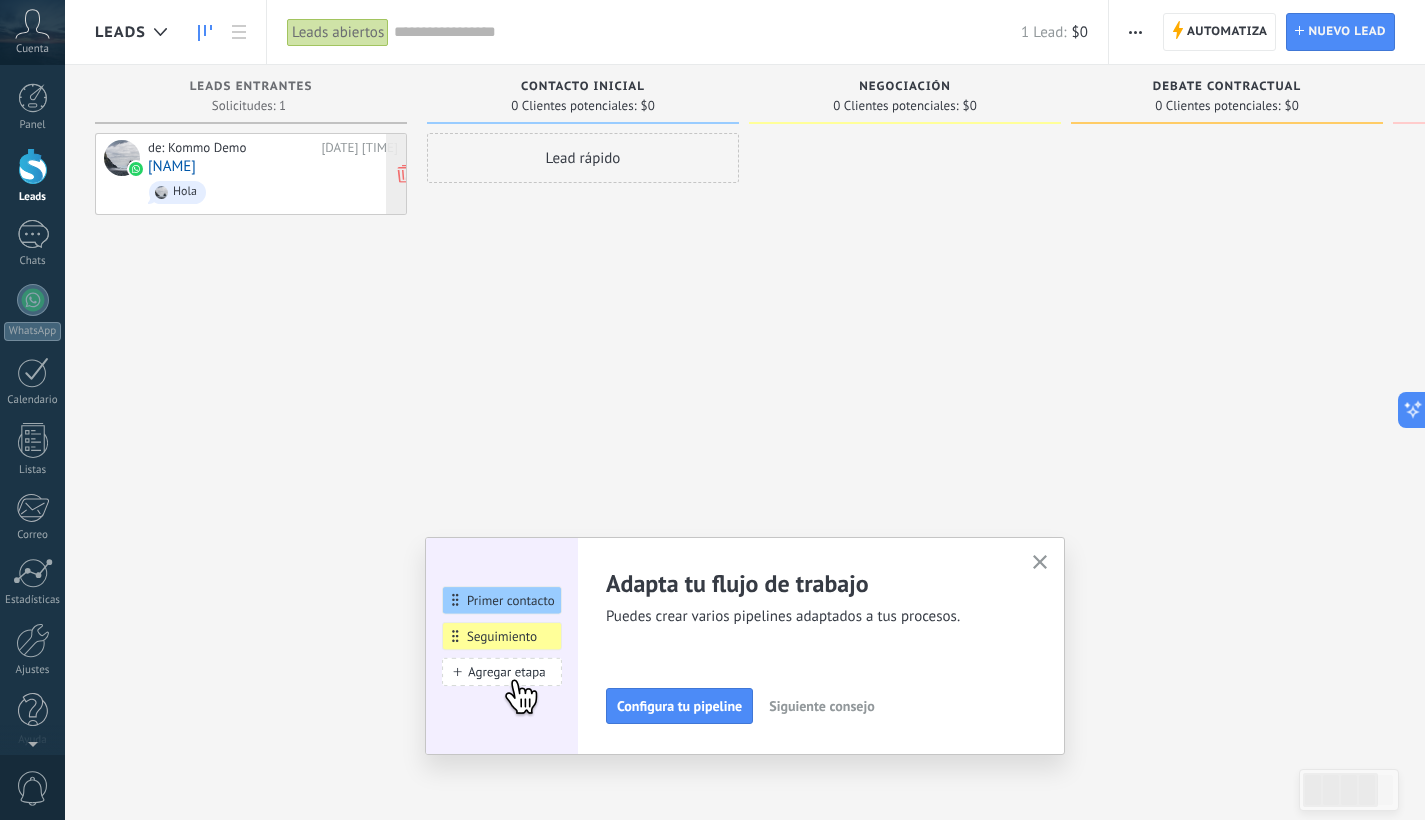 click on "Hola" at bounding box center (273, 192) 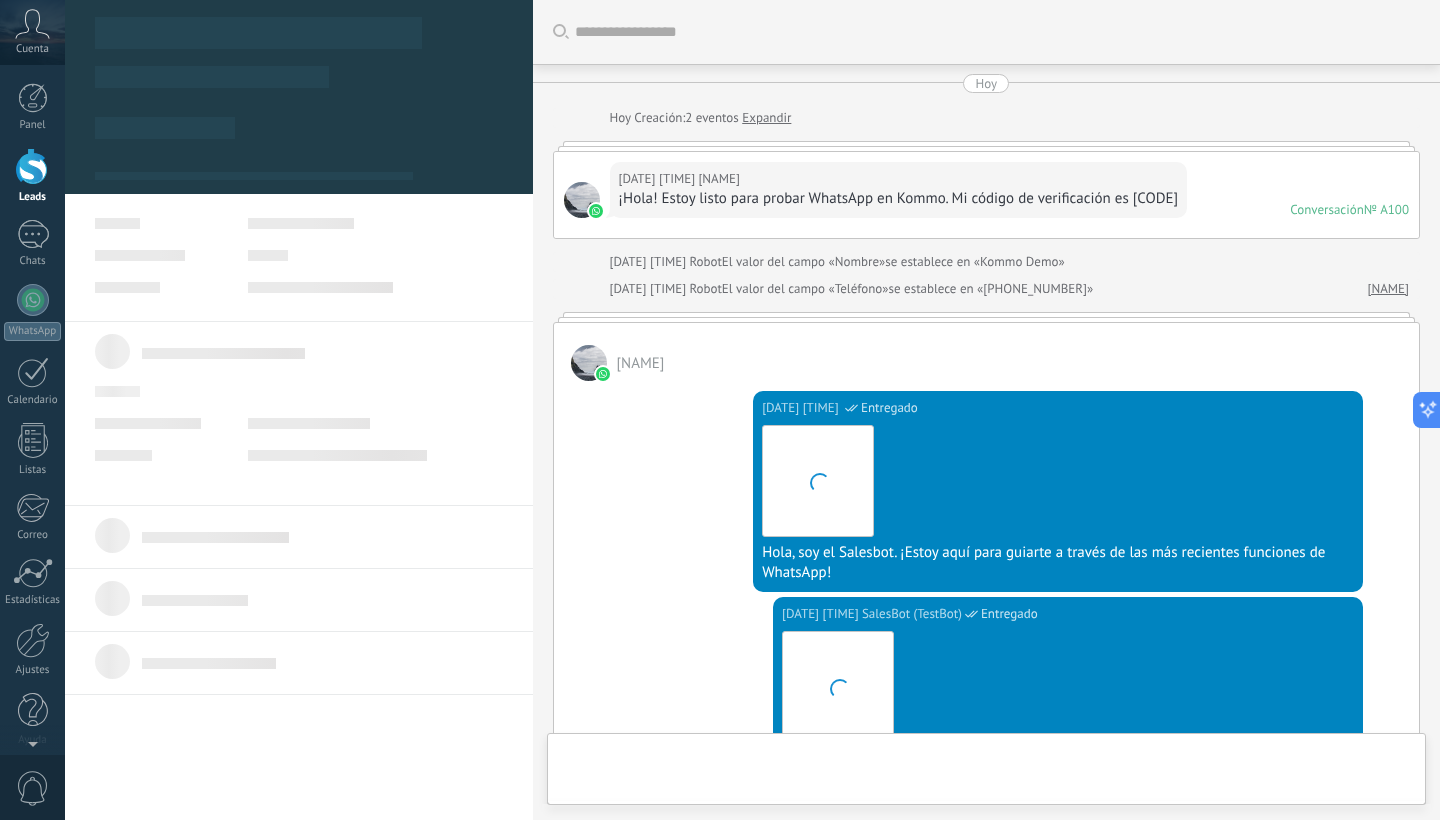 type on "**********" 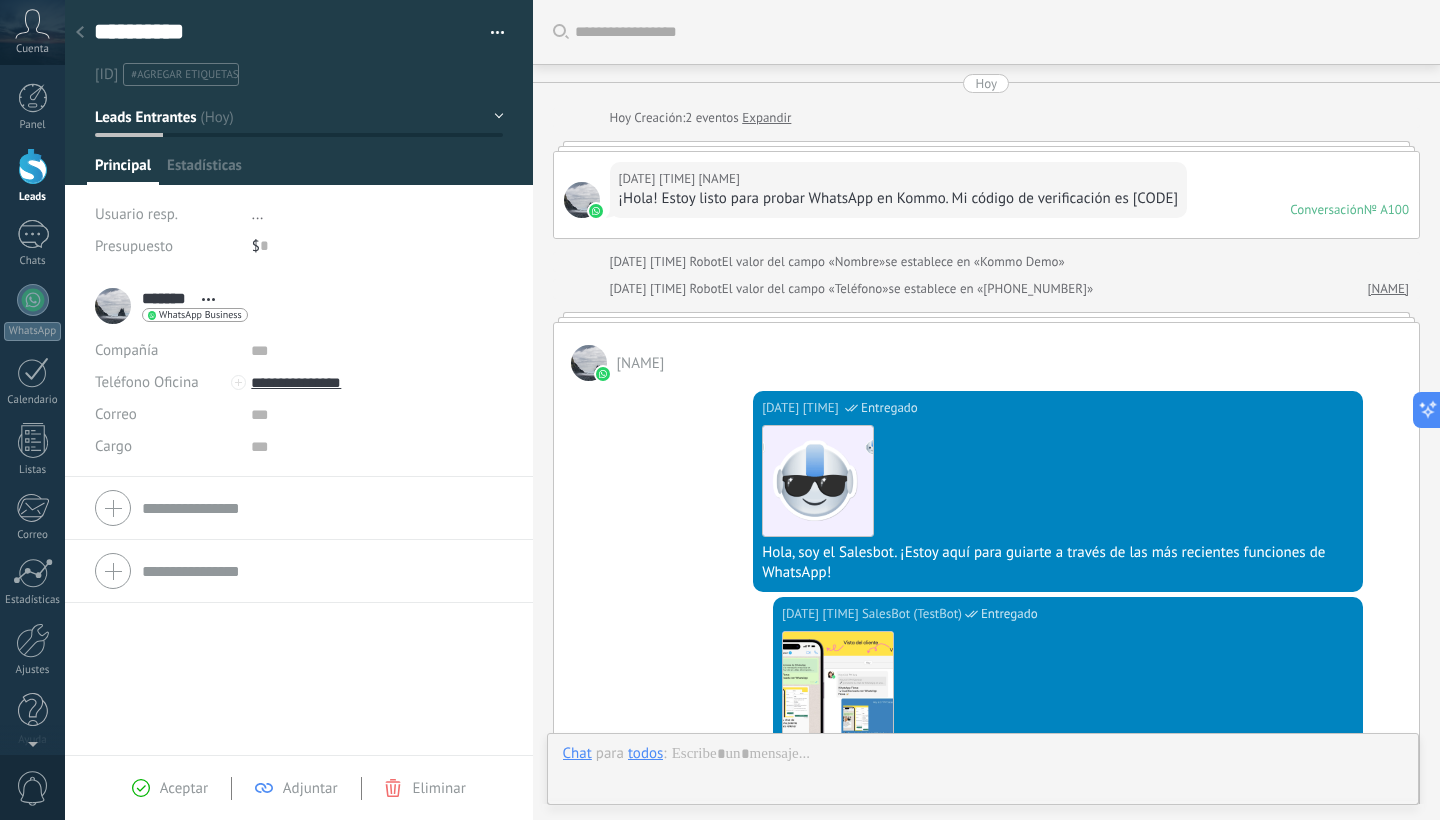 scroll, scrollTop: 773, scrollLeft: 0, axis: vertical 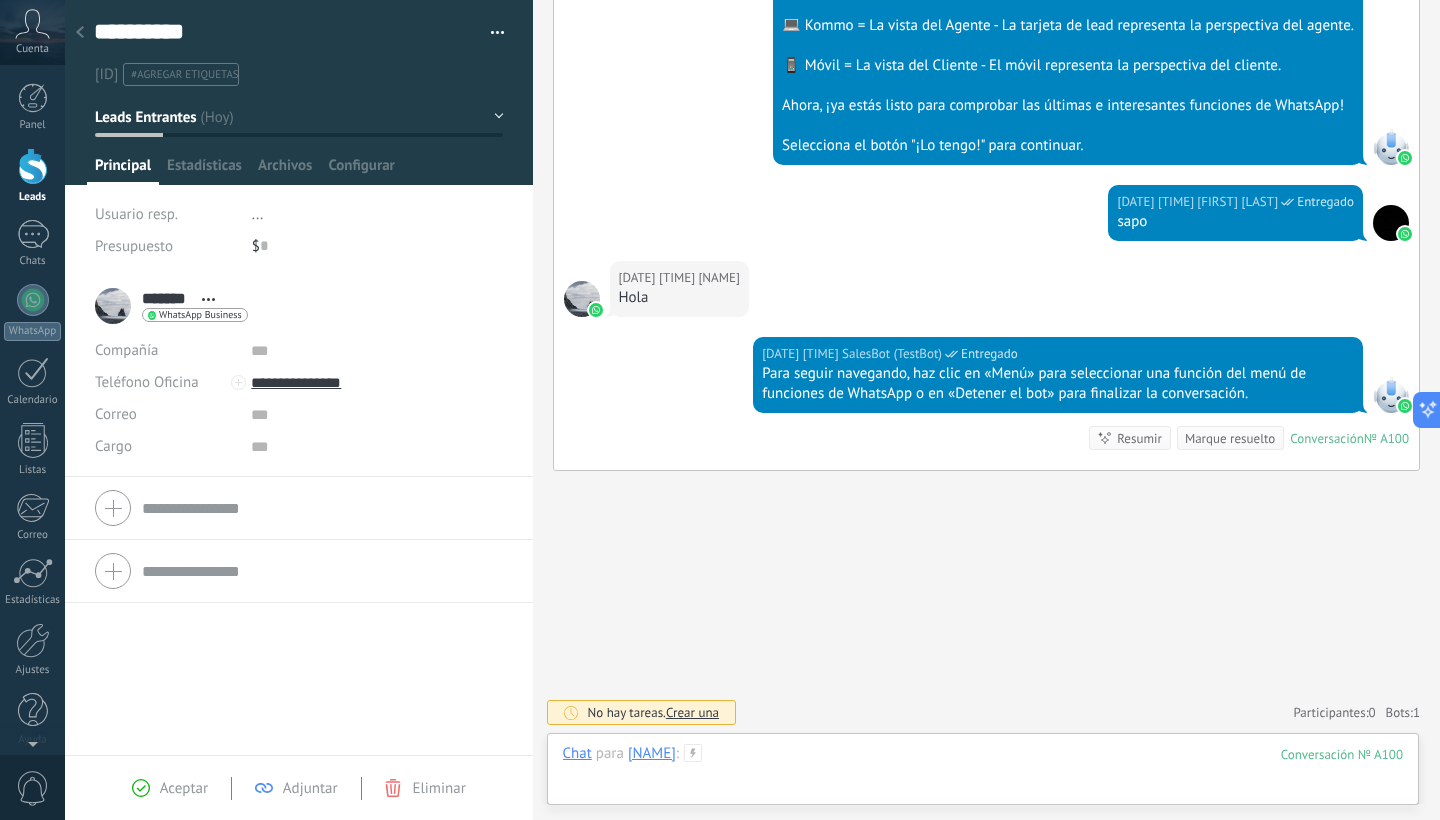 click at bounding box center (983, 774) 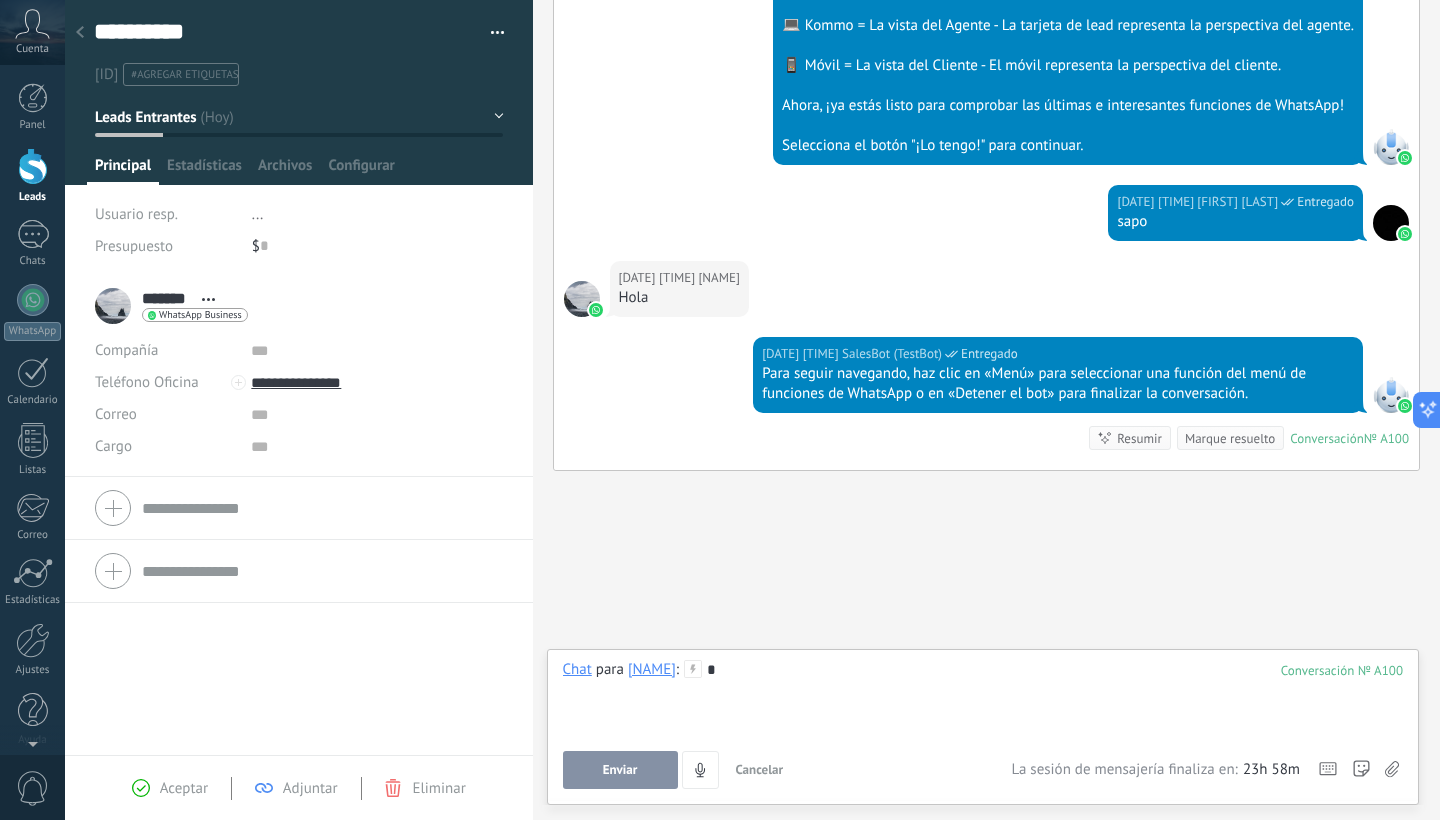 type 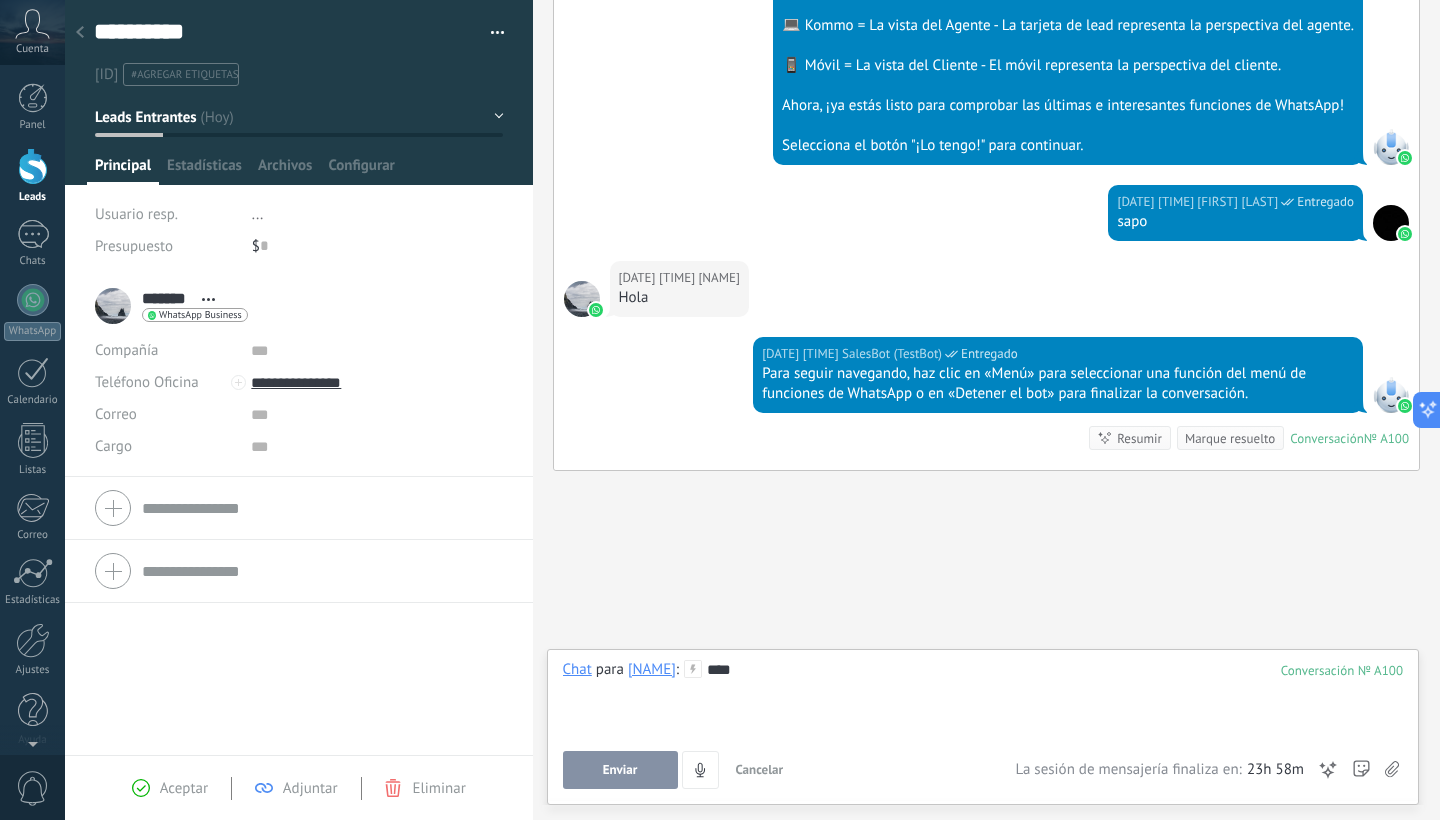 click on "Enviar" at bounding box center [620, 770] 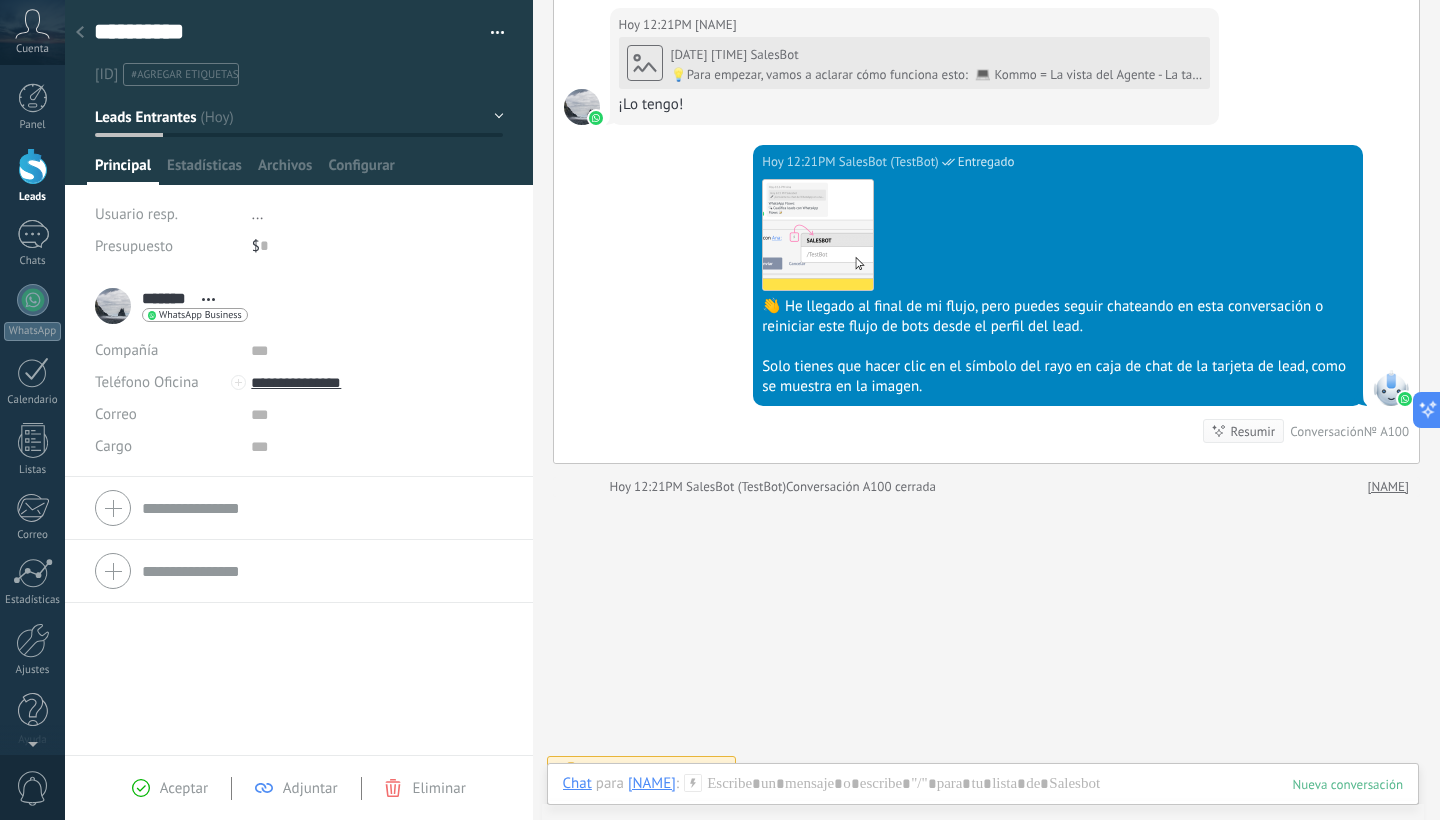 scroll, scrollTop: 1275, scrollLeft: 0, axis: vertical 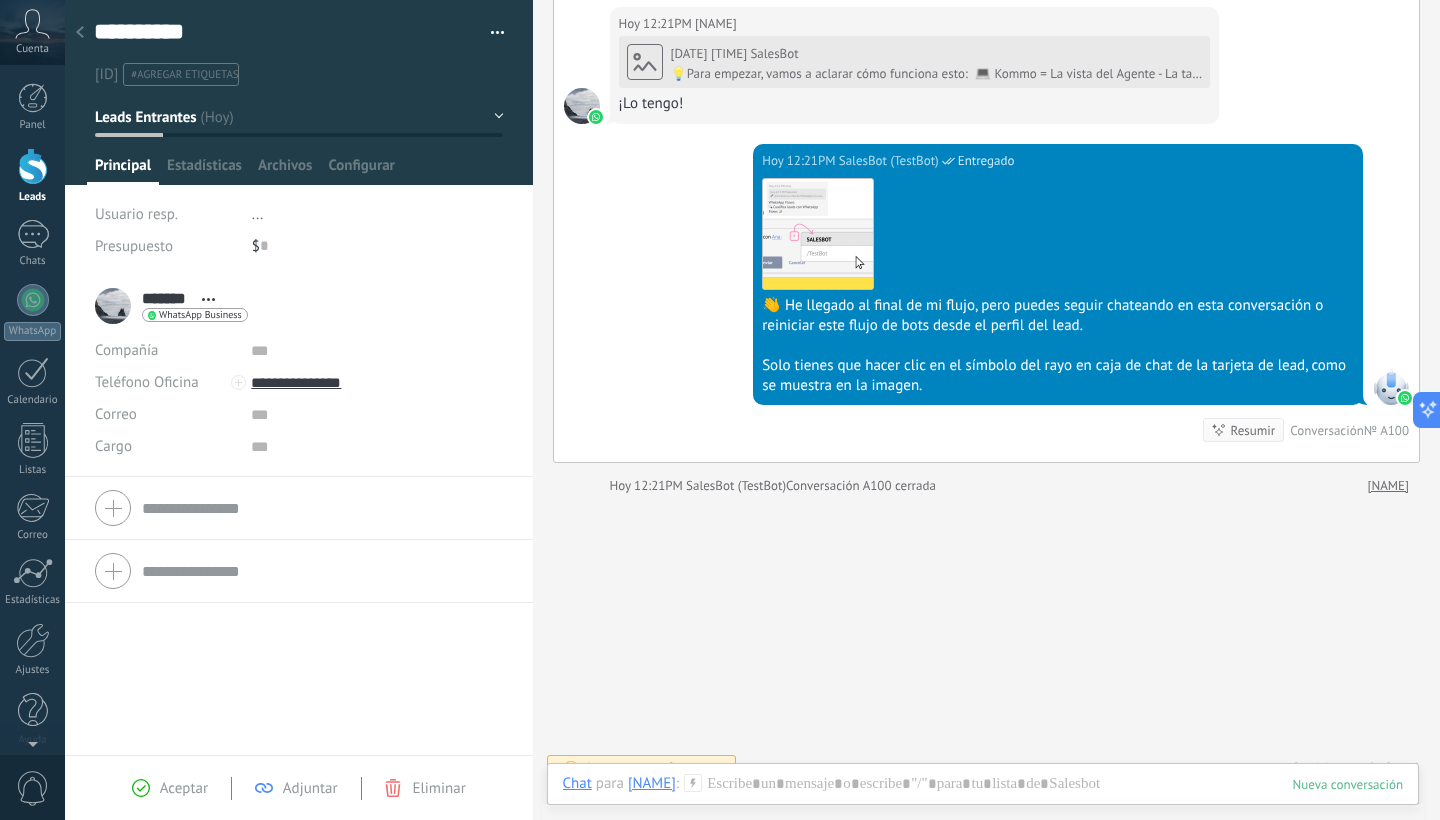 click 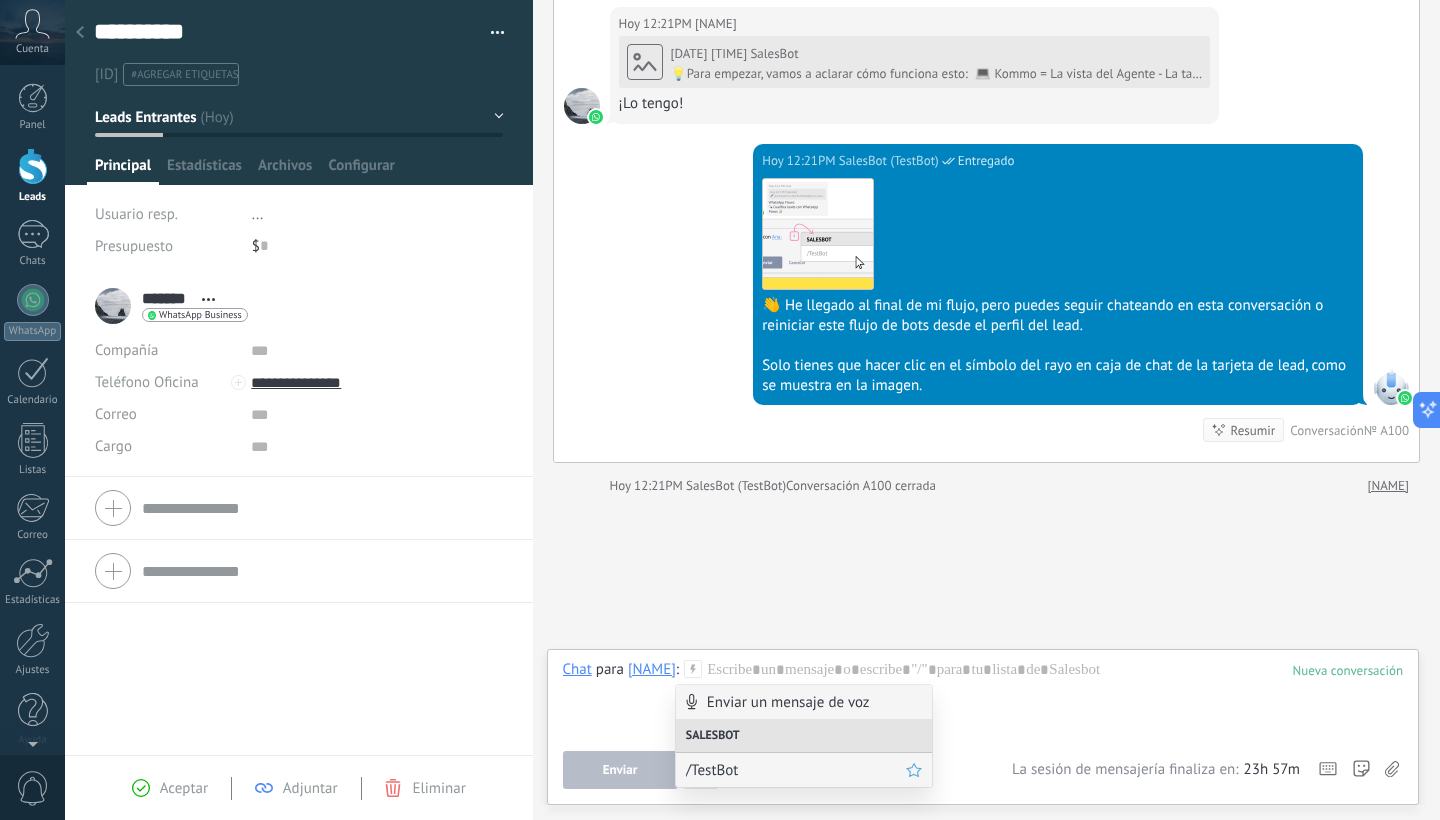 click on "/TestBot" at bounding box center (796, 770) 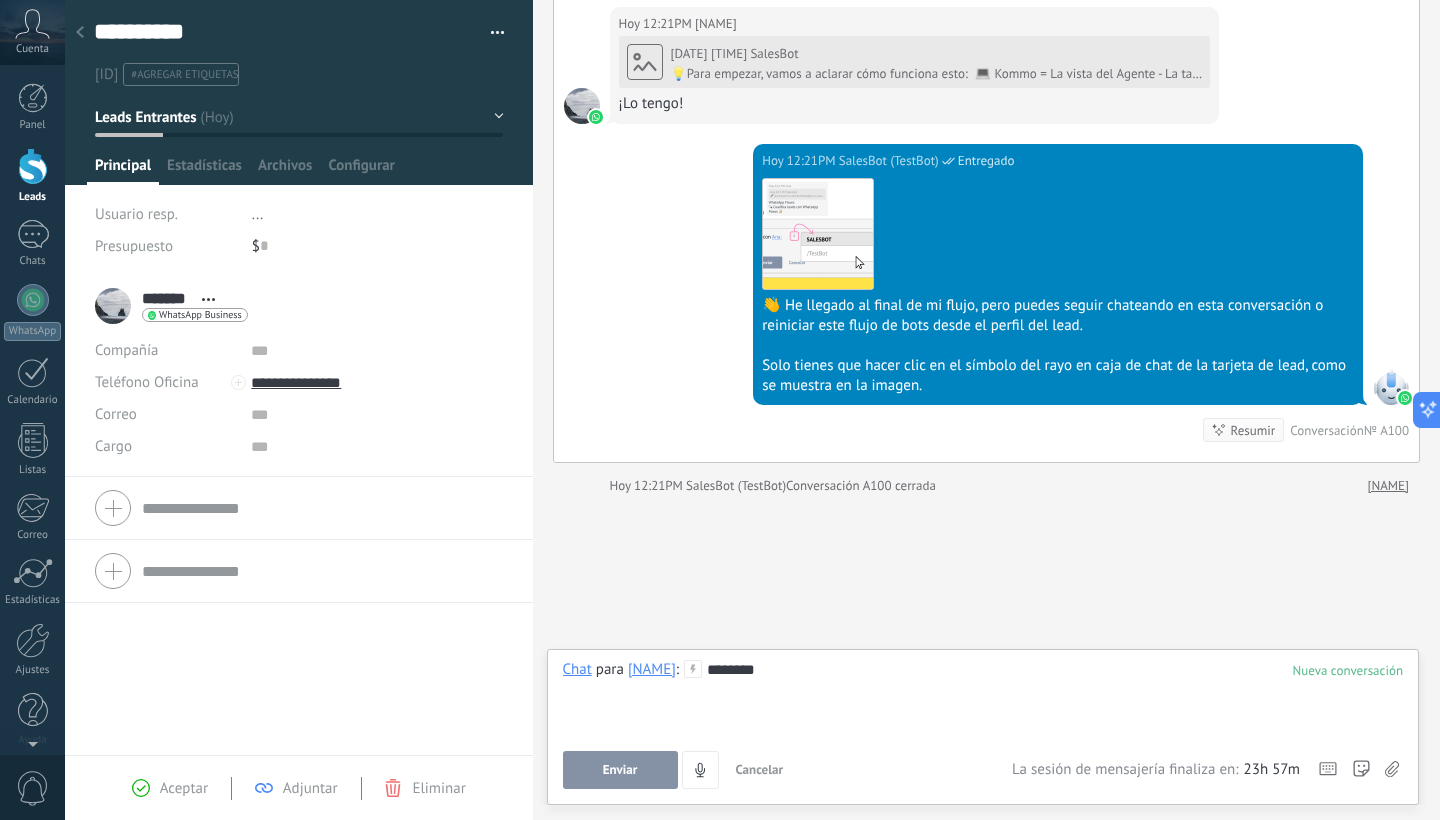 click on "Enviar" at bounding box center [620, 770] 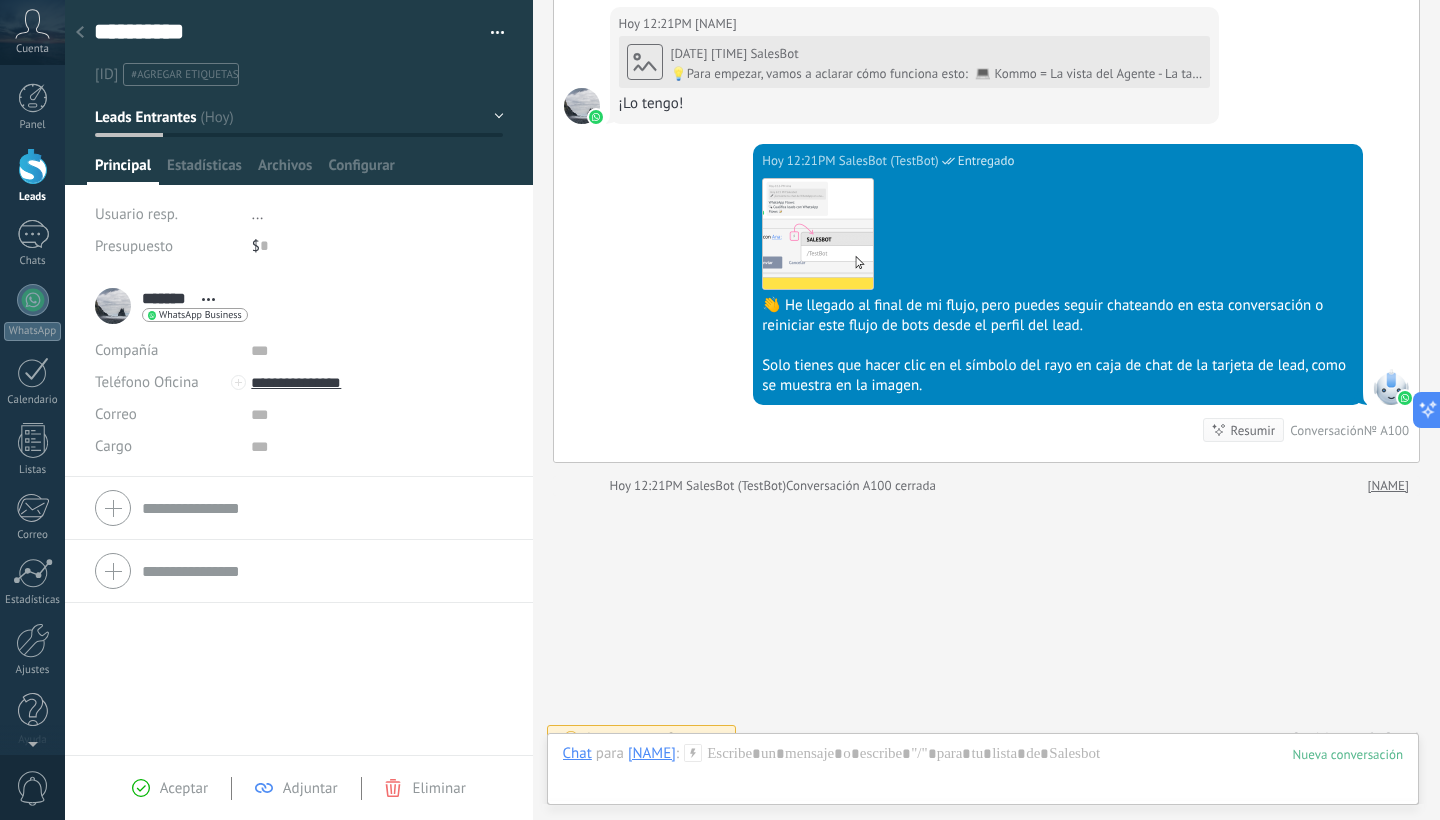 scroll, scrollTop: 1300, scrollLeft: 0, axis: vertical 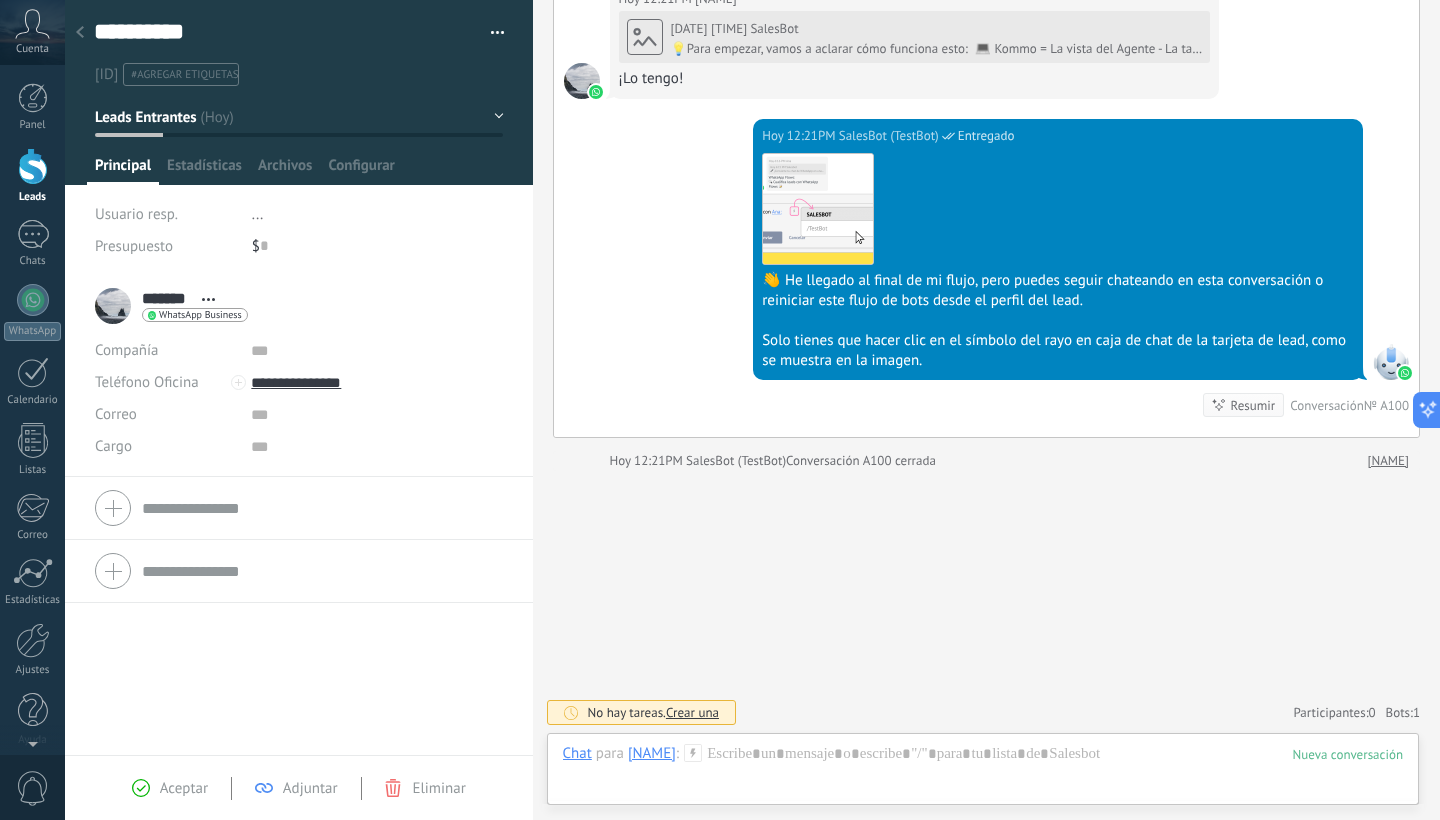 click 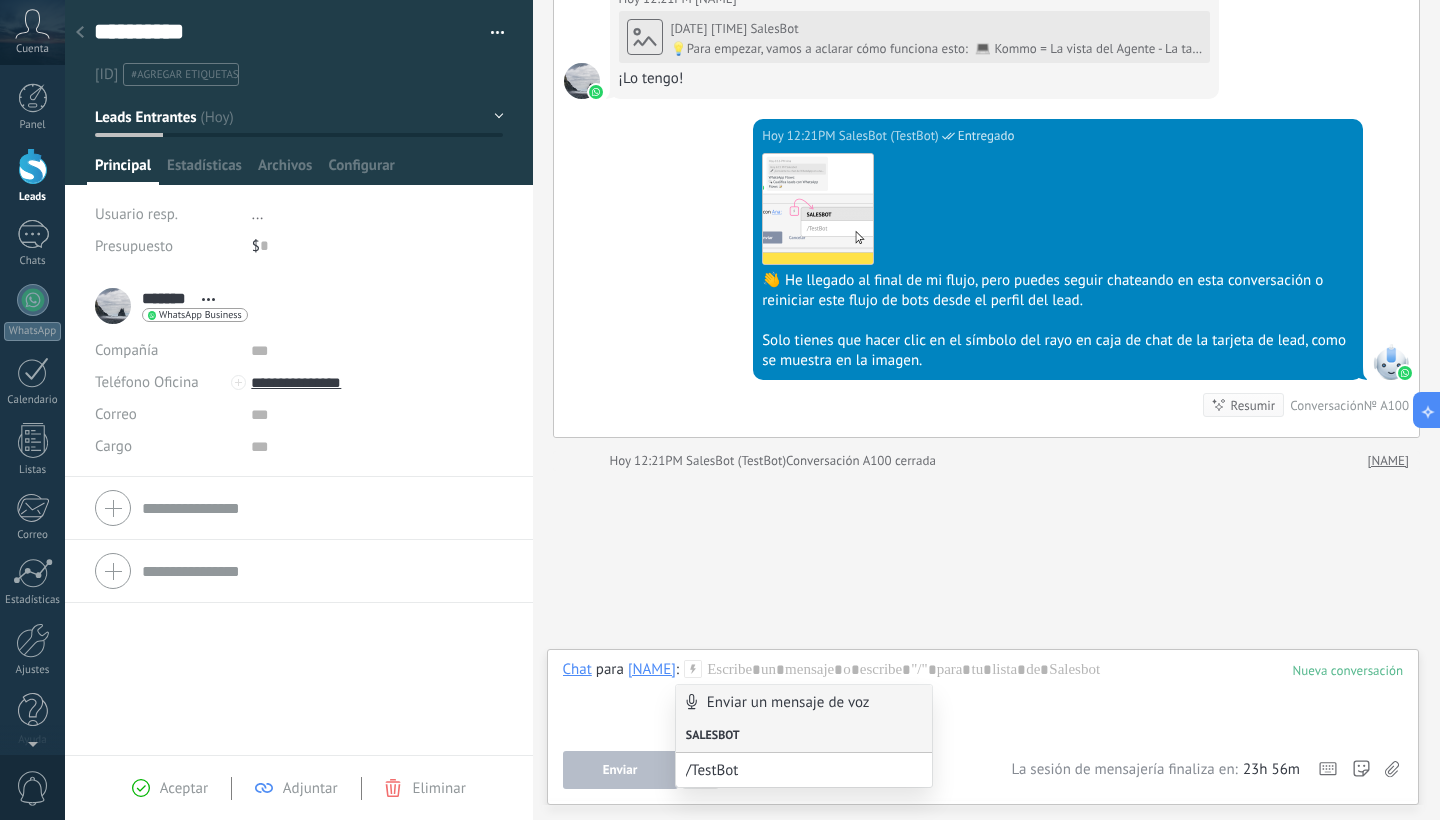 click on "Salesbot" at bounding box center [804, 736] 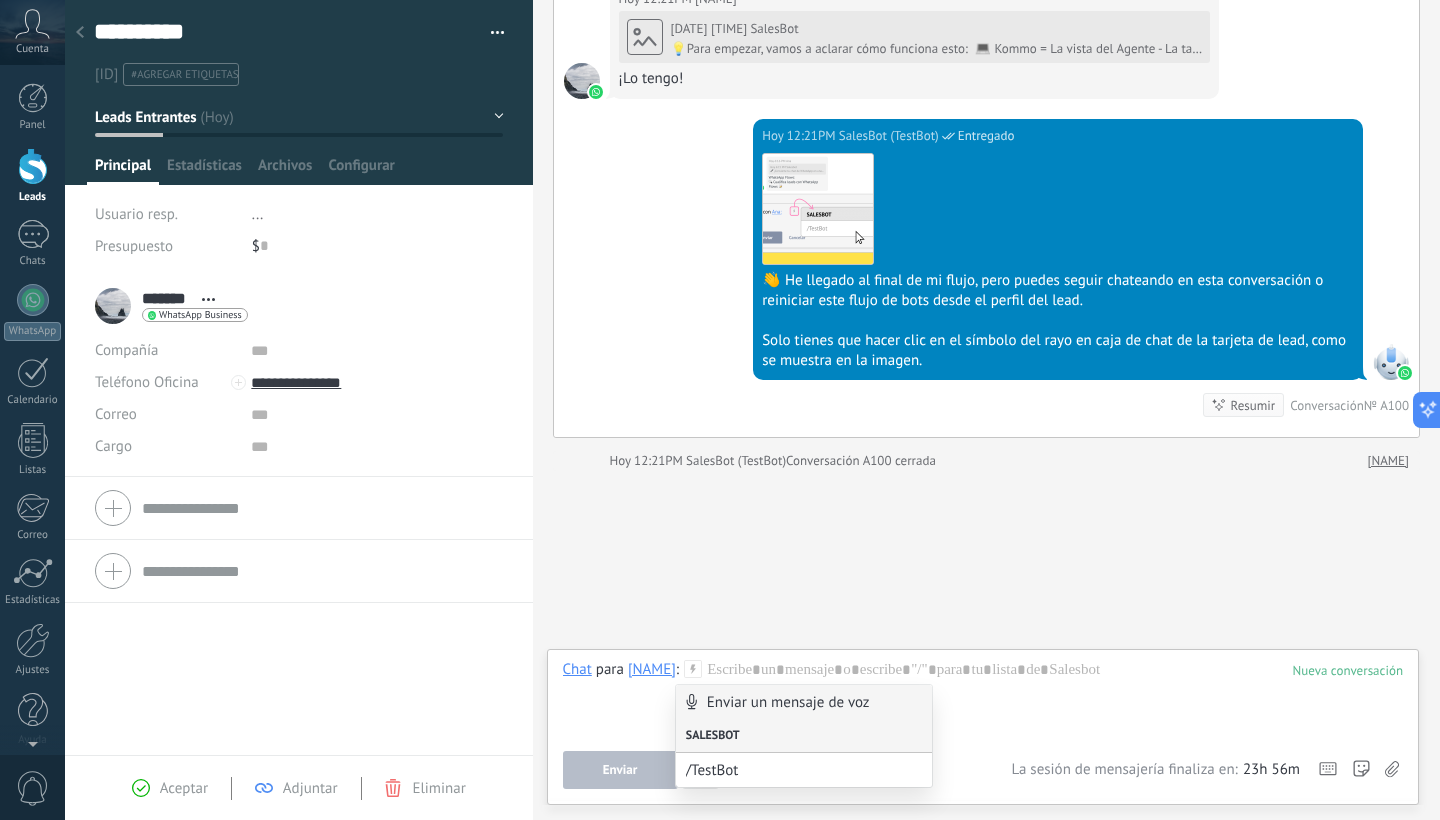 click on "Salesbot" at bounding box center [804, 736] 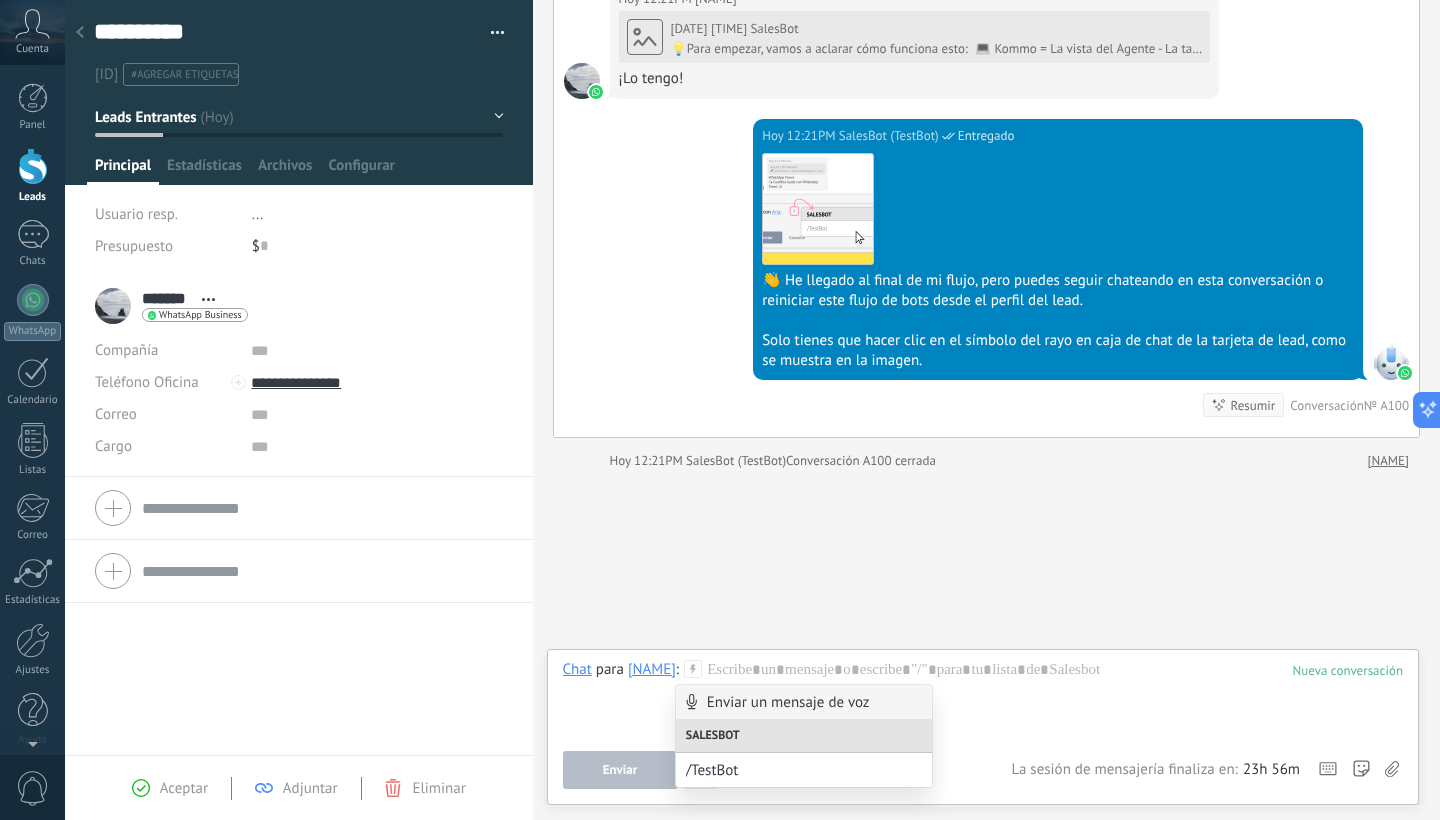 click on "Enviar un mensaje de voz" at bounding box center [804, 702] 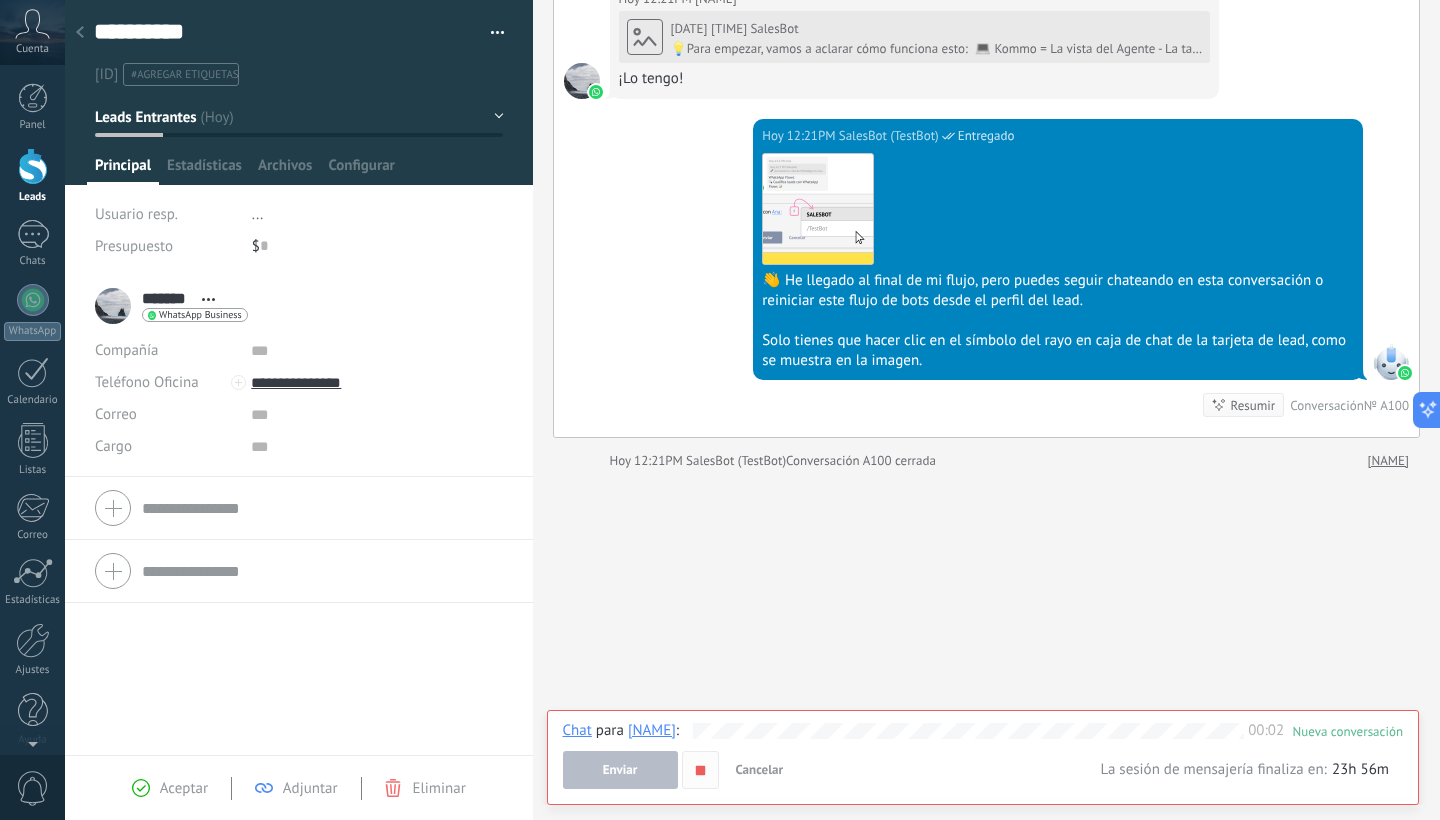 click at bounding box center [700, 770] 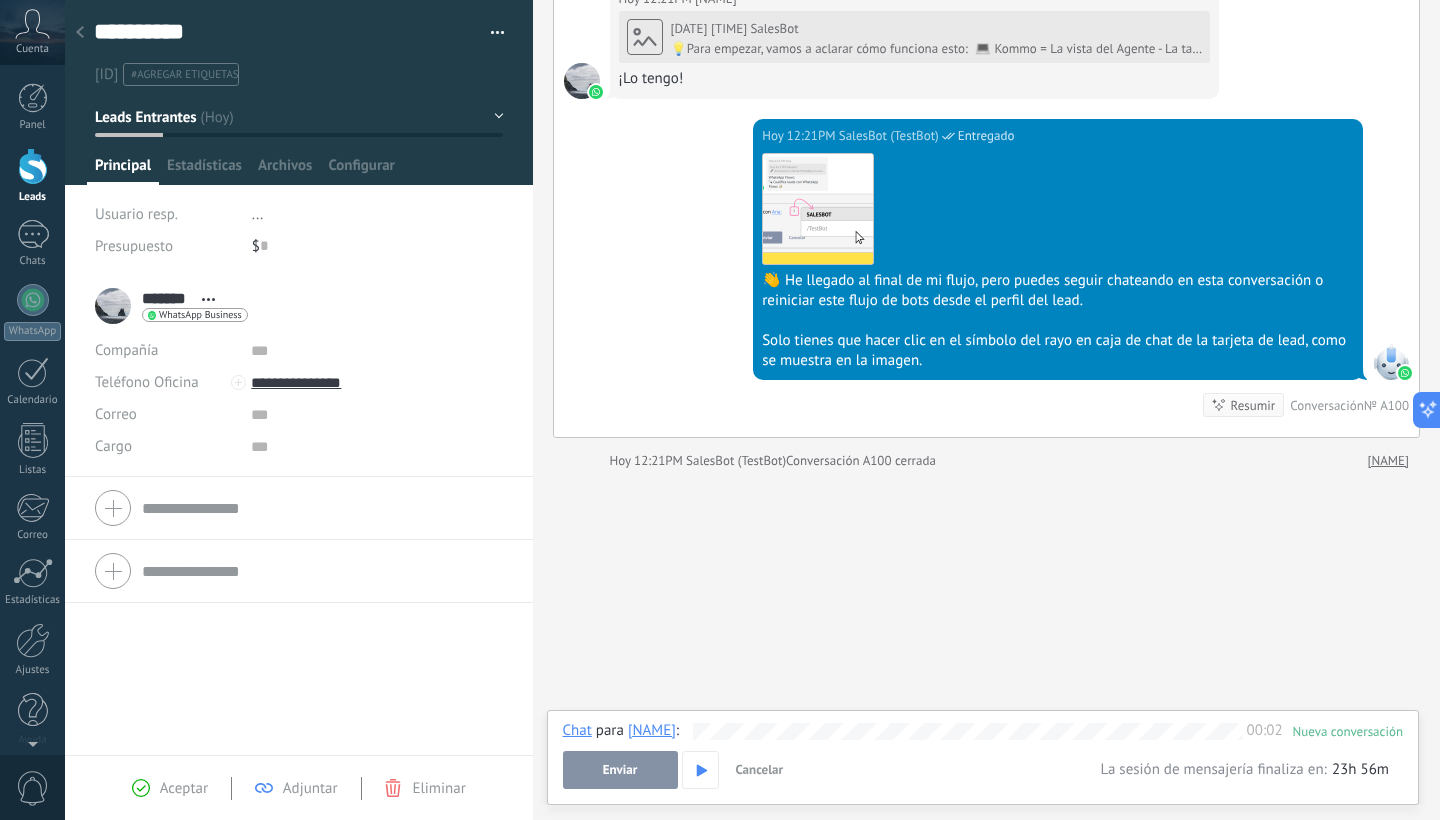 click on "Enviar" at bounding box center (620, 770) 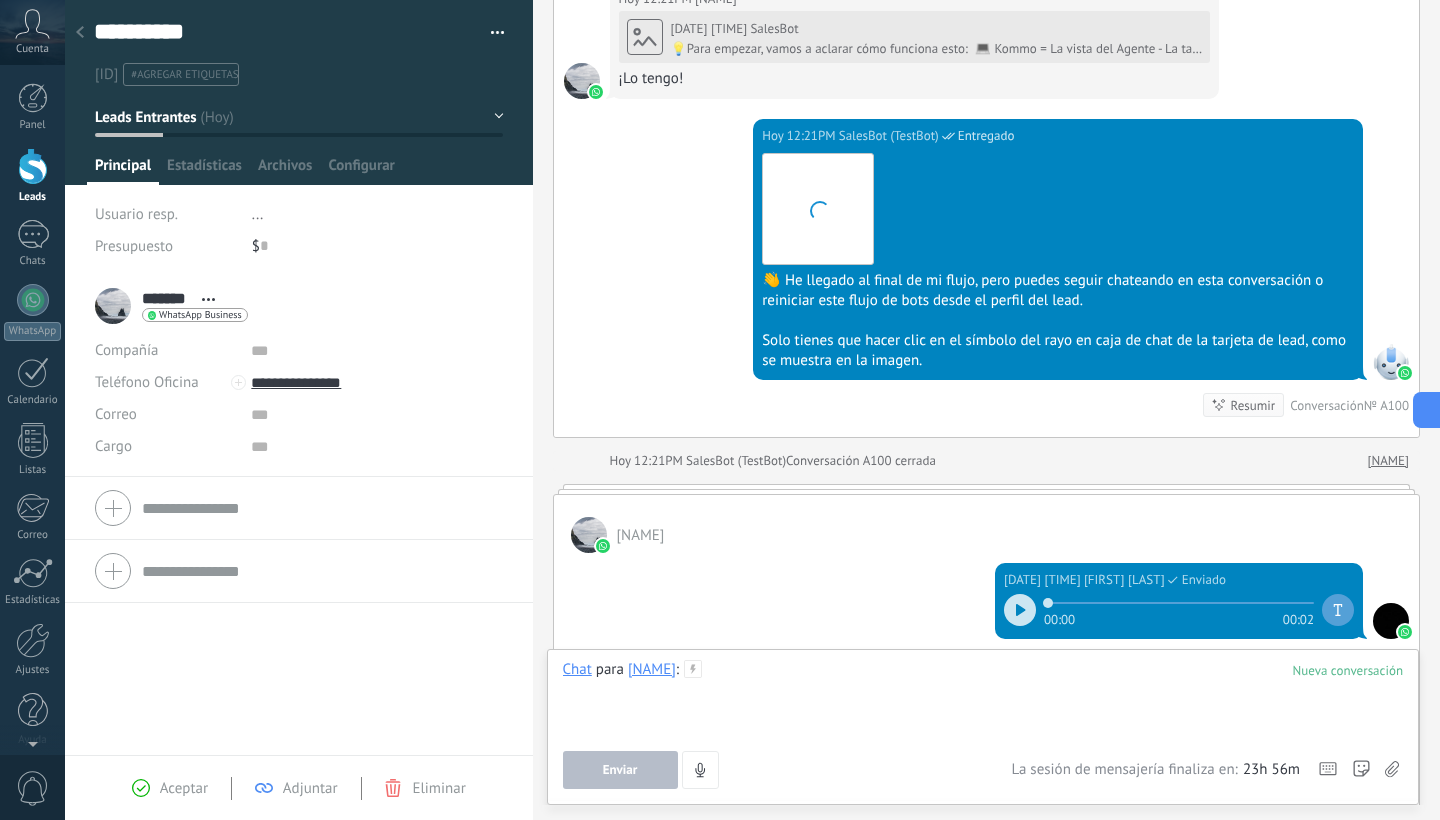 scroll, scrollTop: 1875, scrollLeft: 0, axis: vertical 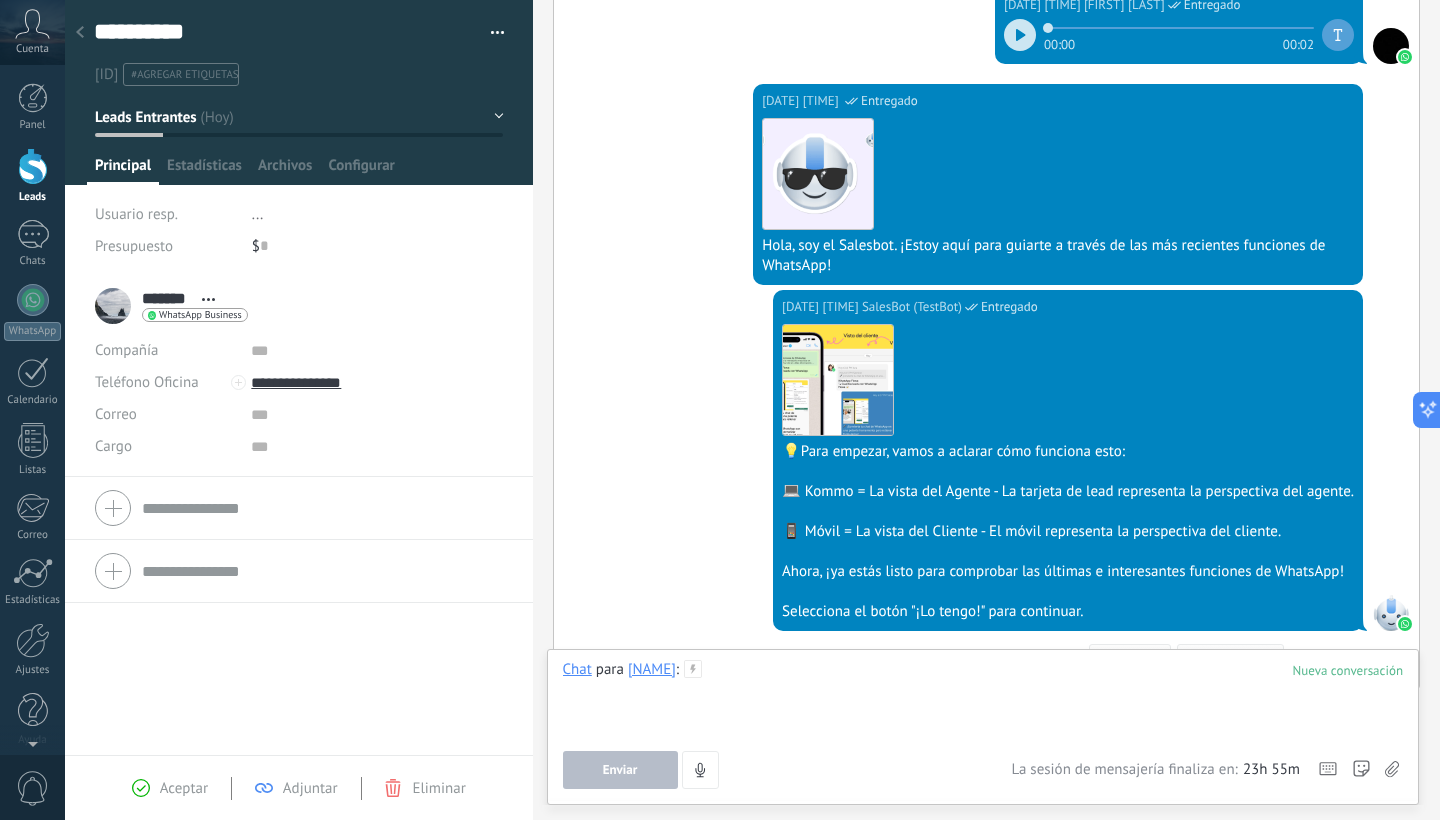 type 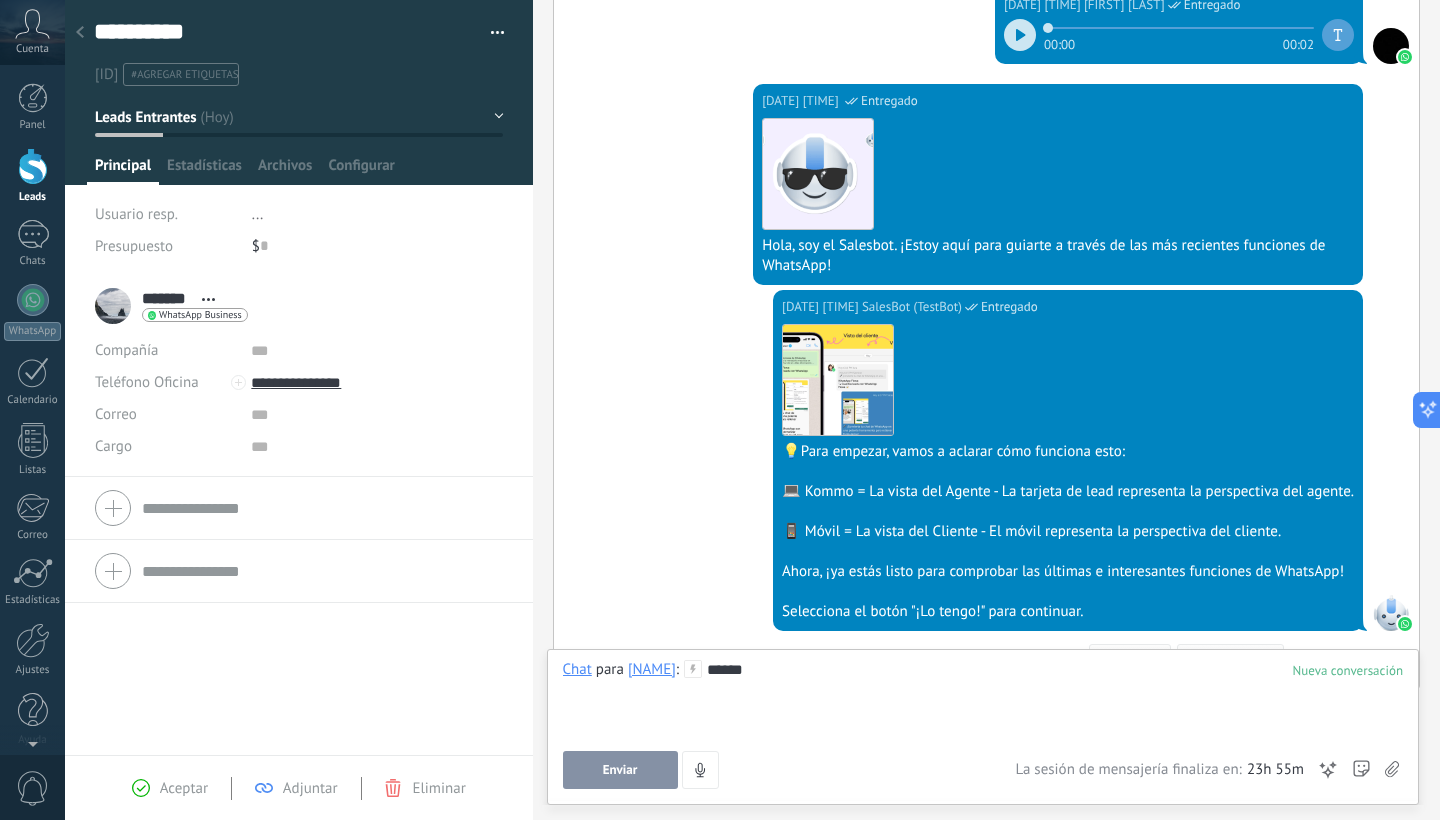 click on "Enviar" at bounding box center (620, 770) 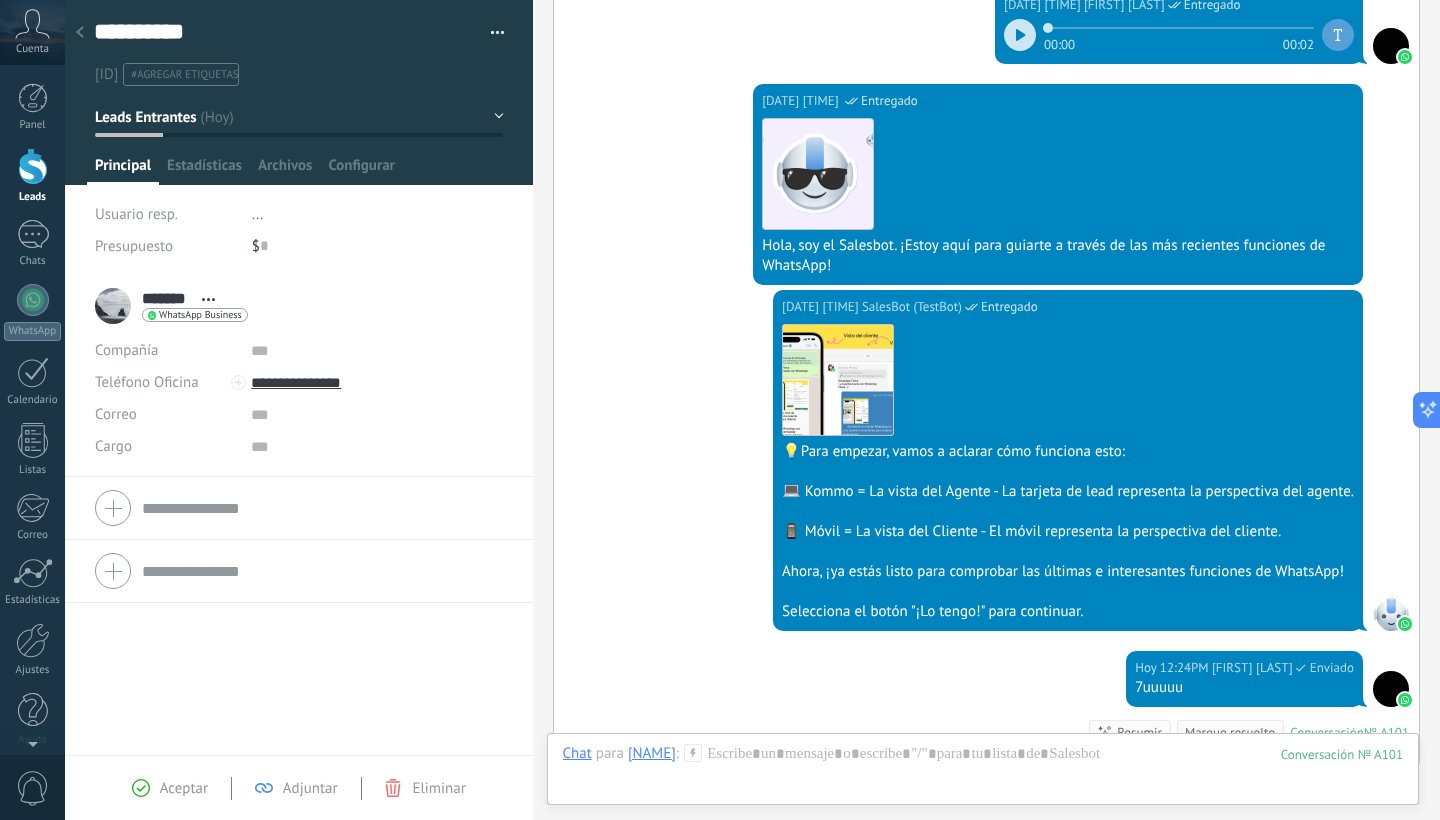 scroll, scrollTop: 2169, scrollLeft: 0, axis: vertical 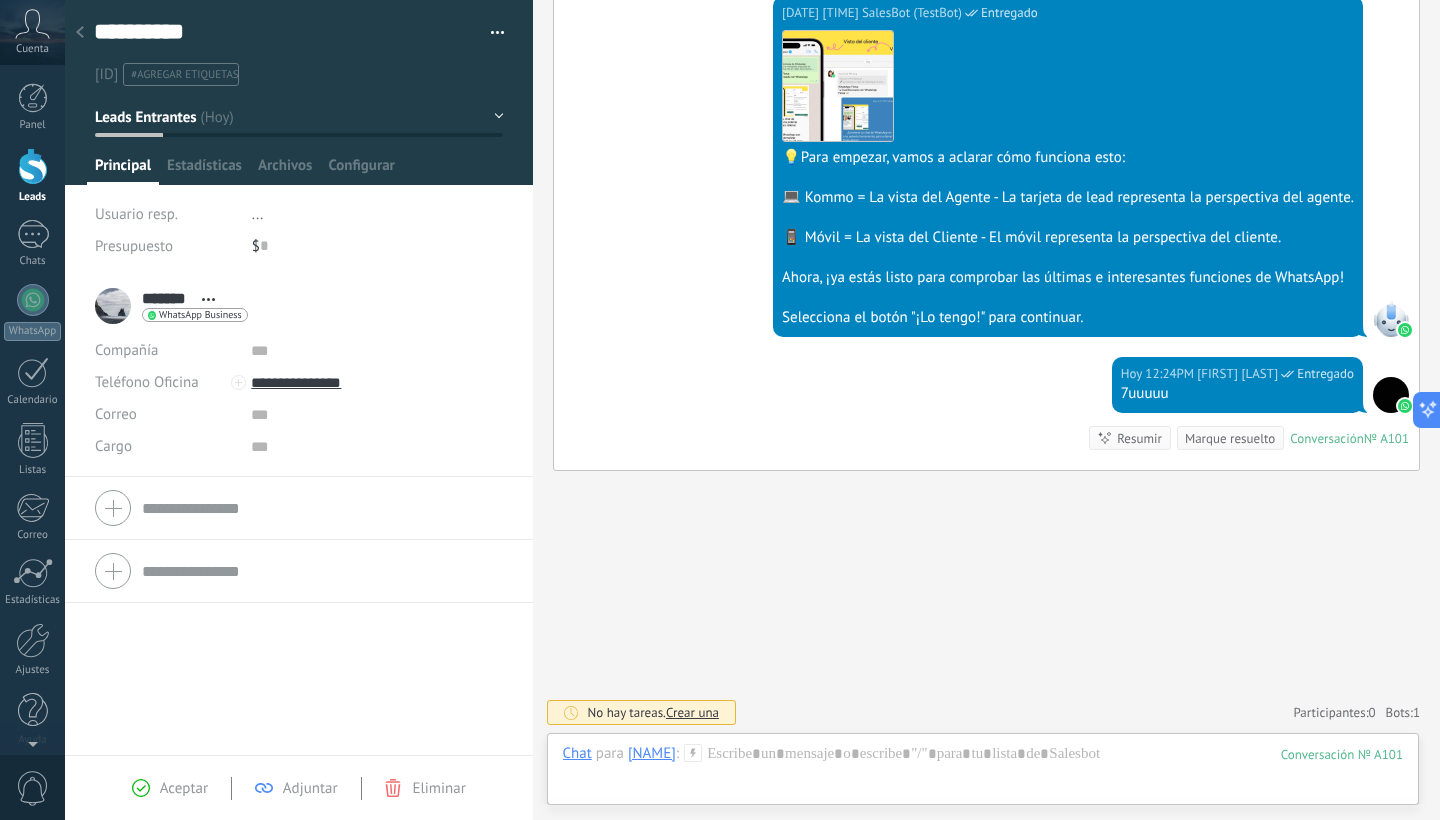 click 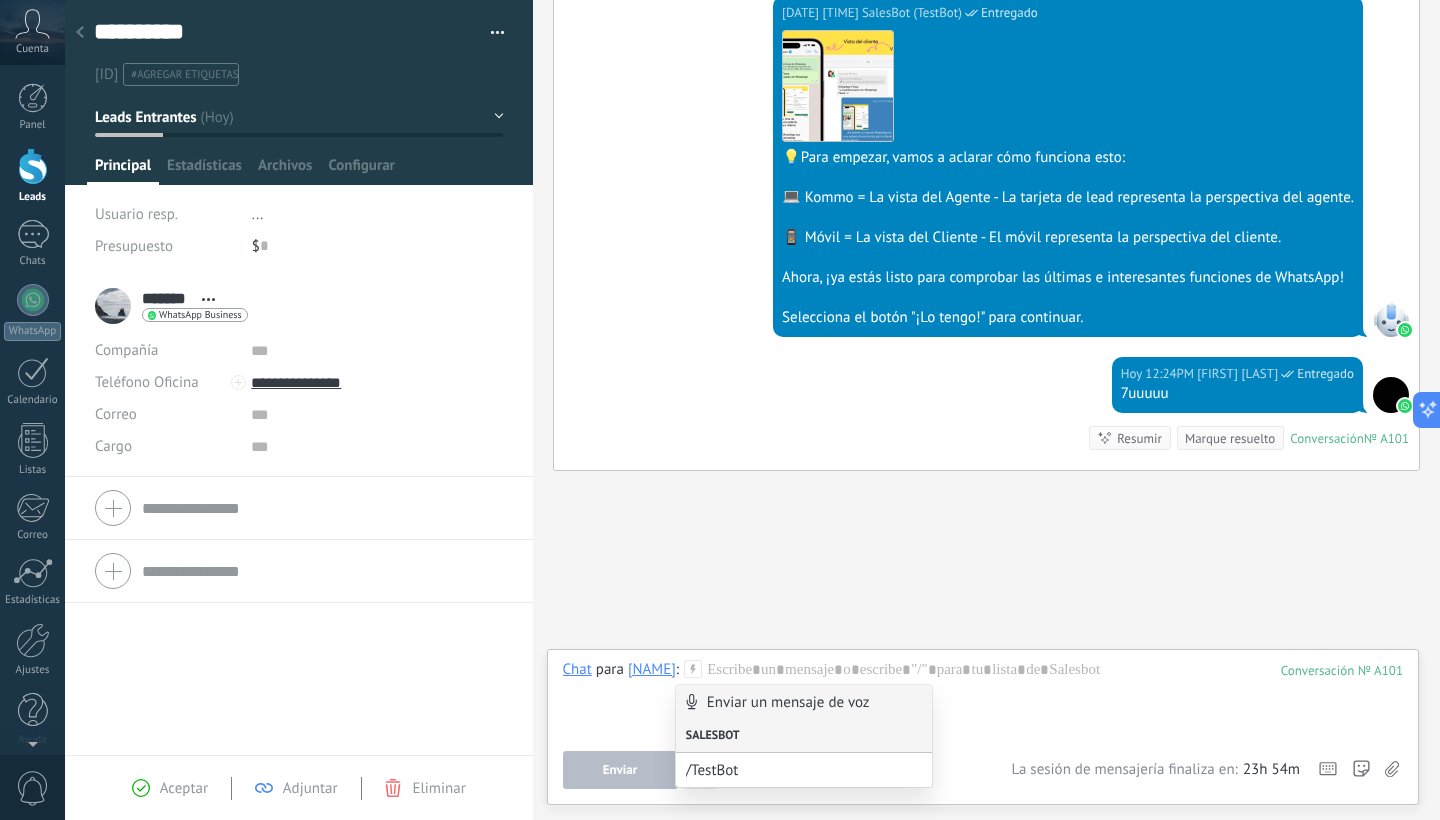 click on "Salesbot" at bounding box center (804, 736) 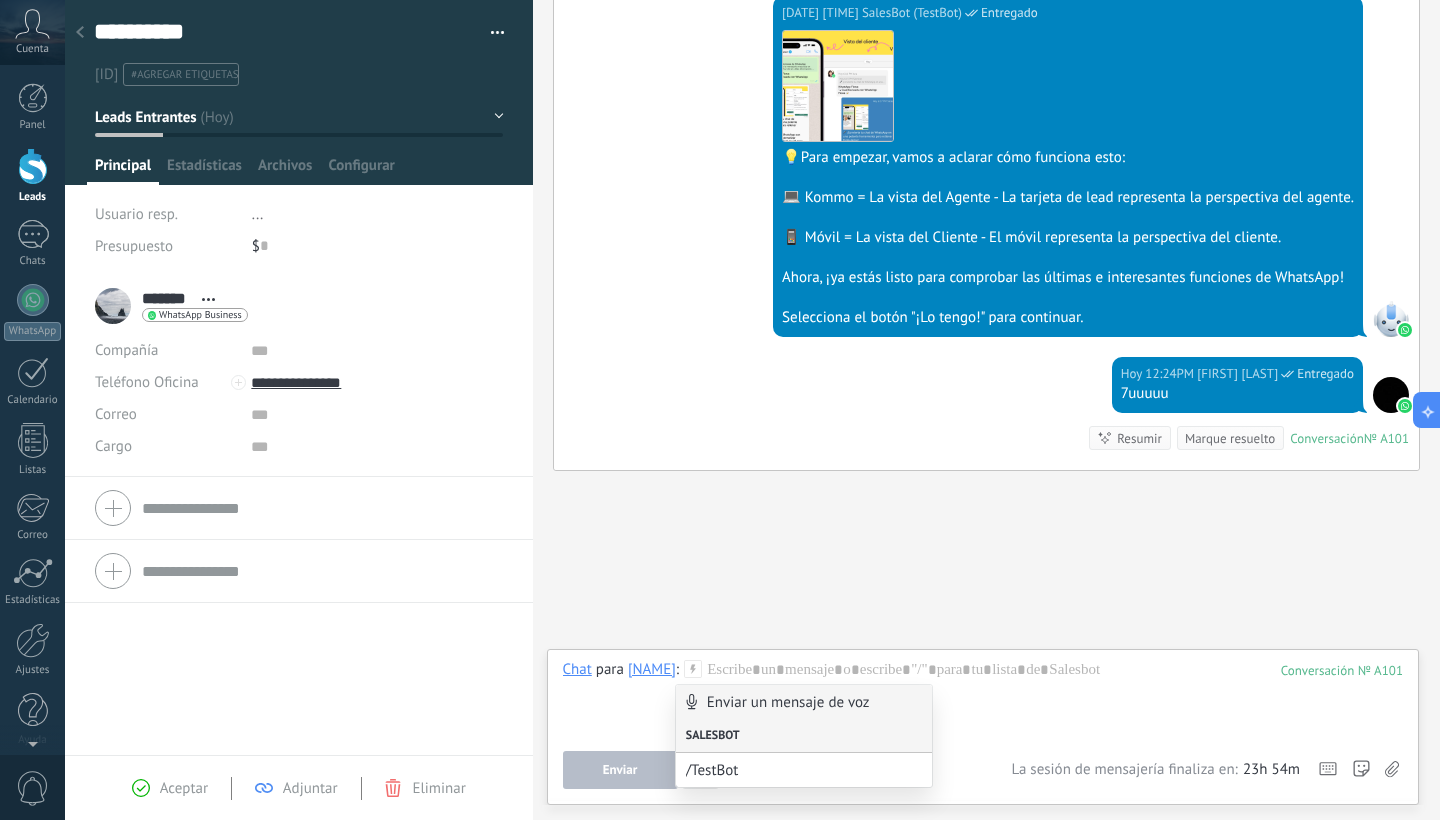 click on "Salesbot" at bounding box center (804, 736) 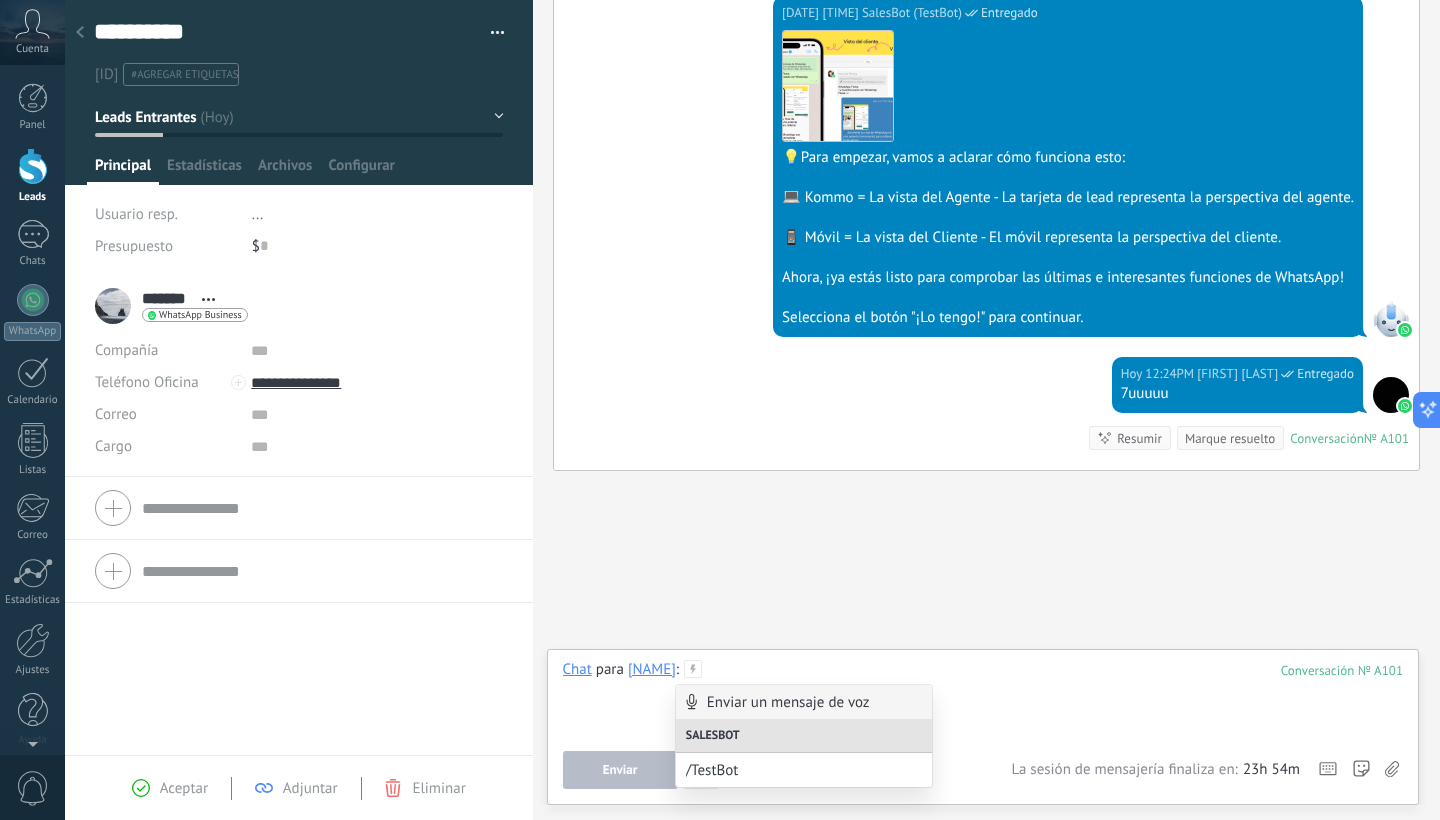 click at bounding box center [983, 698] 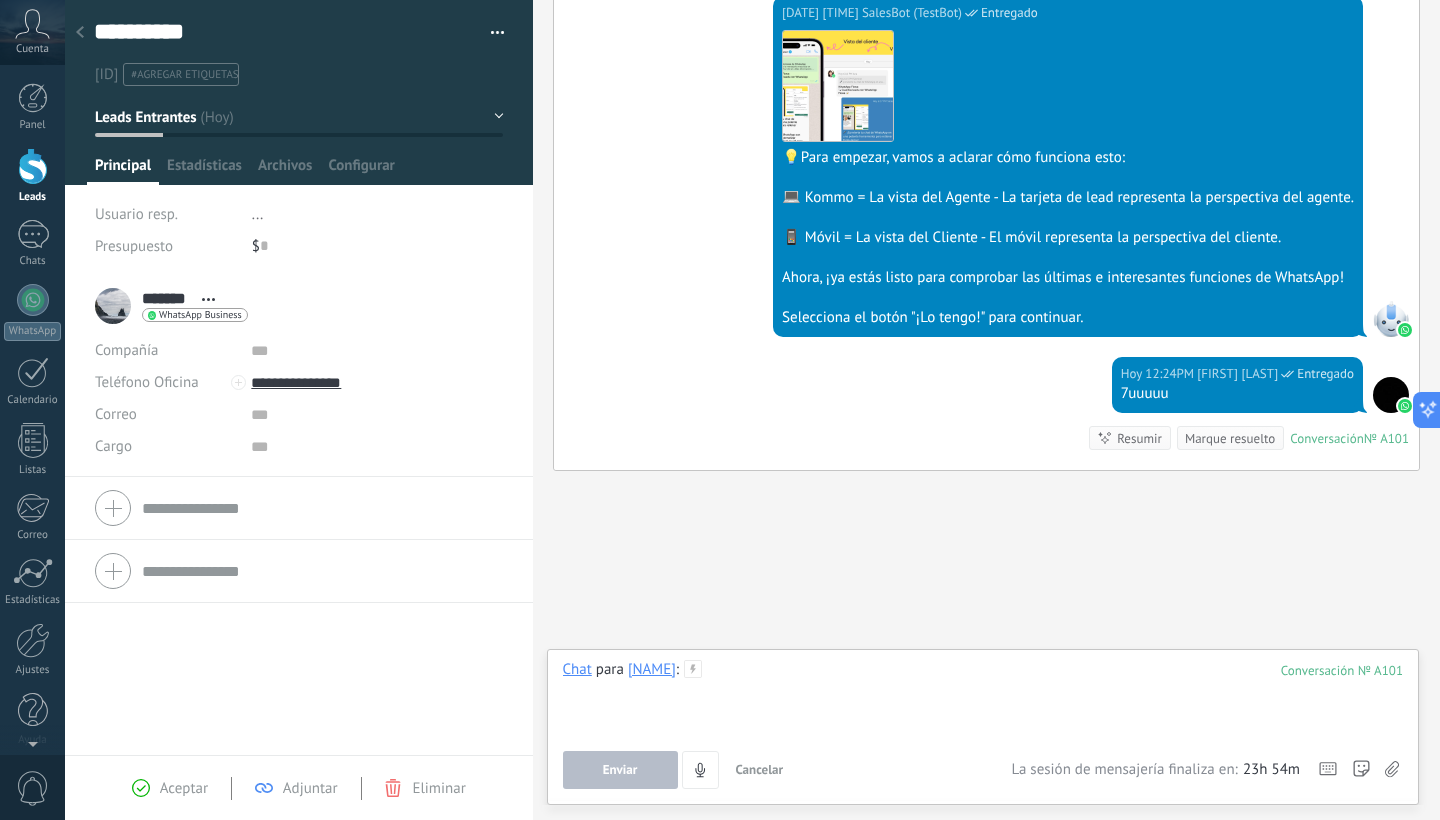 type 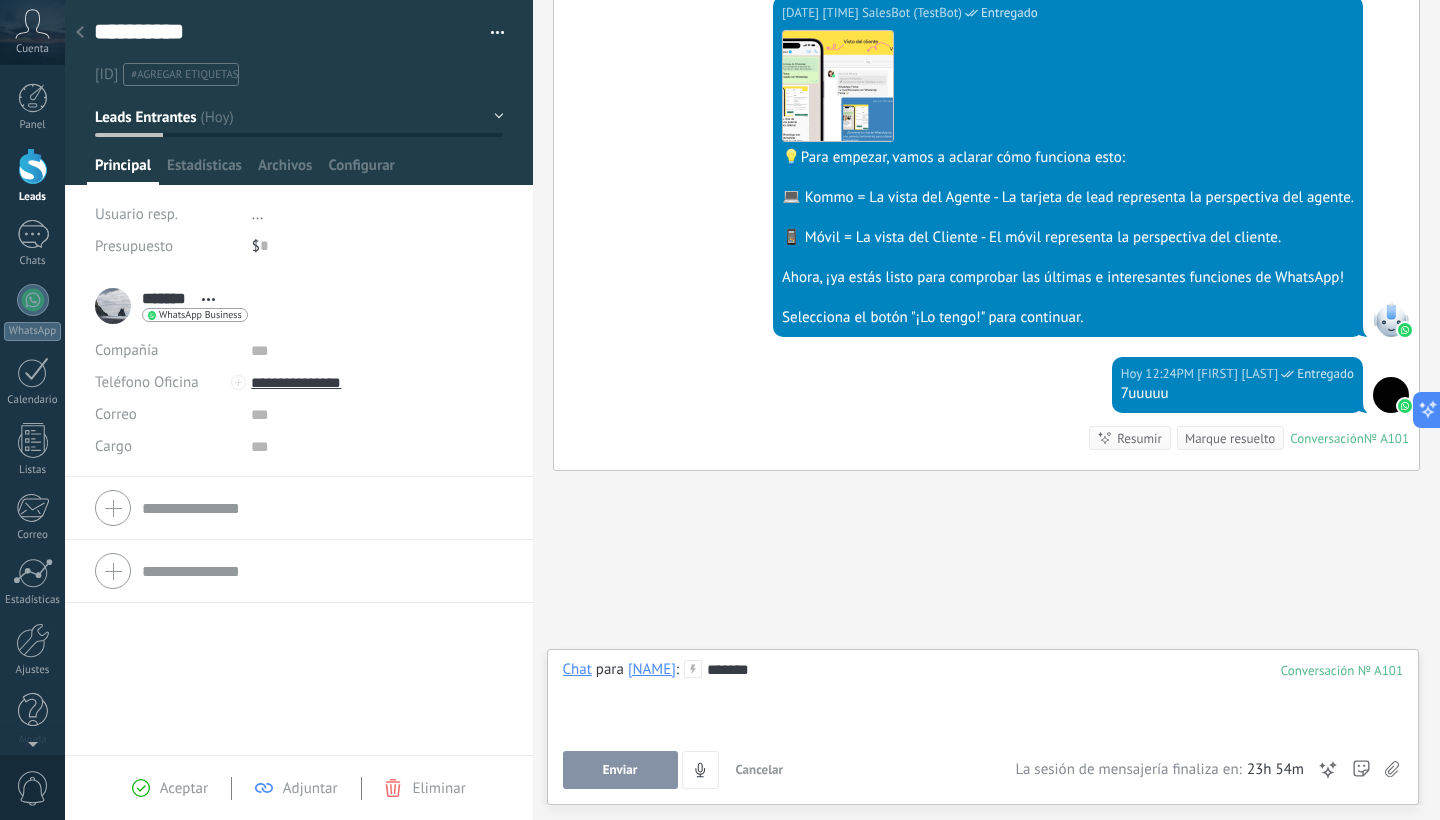 click on "Enviar" at bounding box center [620, 770] 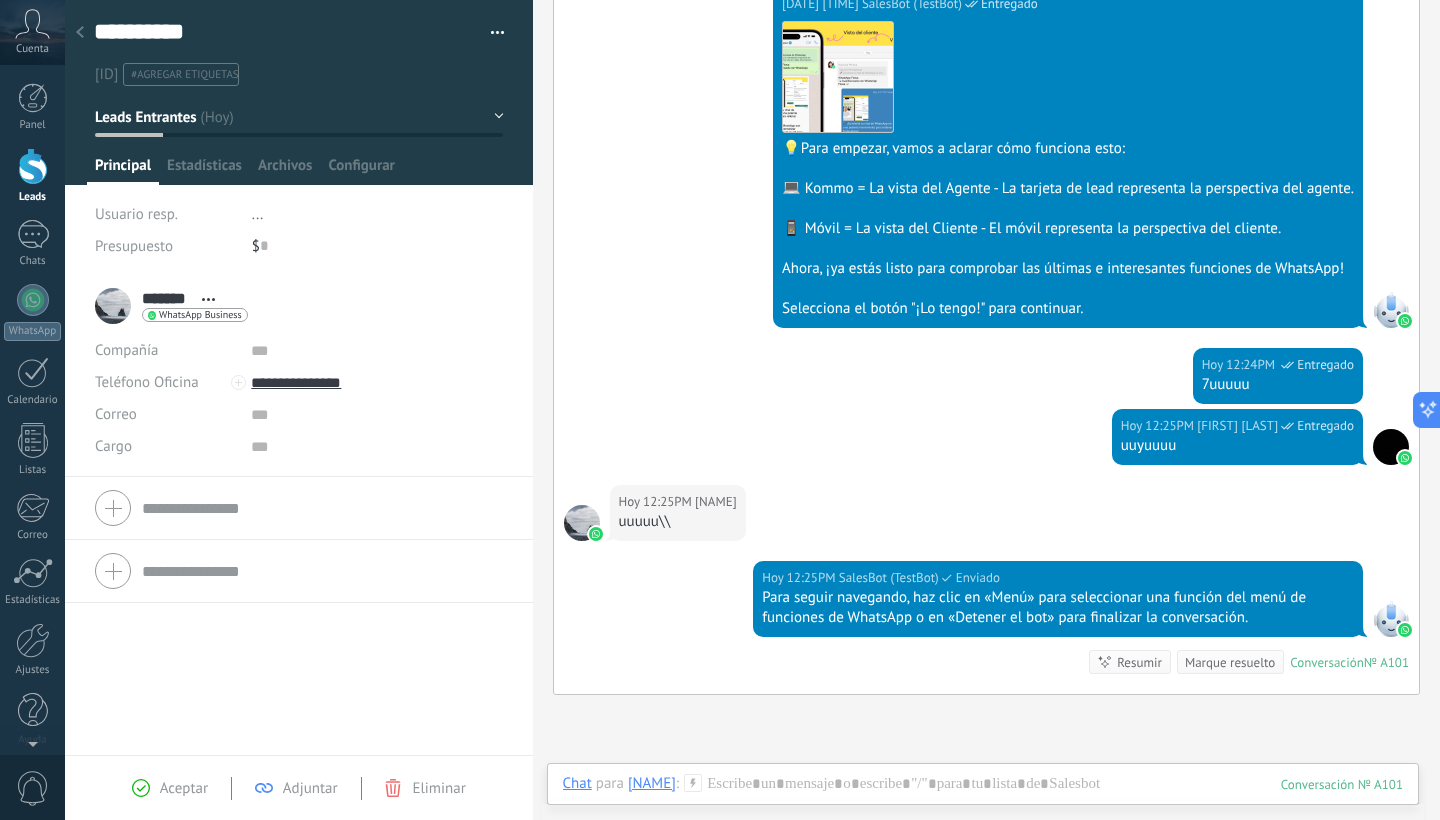 scroll, scrollTop: 2358, scrollLeft: 0, axis: vertical 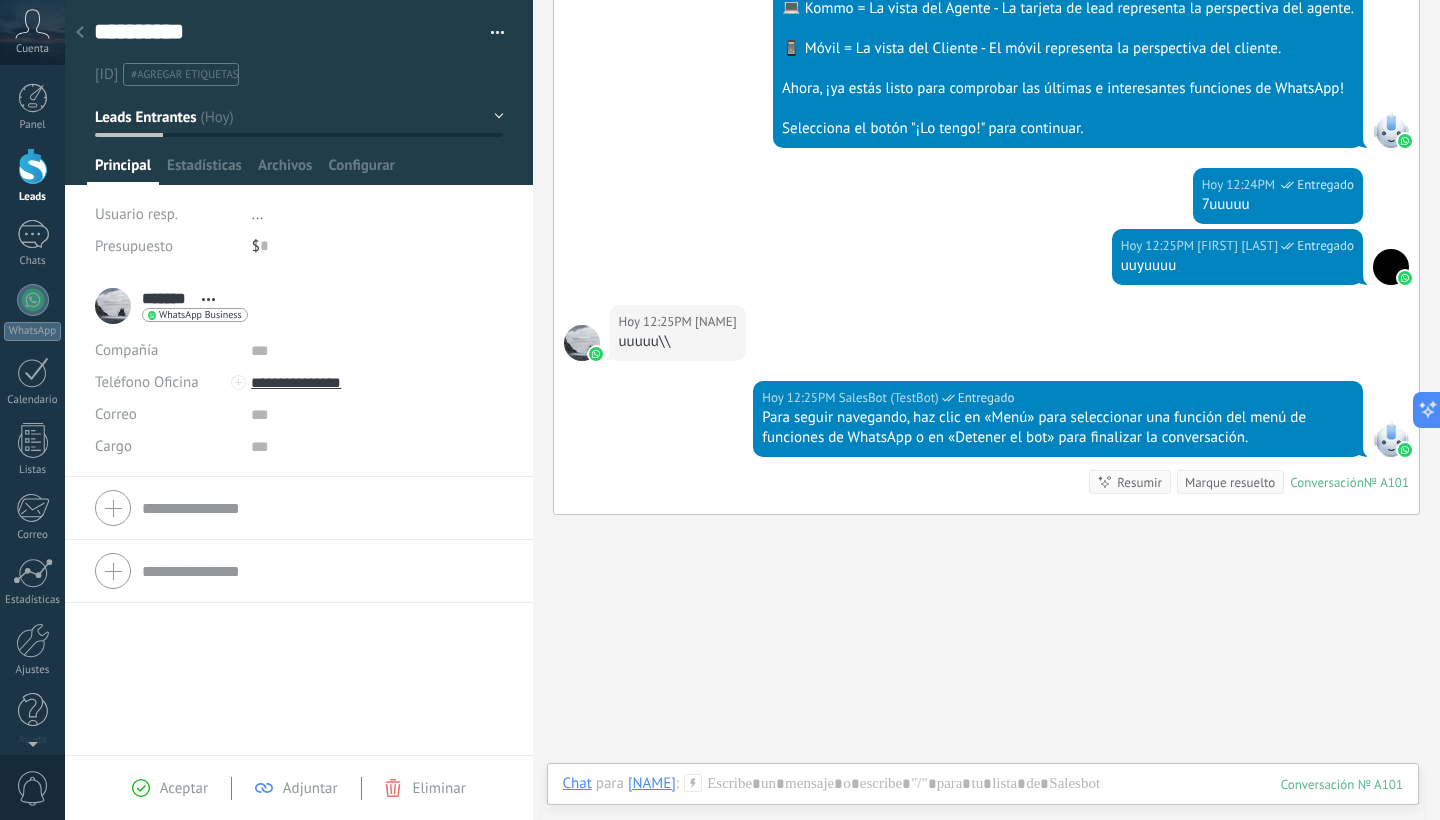 click on "Para seguir navegando, haz clic en «Menú» para seleccionar una función del menú de funciones de WhatsApp o en «Detener el bot» para finalizar la conversación." at bounding box center [1058, 428] 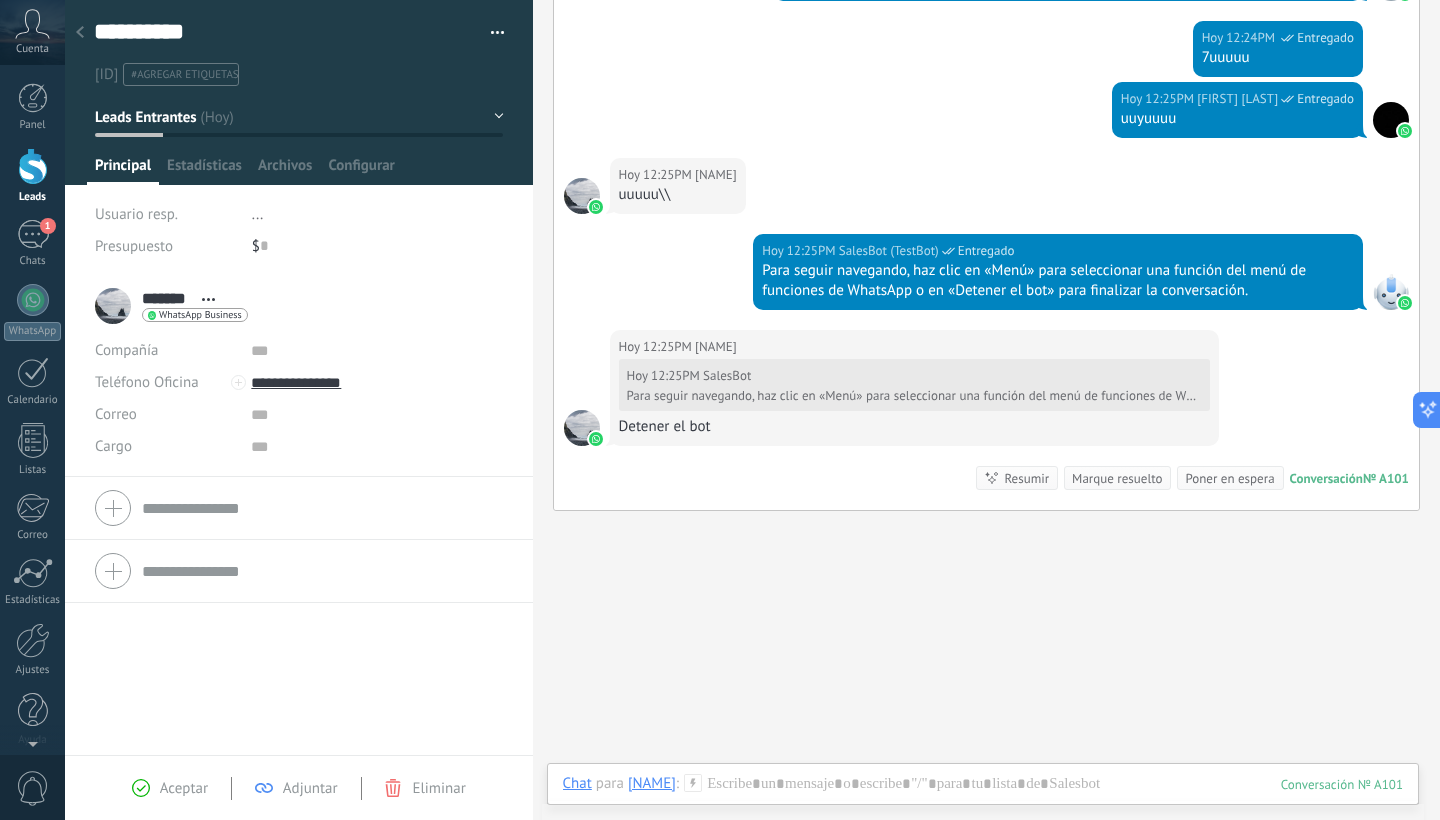 scroll, scrollTop: 2852, scrollLeft: 0, axis: vertical 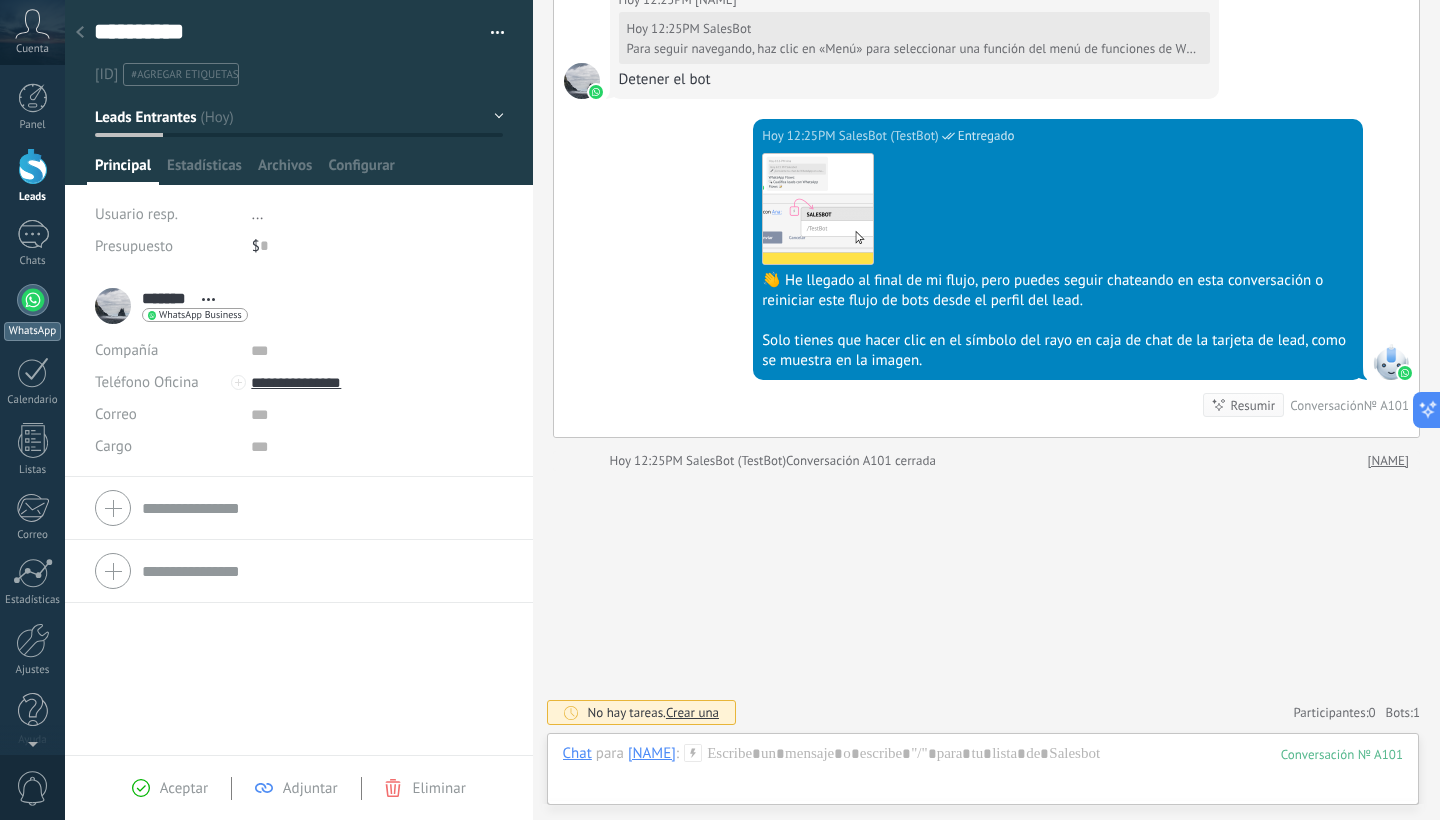 click on "WhatsApp" at bounding box center [32, 312] 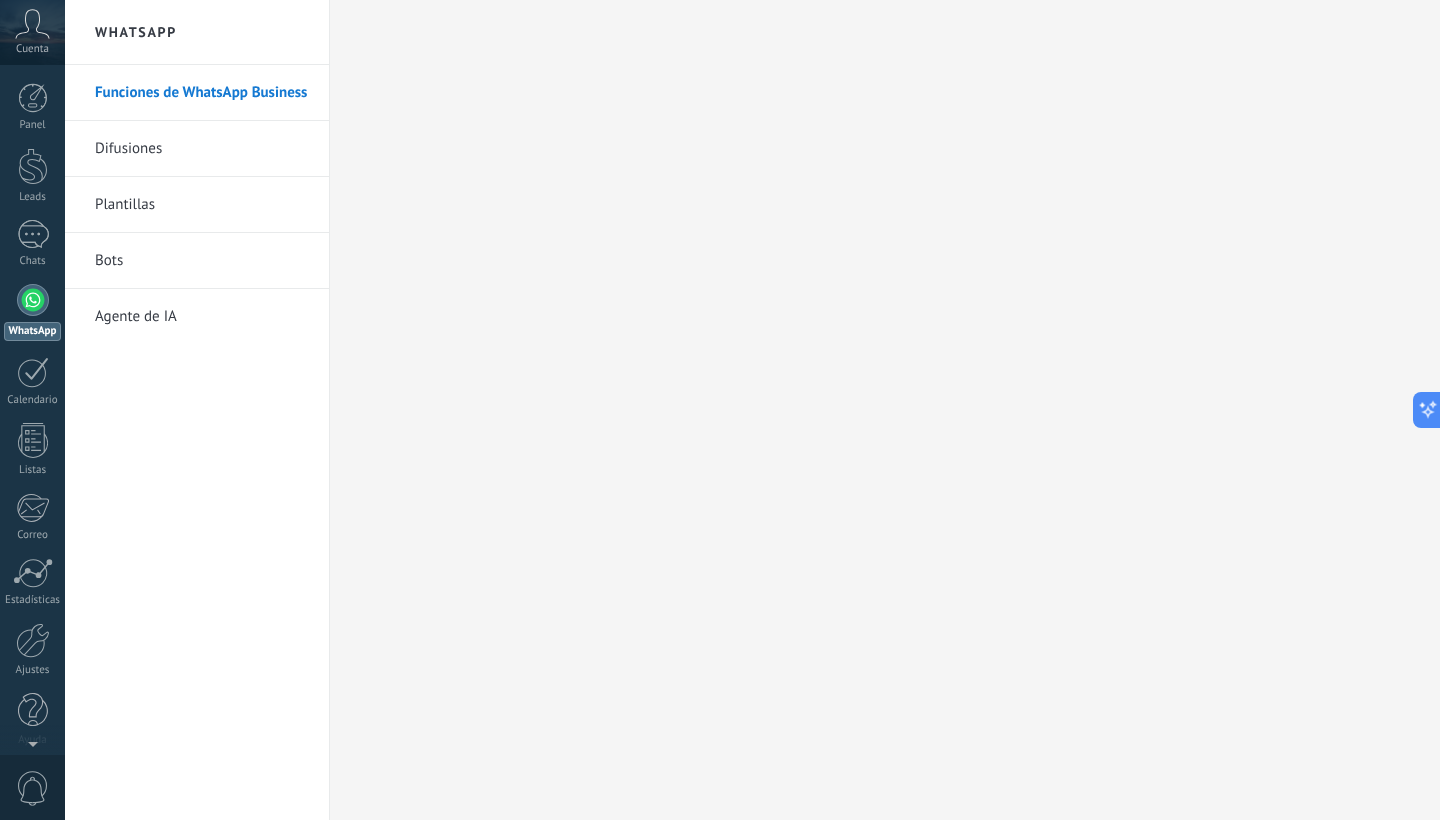 click on "Difusiones" at bounding box center [202, 149] 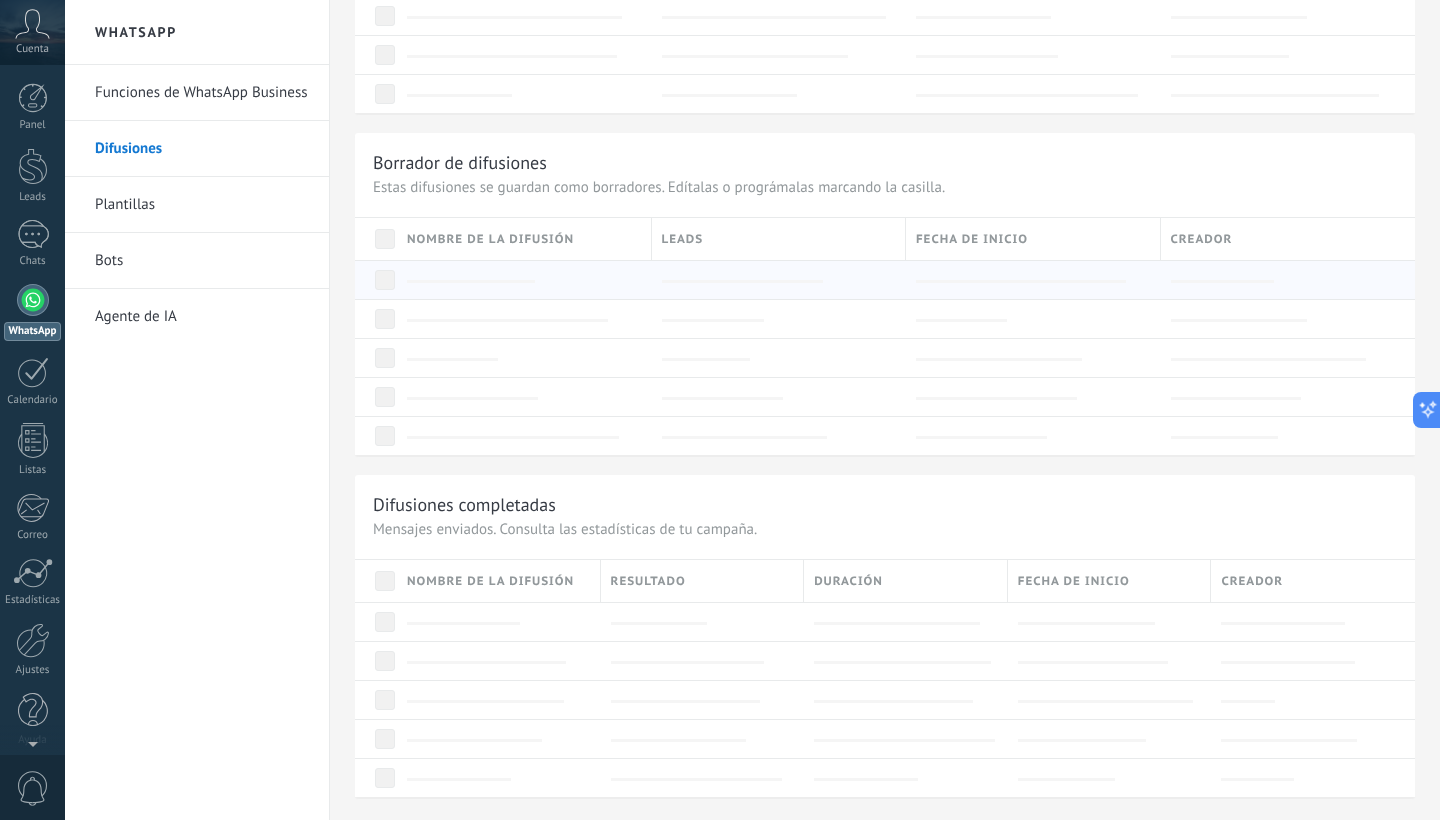 scroll, scrollTop: 1455, scrollLeft: 0, axis: vertical 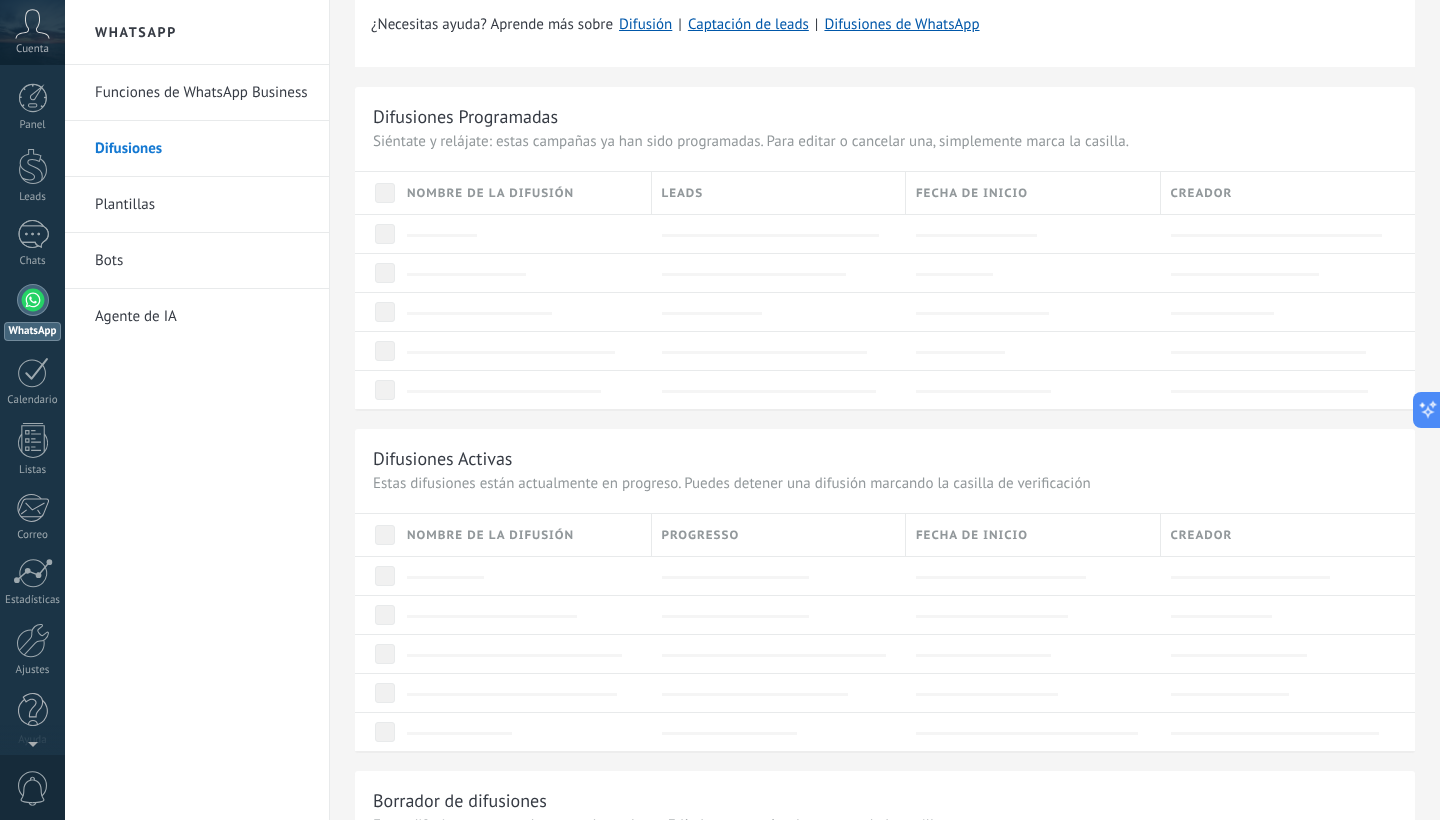 click on "Nombre de la difusión" at bounding box center [490, 193] 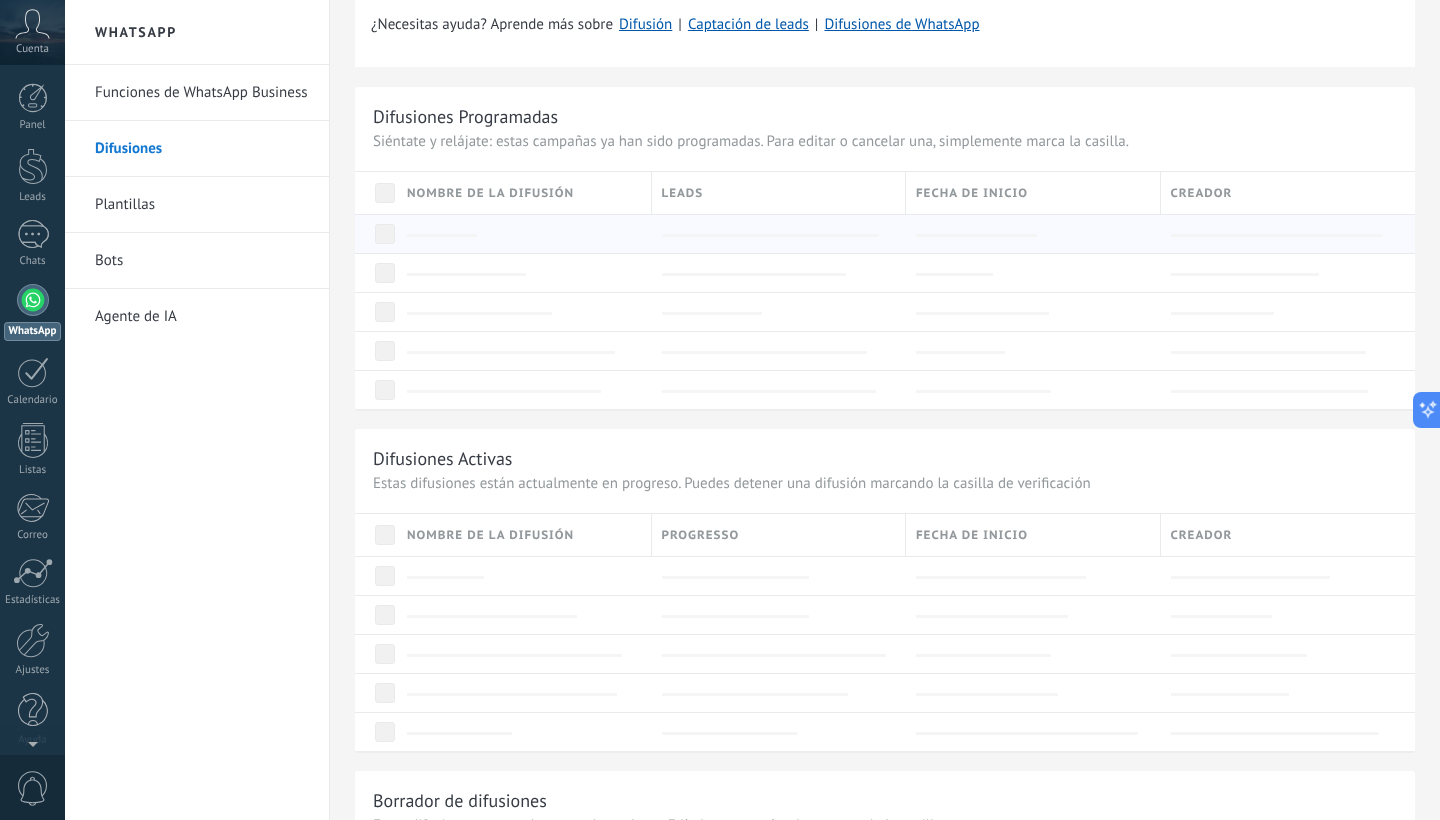 click at bounding box center (519, 234) 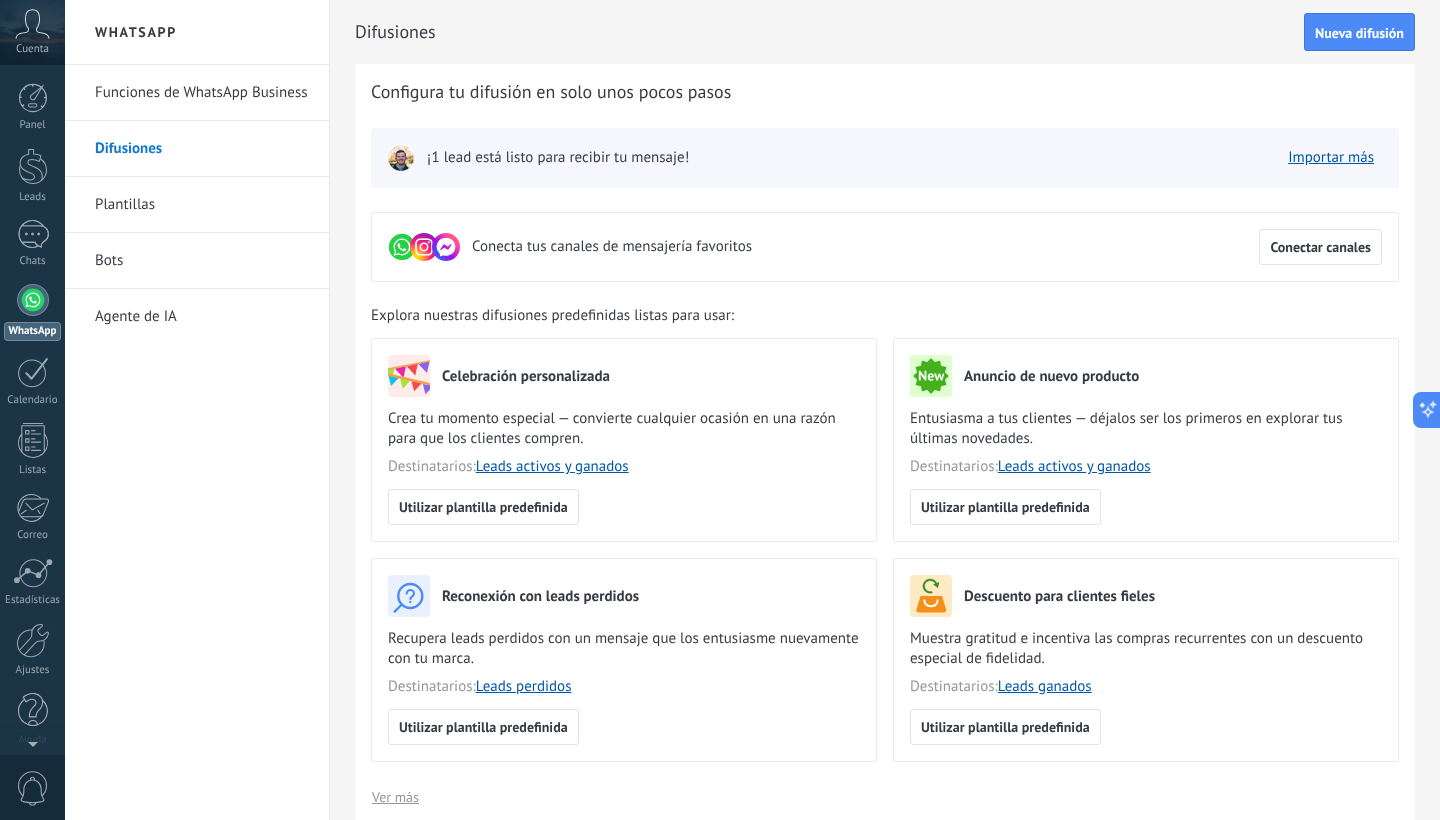 scroll, scrollTop: 0, scrollLeft: 0, axis: both 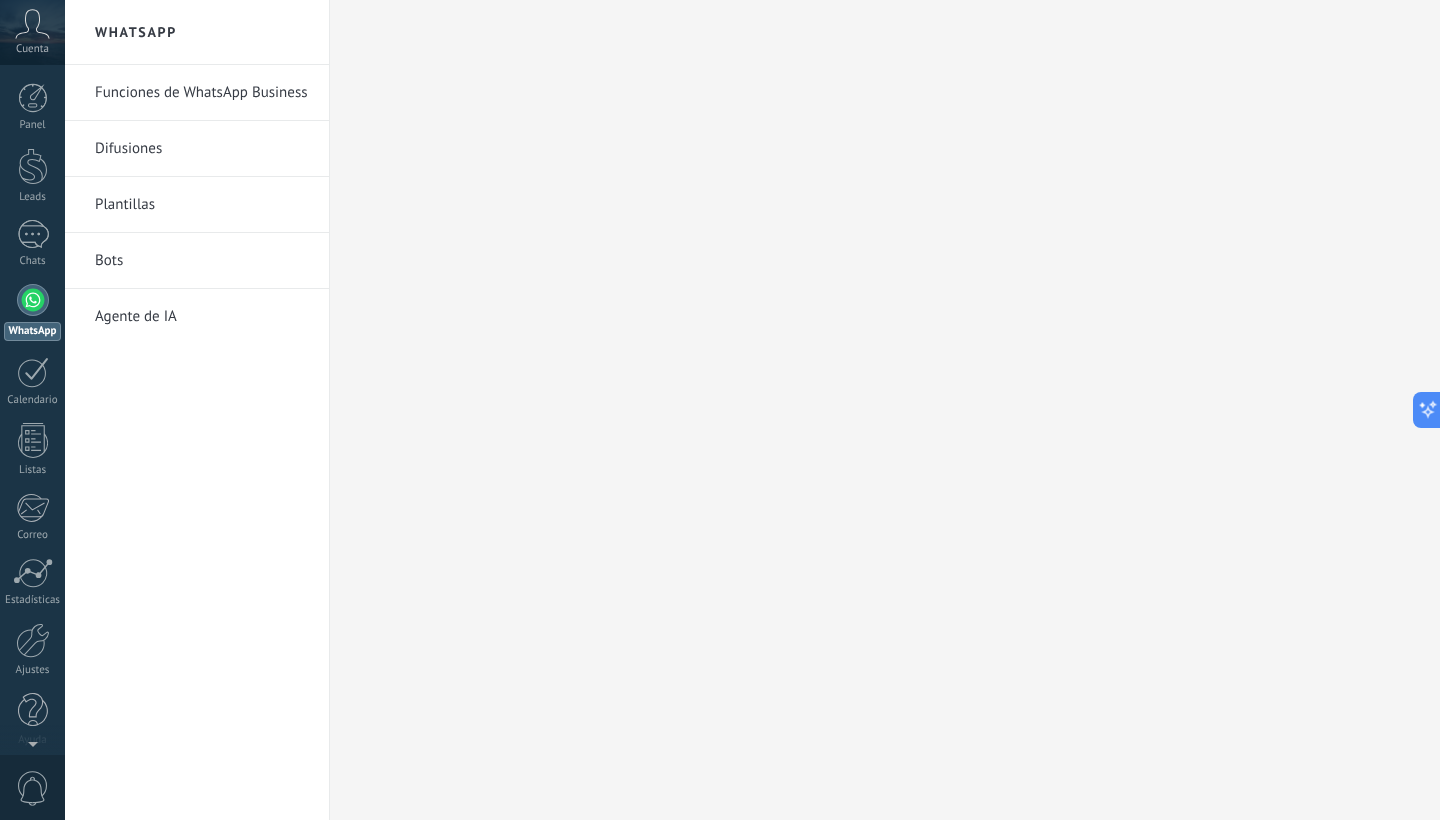 click on "Funciones de WhatsApp Business" at bounding box center (202, 93) 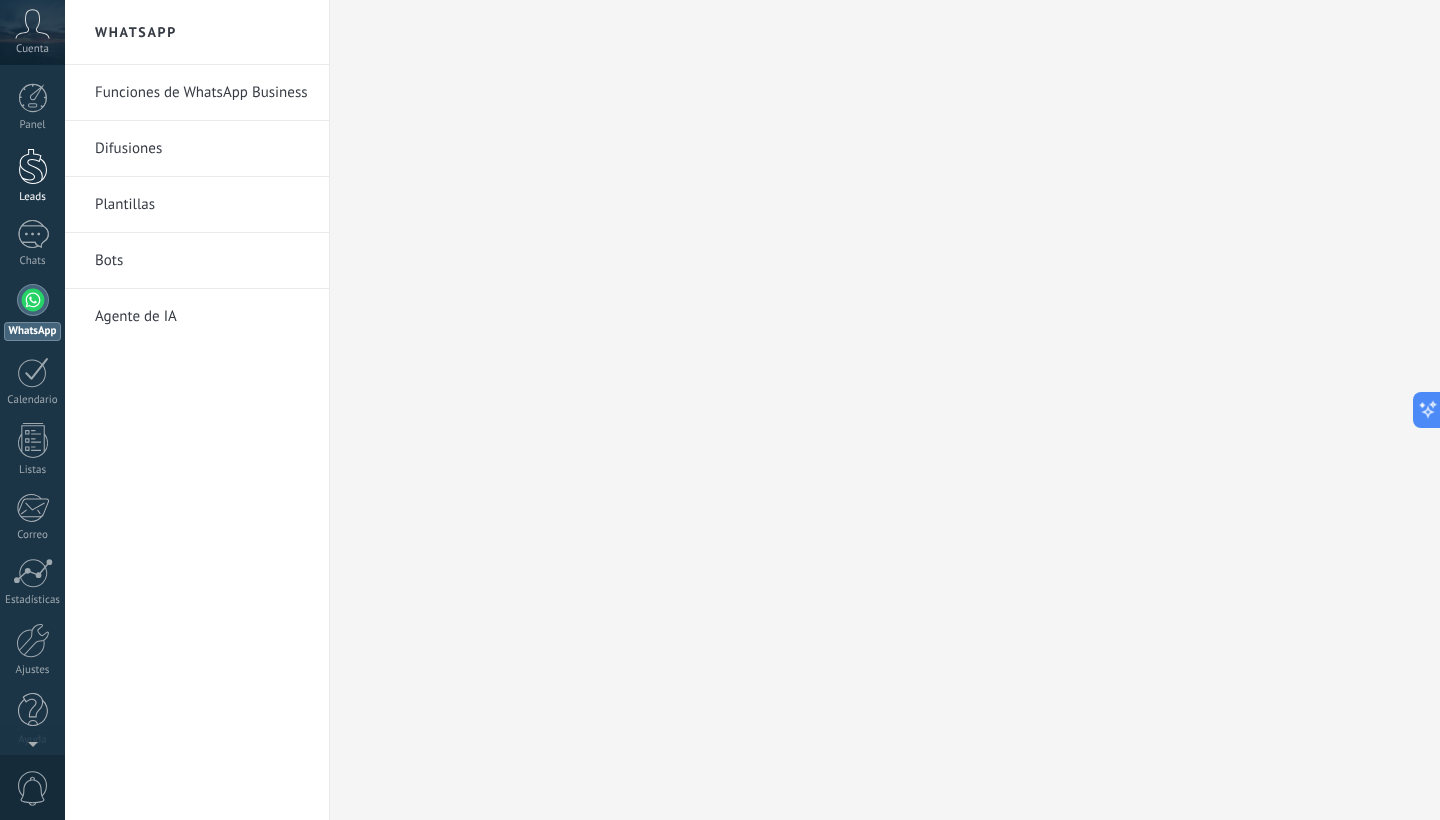 click at bounding box center [33, 166] 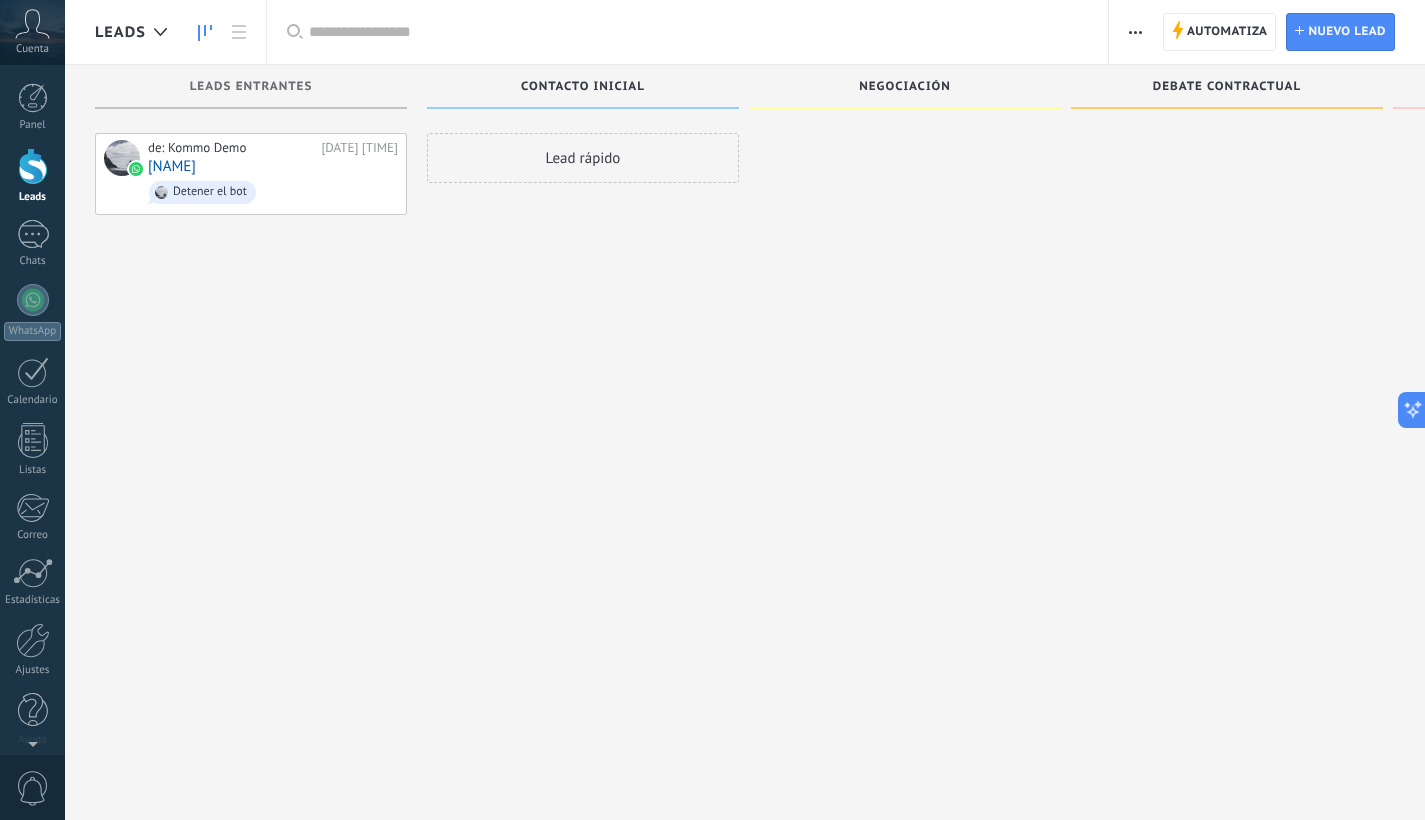 click on "Lead rápido" at bounding box center (583, 158) 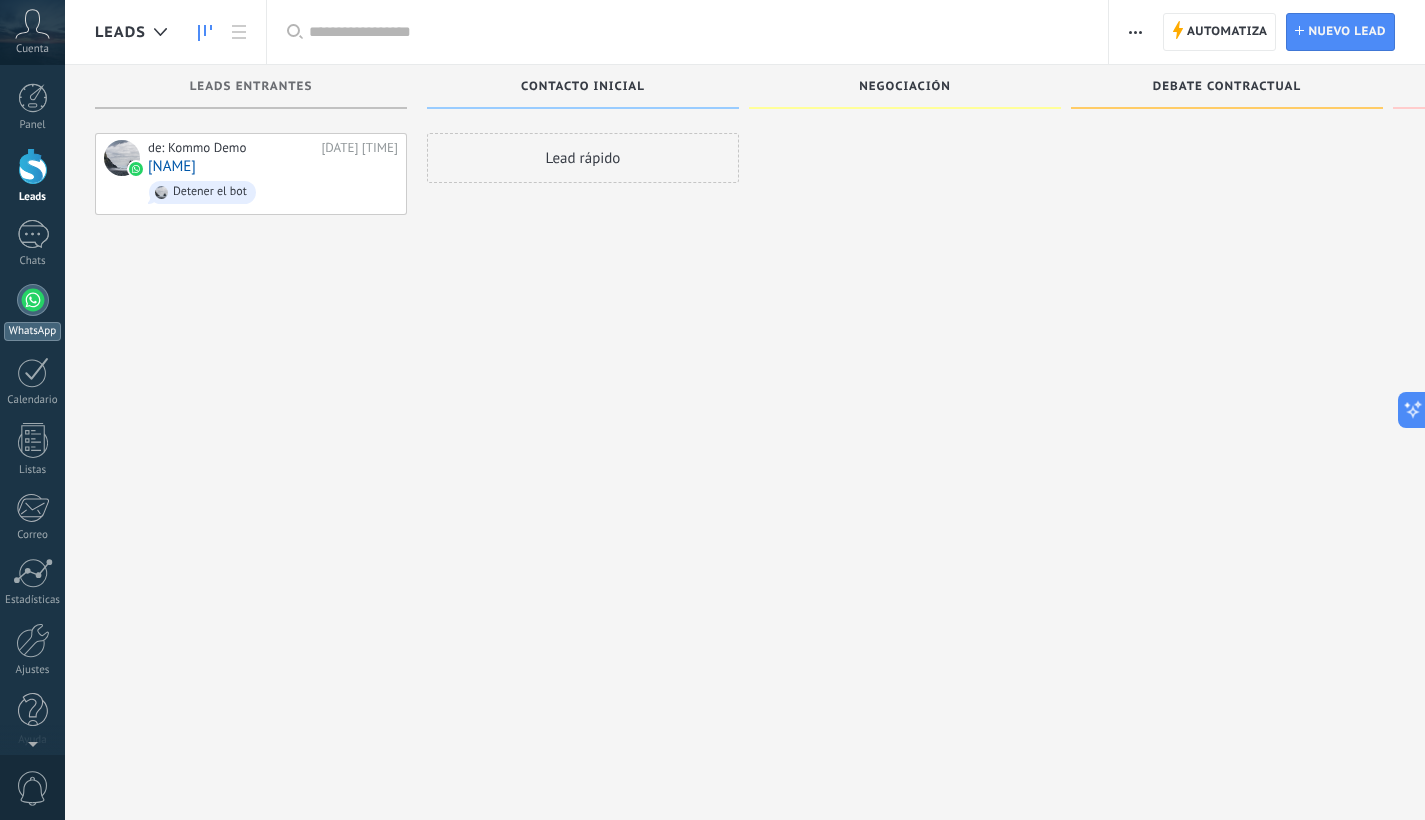 click at bounding box center [33, 300] 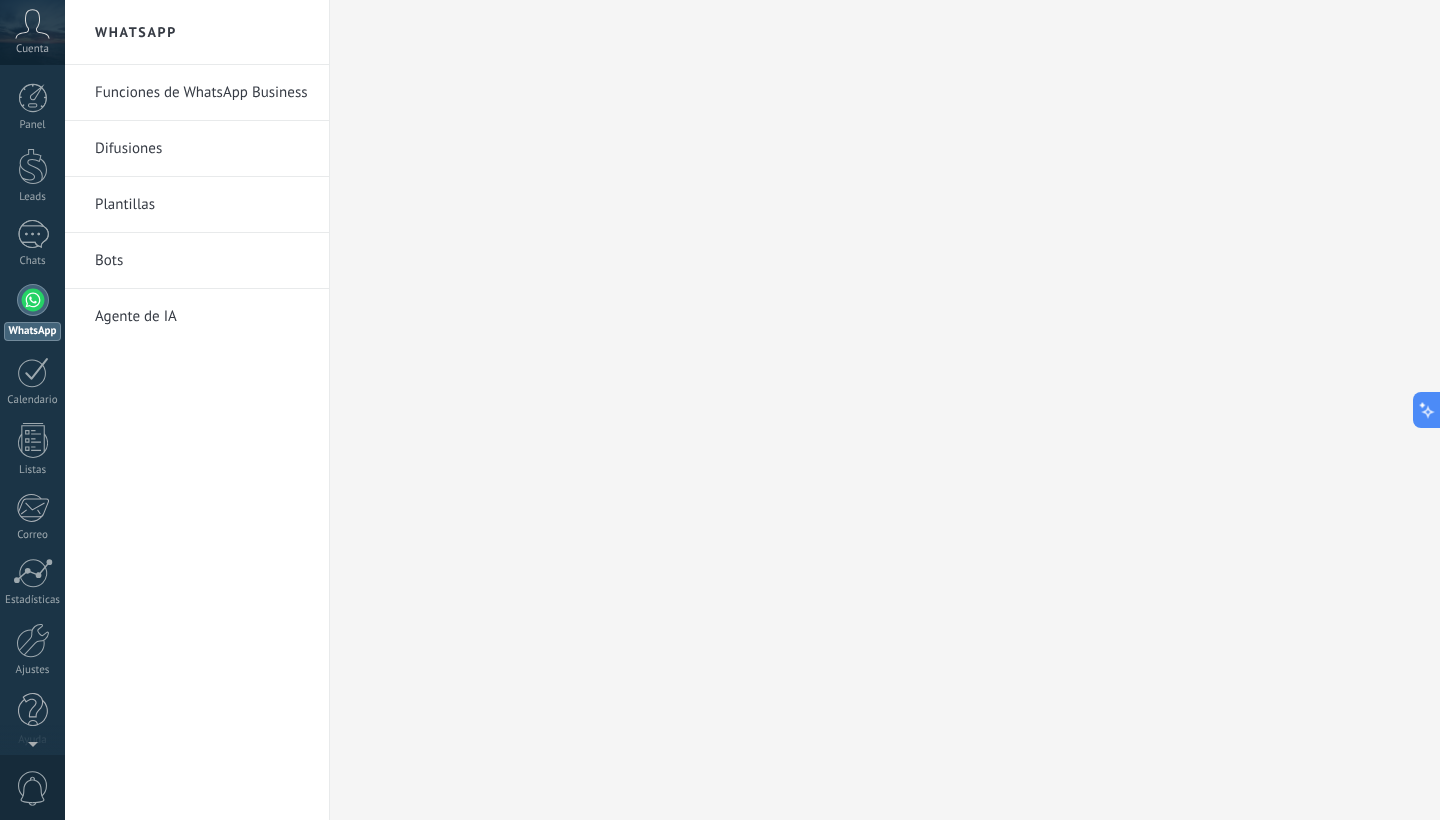click on "Agente de IA" at bounding box center [202, 317] 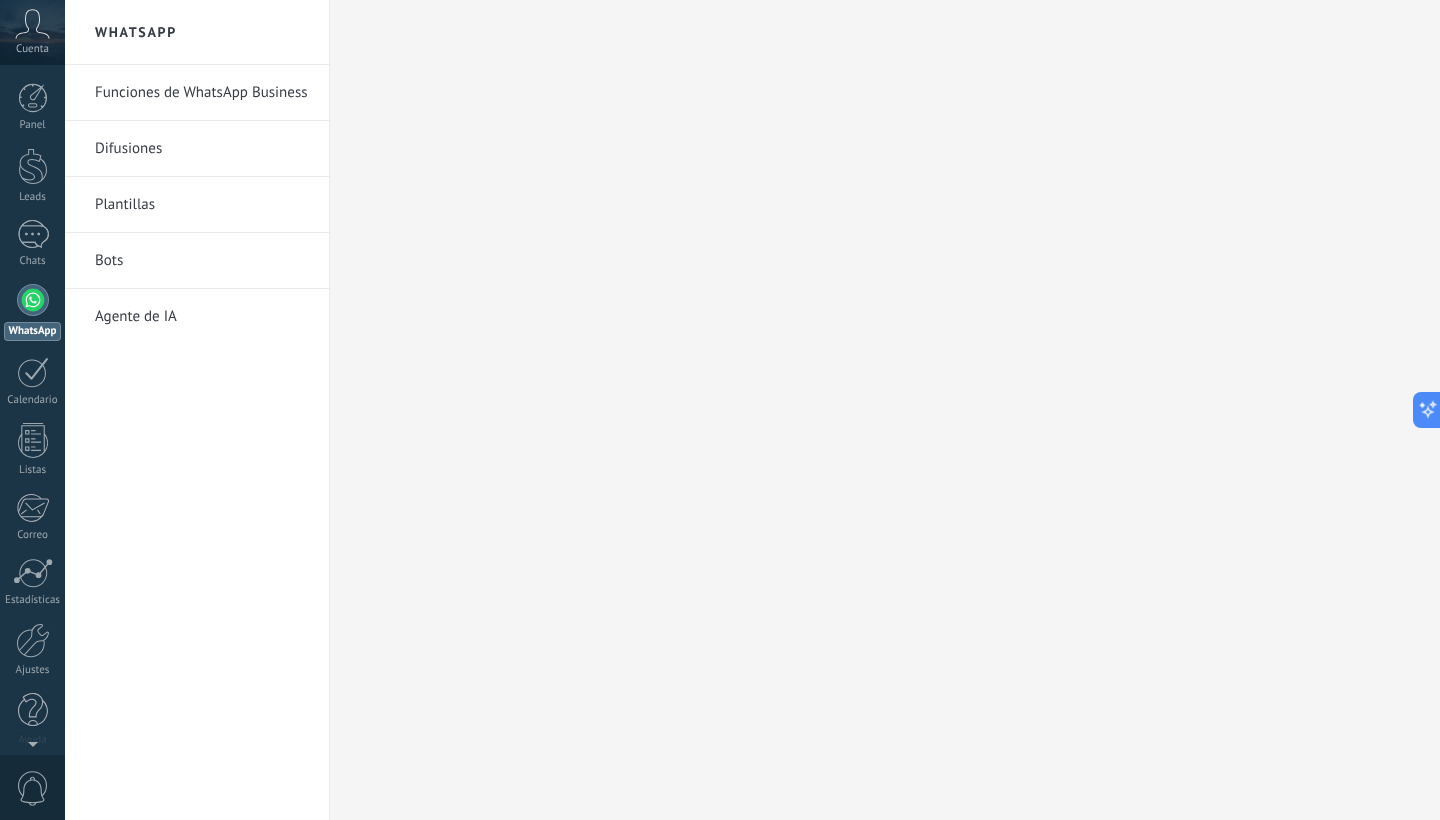 click on "Bots" at bounding box center [202, 261] 